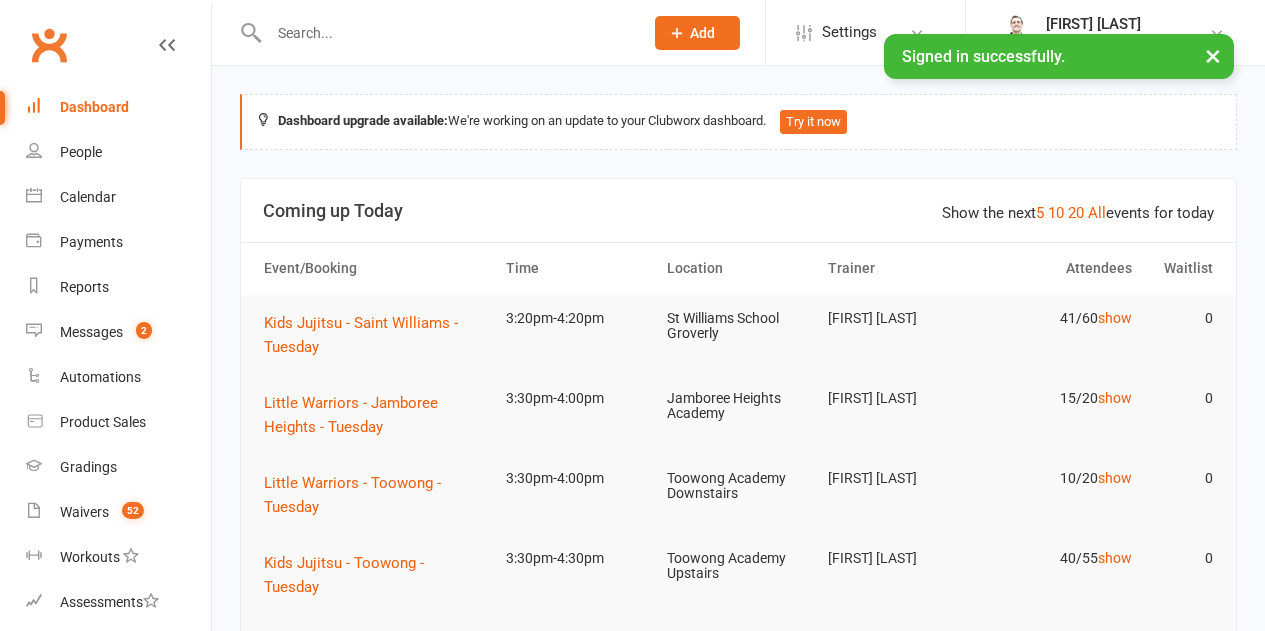scroll, scrollTop: 0, scrollLeft: 0, axis: both 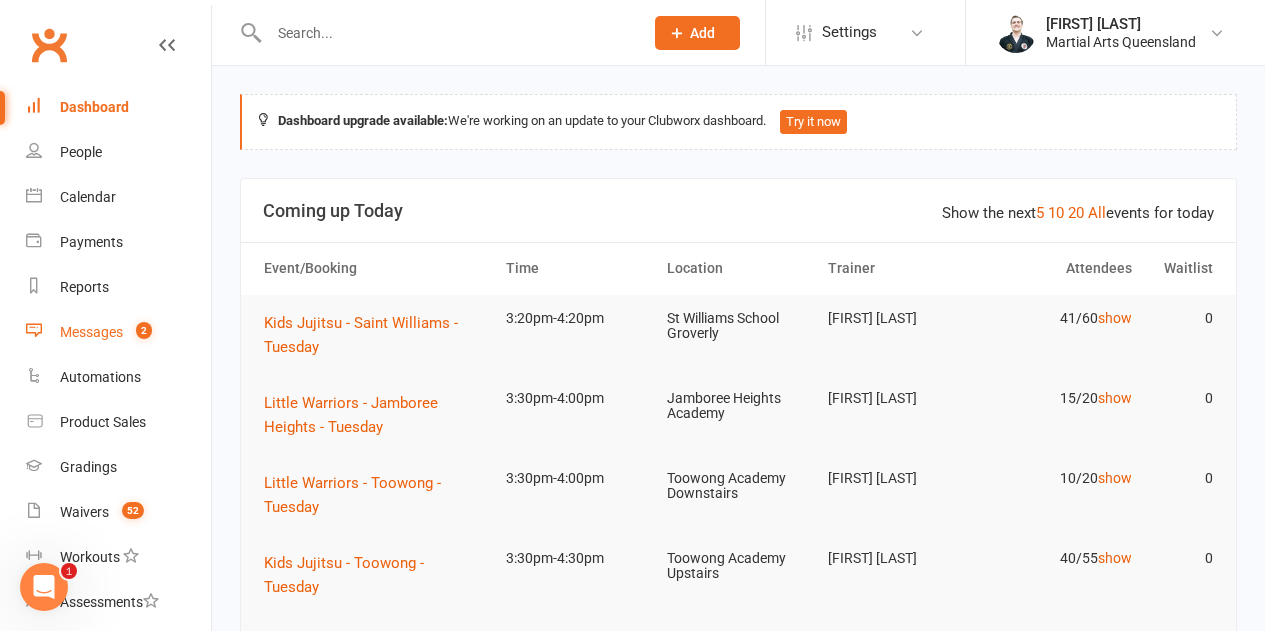 click on "Messages   2" at bounding box center (118, 332) 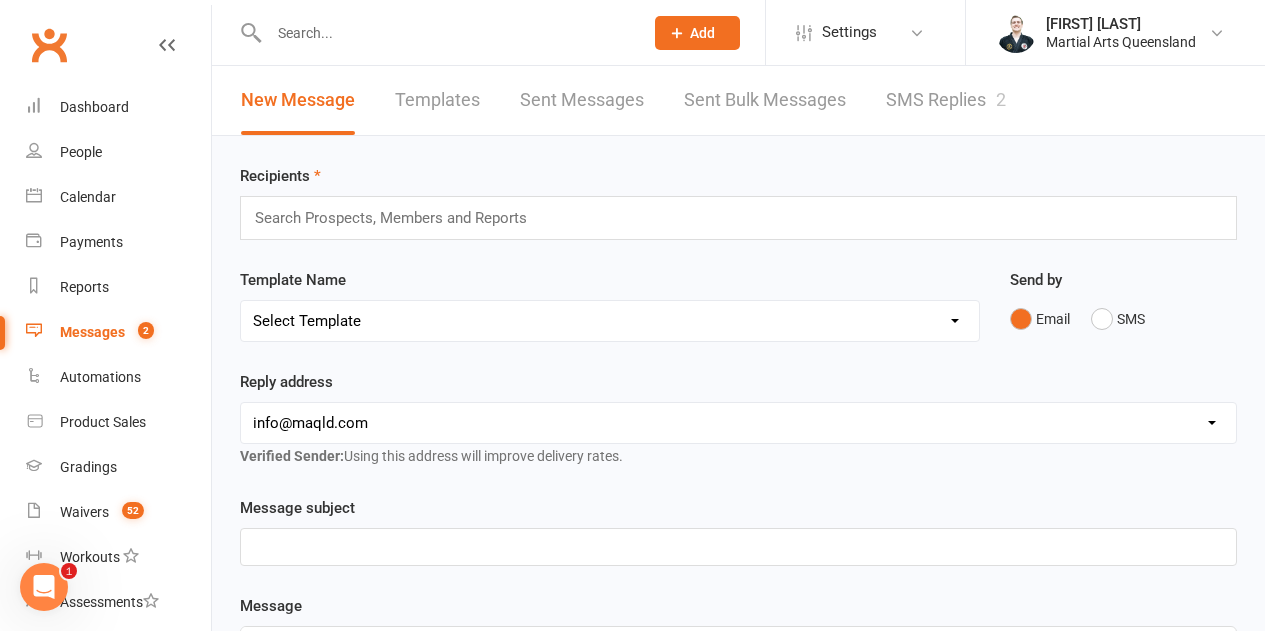 click on "SMS Replies  2" at bounding box center (946, 100) 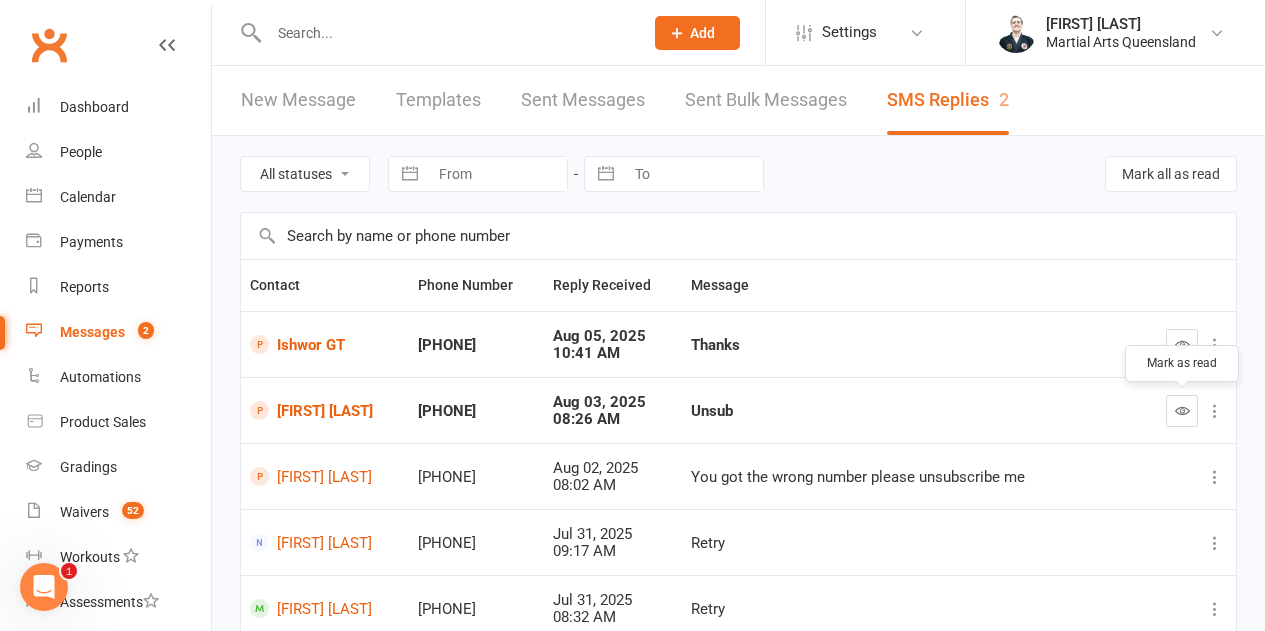 click at bounding box center [1182, 411] 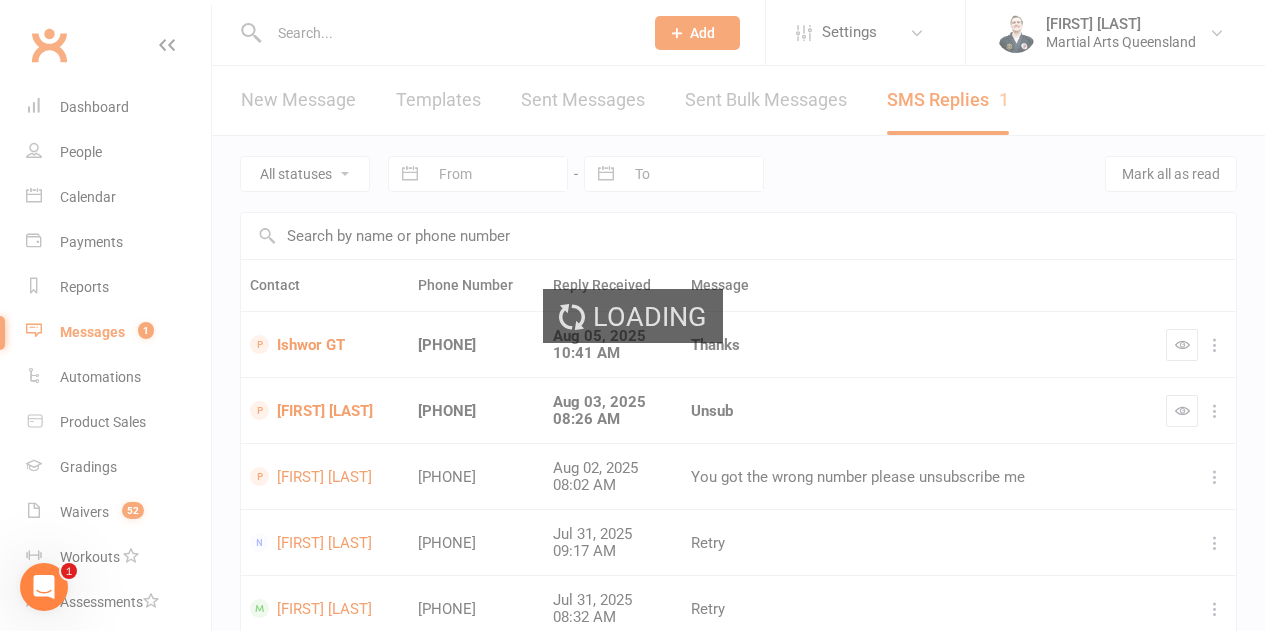 click at bounding box center (1182, 344) 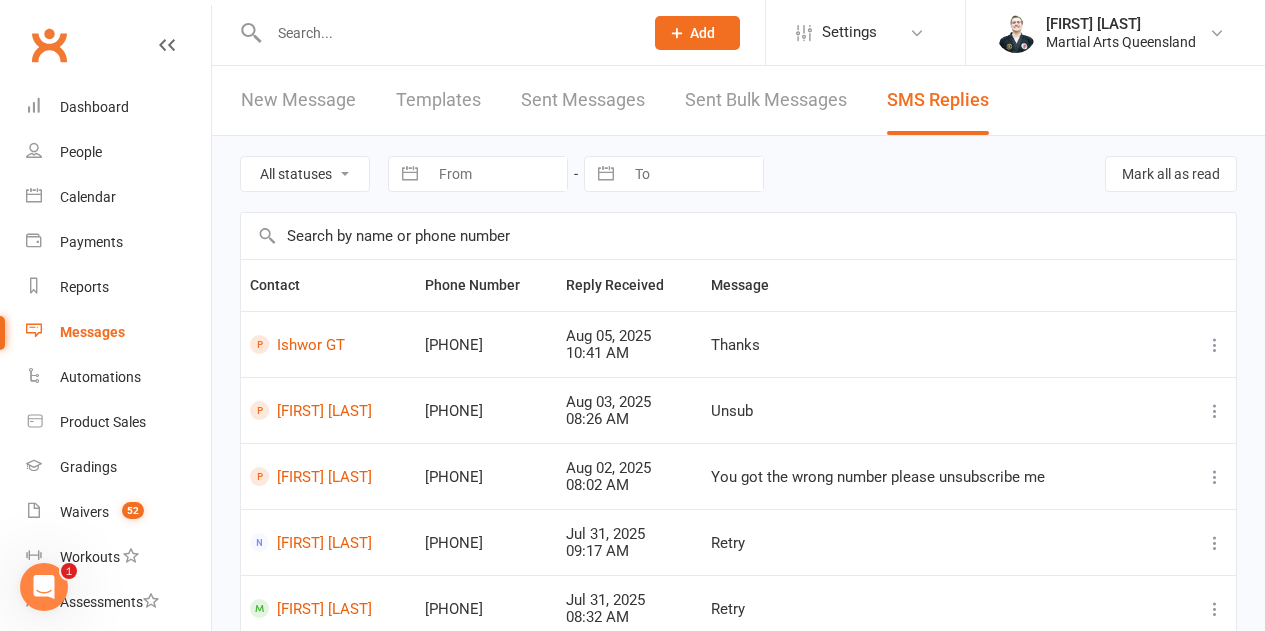 click on "Messages" at bounding box center [92, 332] 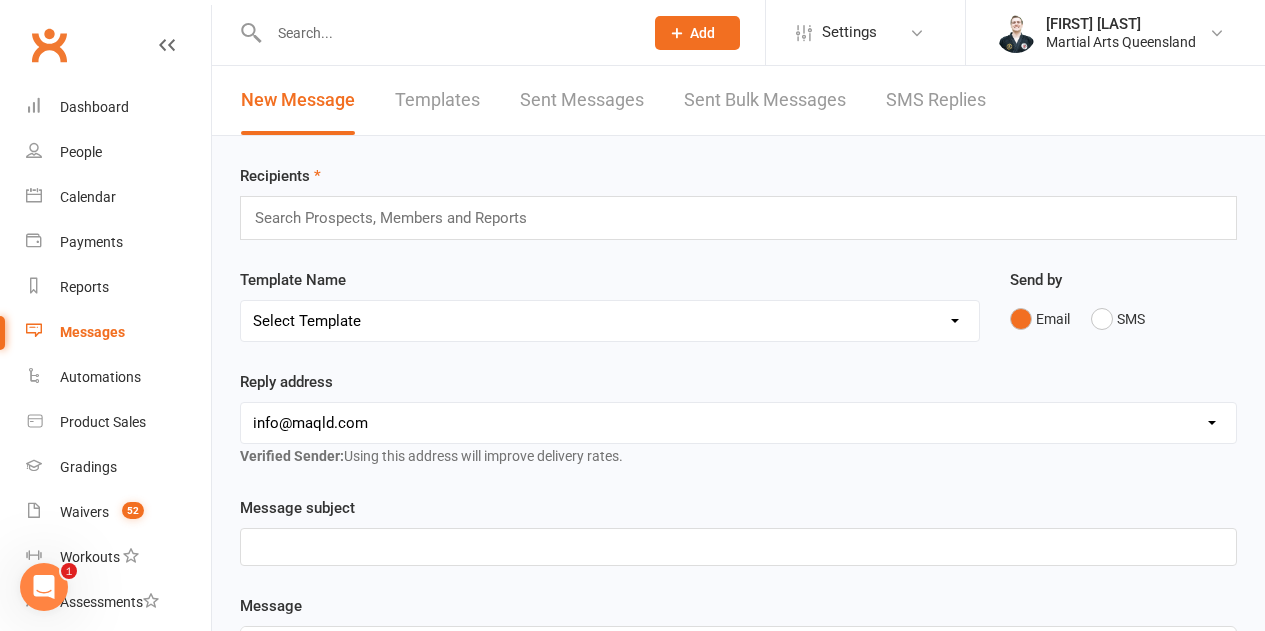 click on "New Message" at bounding box center [298, 100] 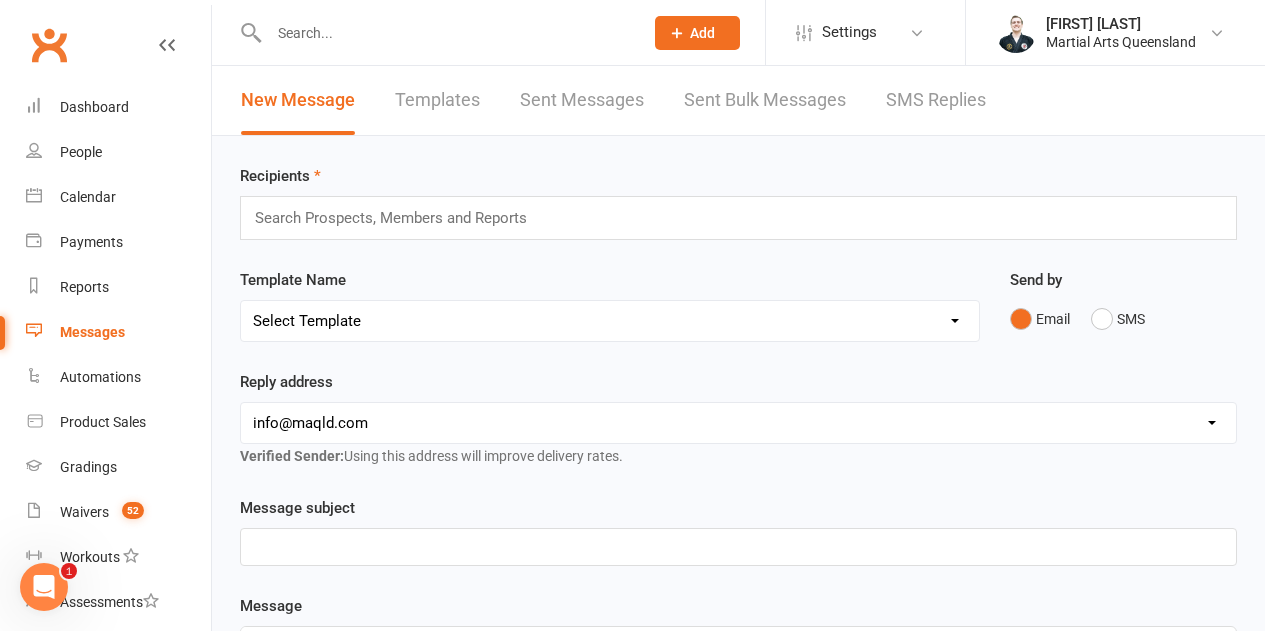 click at bounding box center [399, 218] 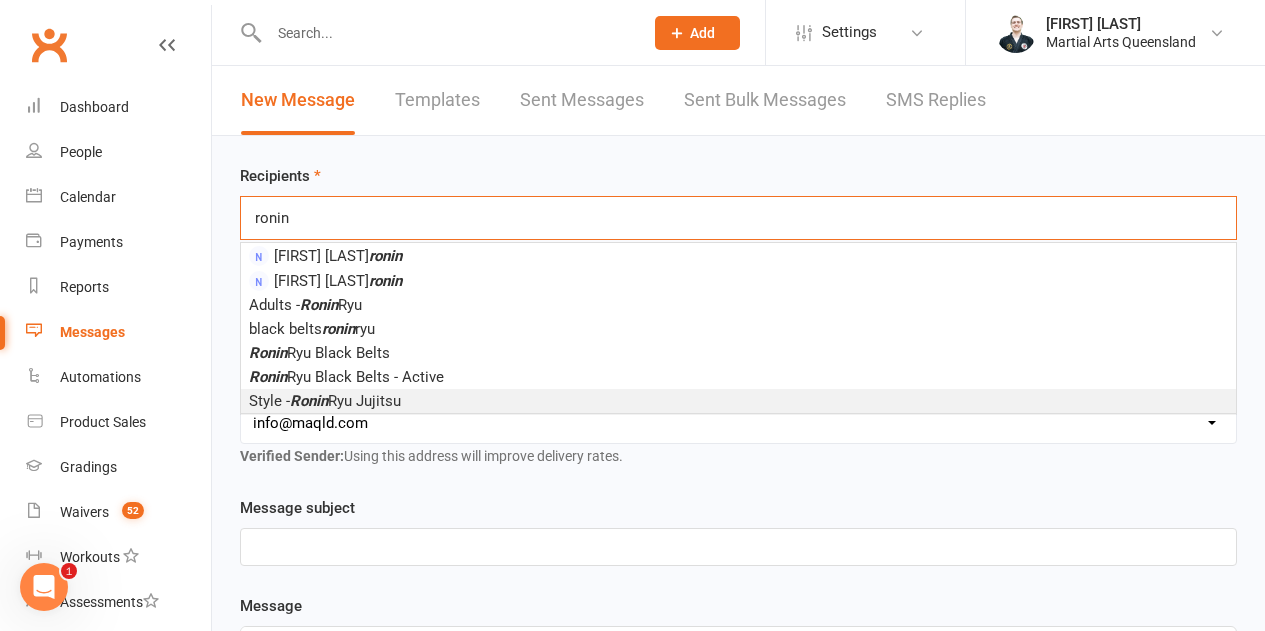type on "ronin" 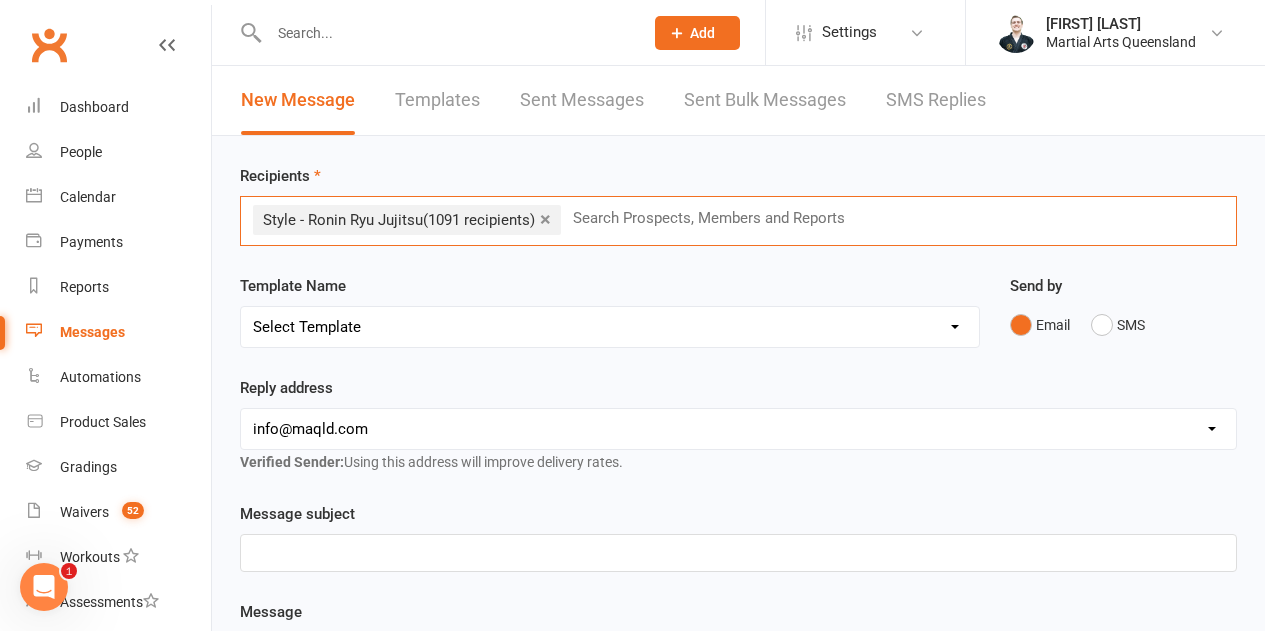 click on "×" at bounding box center [545, 219] 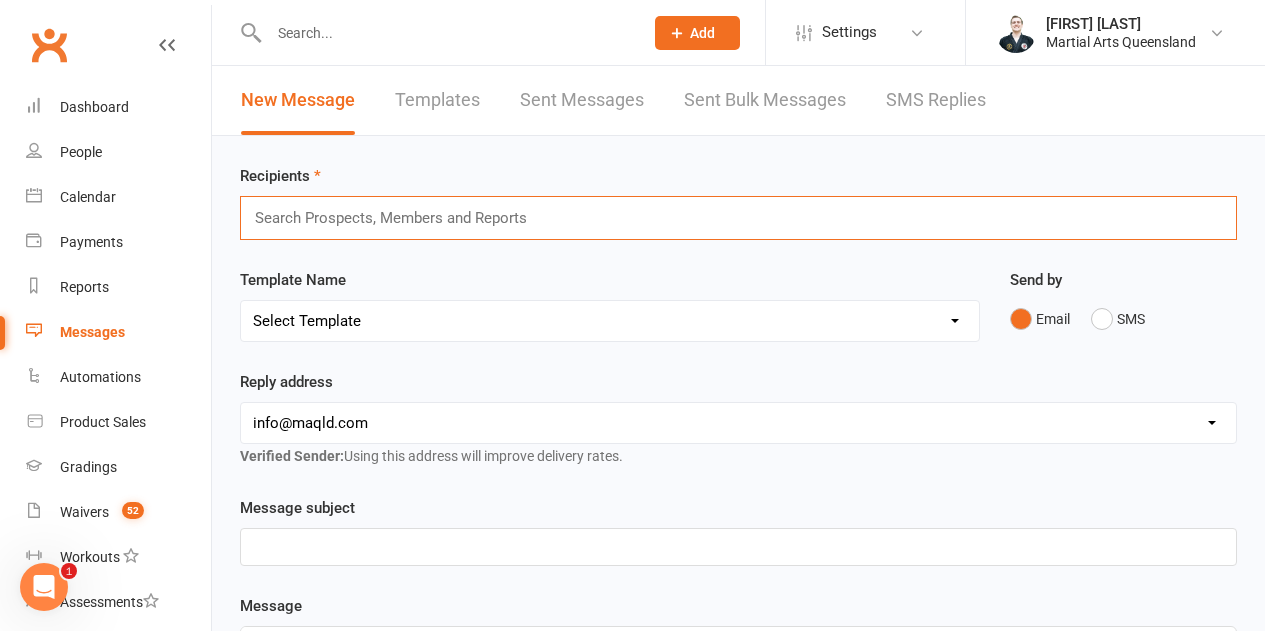 click at bounding box center [399, 218] 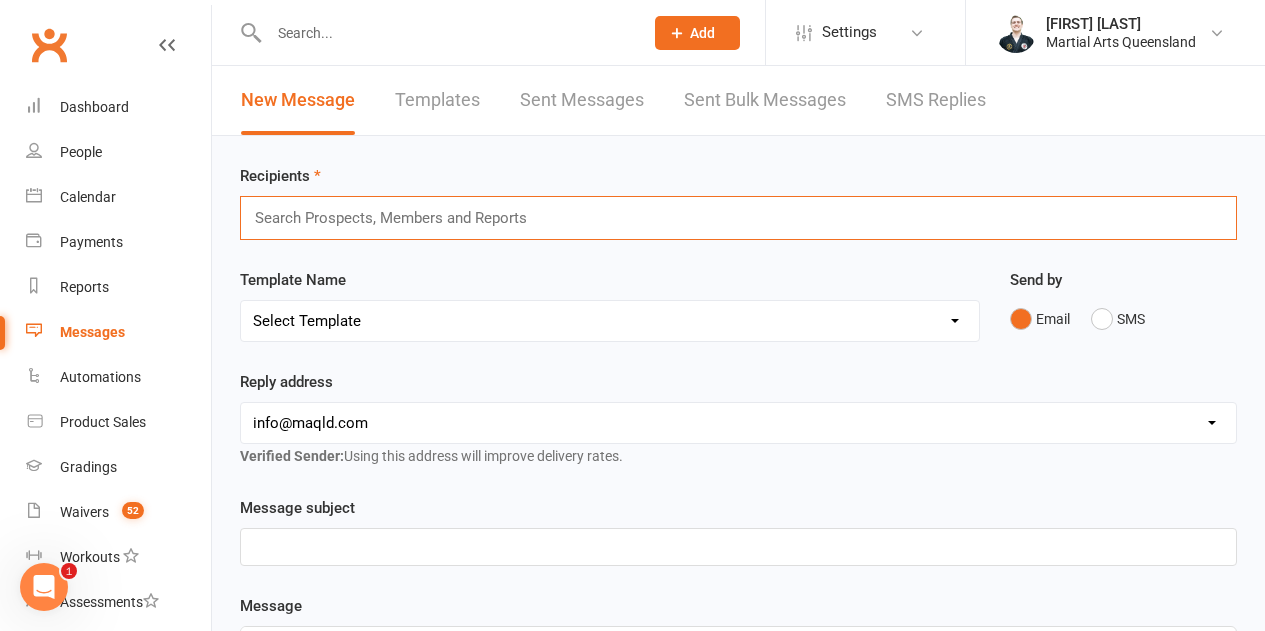 click on "Search Prospects, Members and Reports" at bounding box center [738, 218] 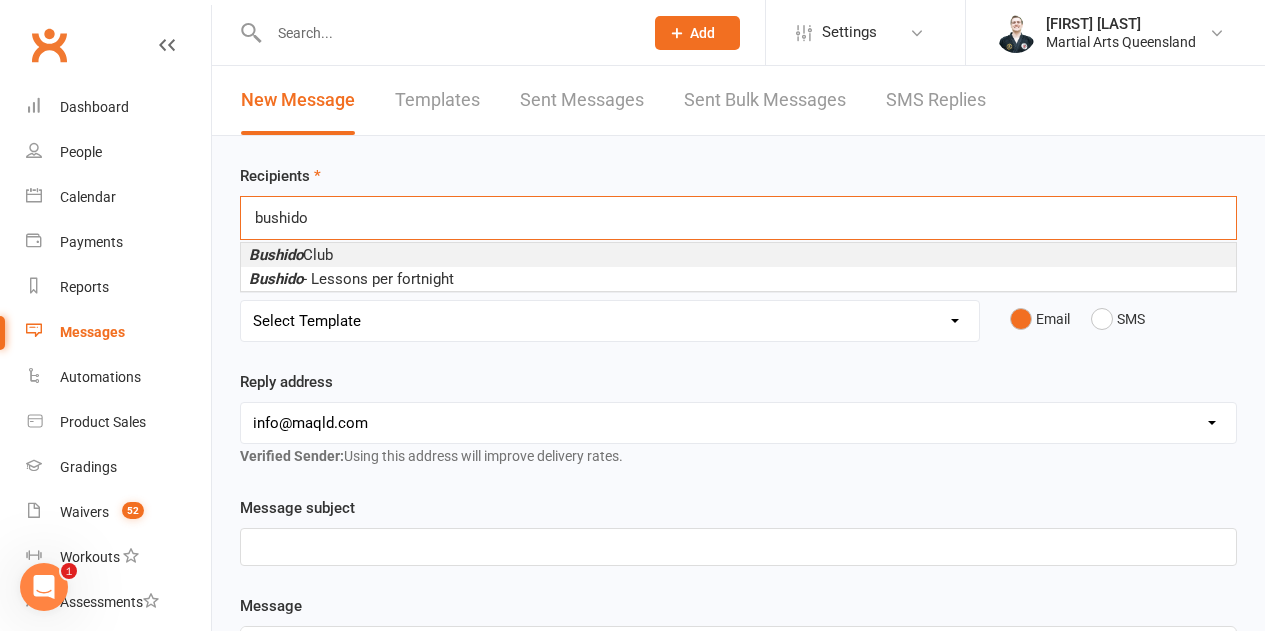 type on "bushido" 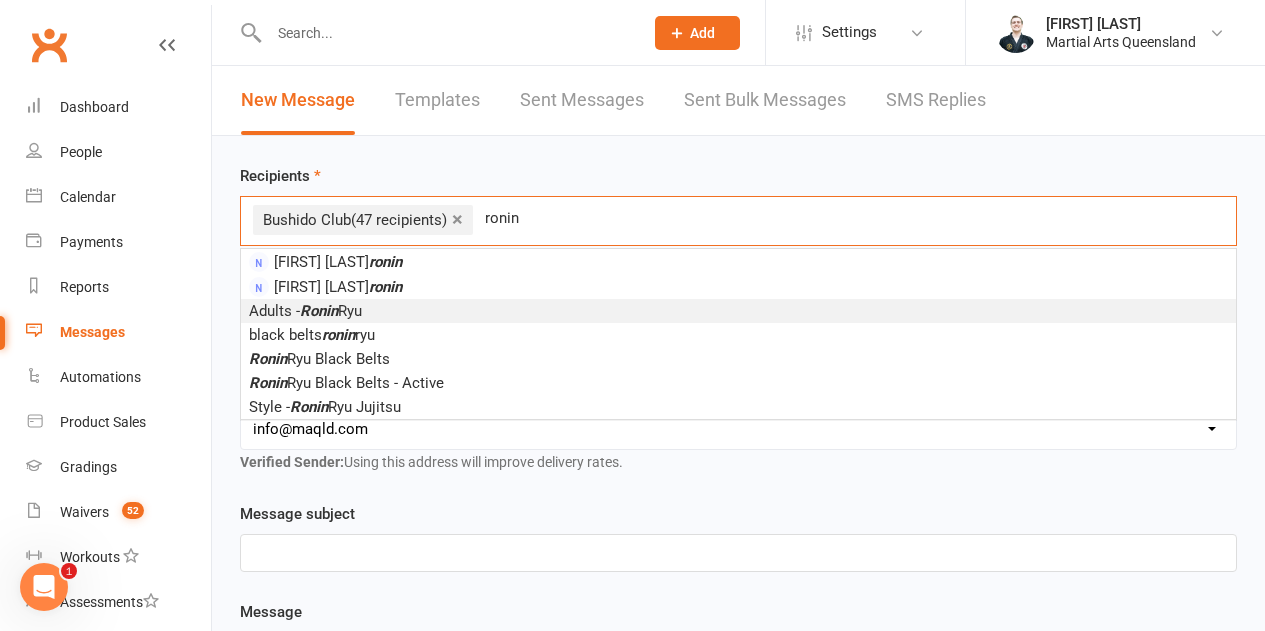 type on "ronin" 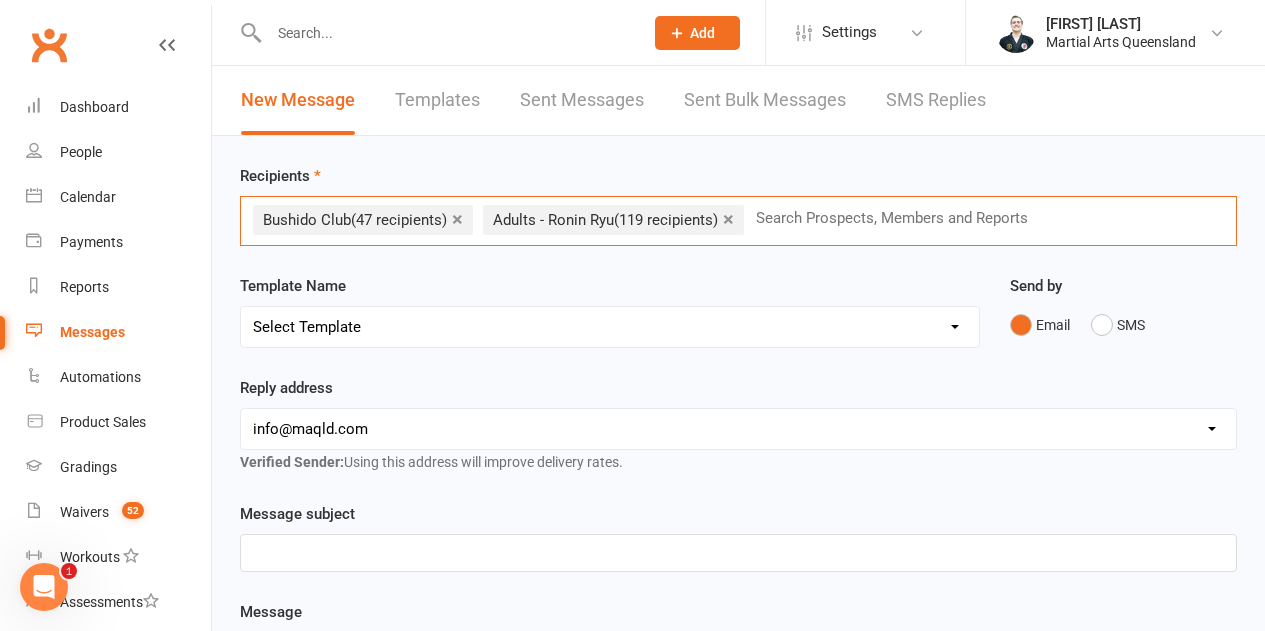 click on "×" at bounding box center (728, 219) 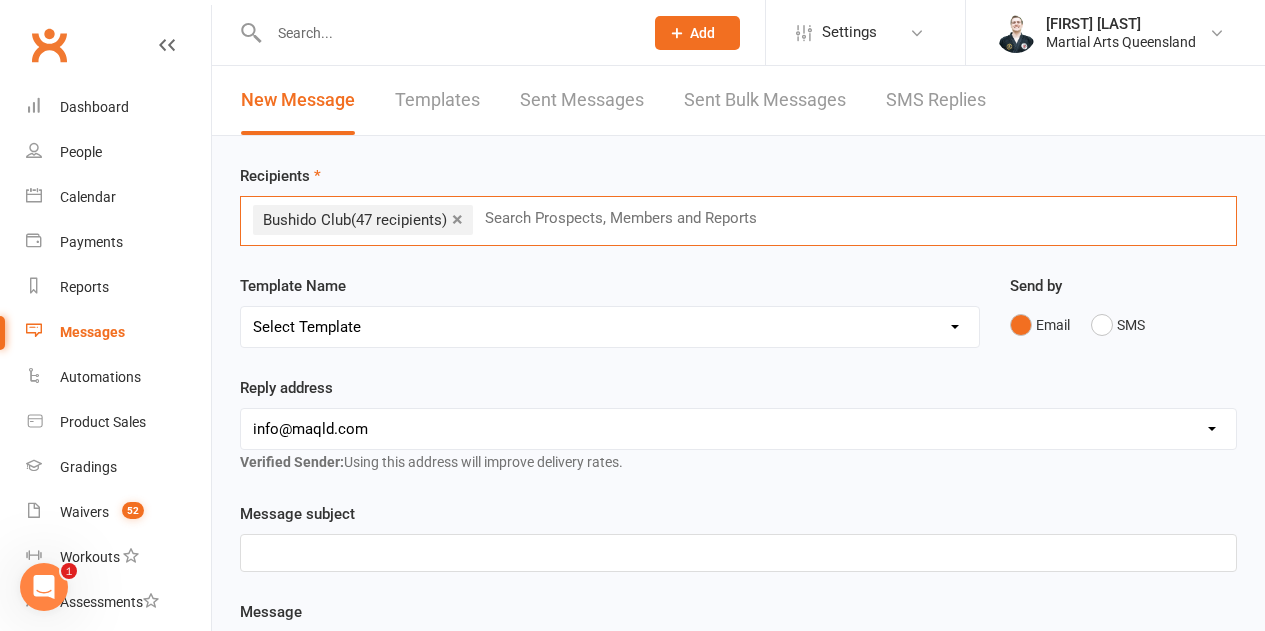 click on "×" at bounding box center (457, 219) 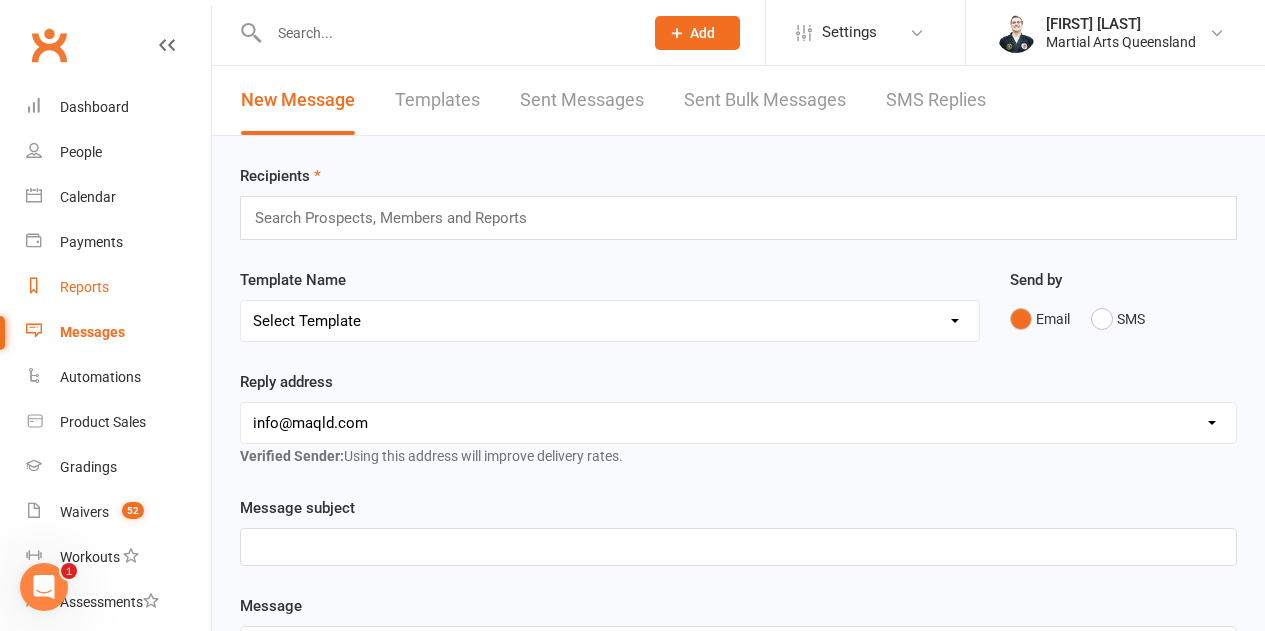 drag, startPoint x: 108, startPoint y: 206, endPoint x: 77, endPoint y: 289, distance: 88.60023 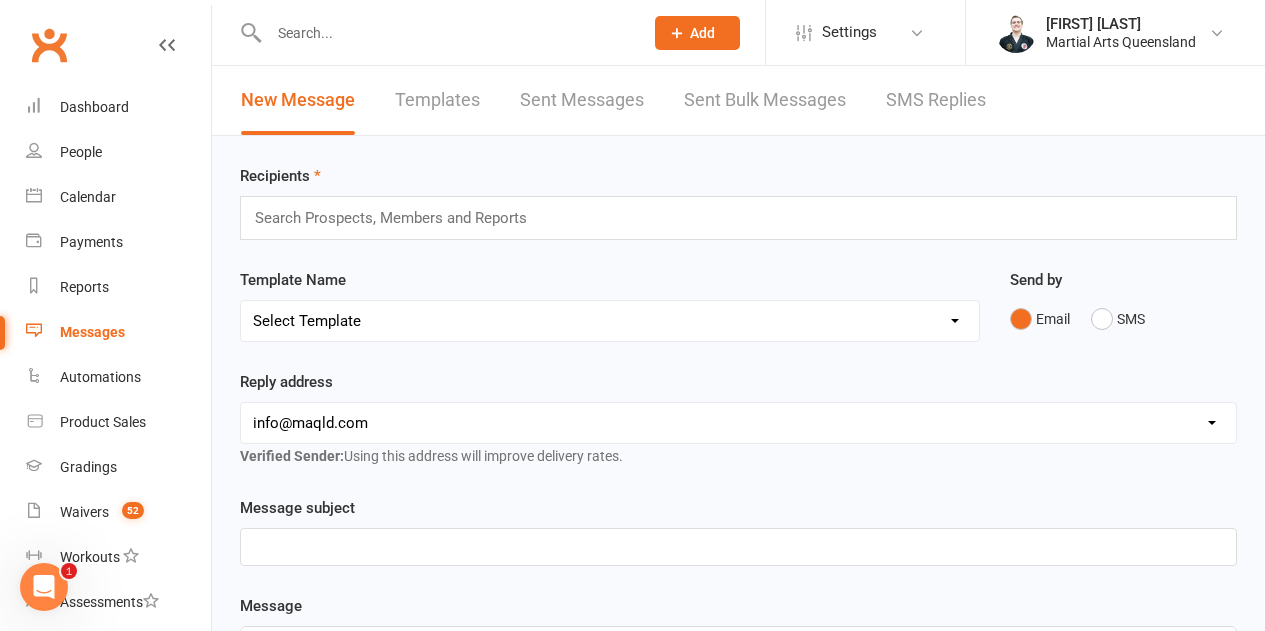 drag, startPoint x: 408, startPoint y: 216, endPoint x: 420, endPoint y: 213, distance: 12.369317 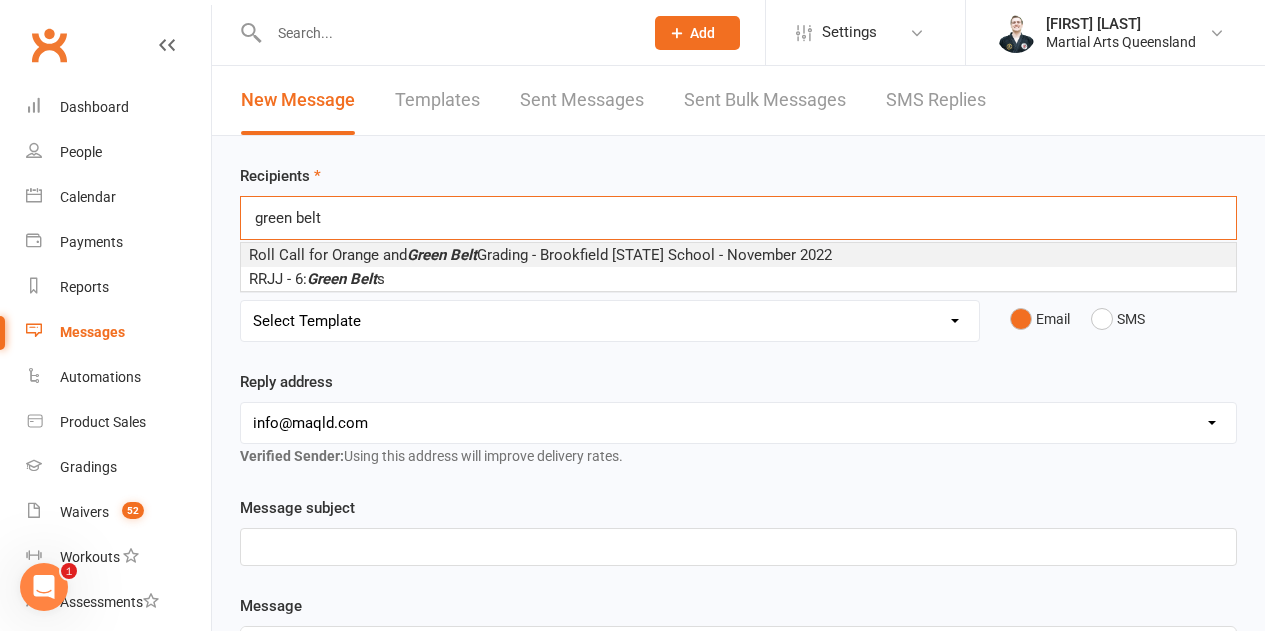 type on "green belt" 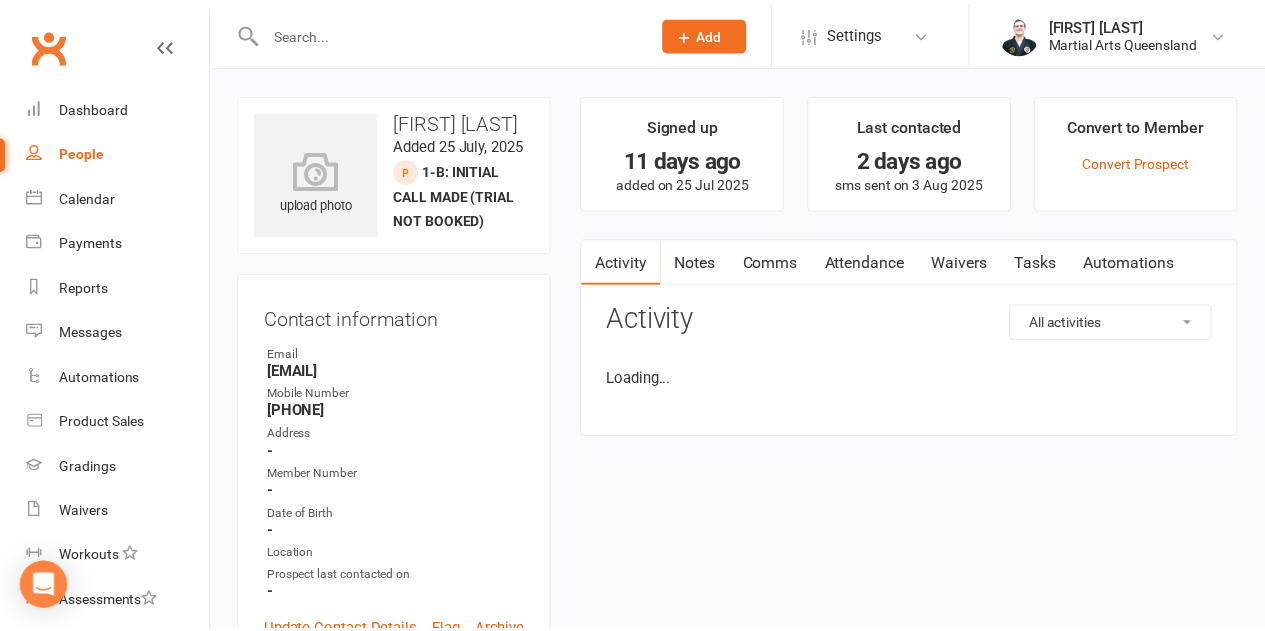 scroll, scrollTop: 0, scrollLeft: 0, axis: both 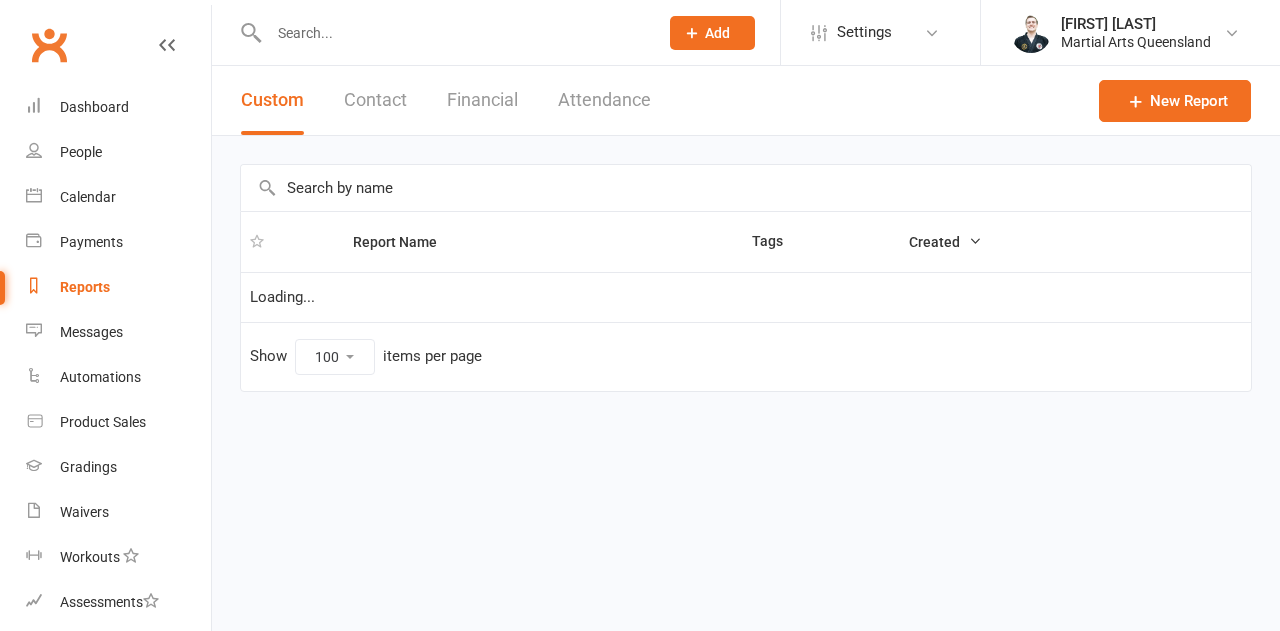 select on "100" 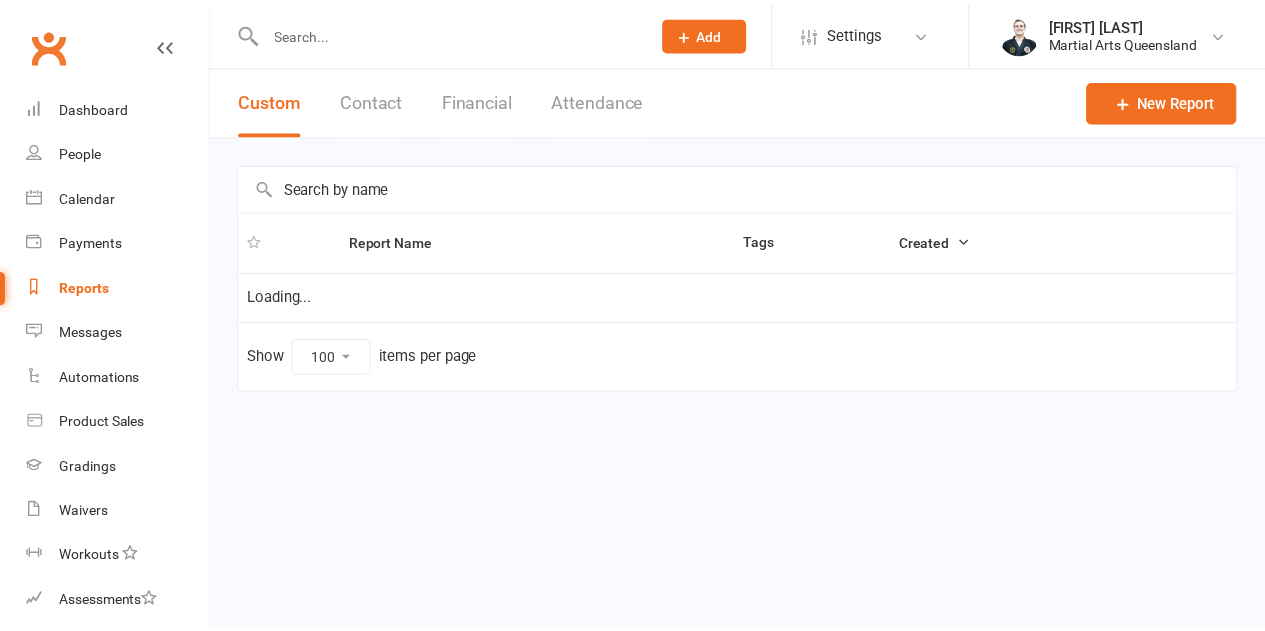 scroll, scrollTop: 0, scrollLeft: 0, axis: both 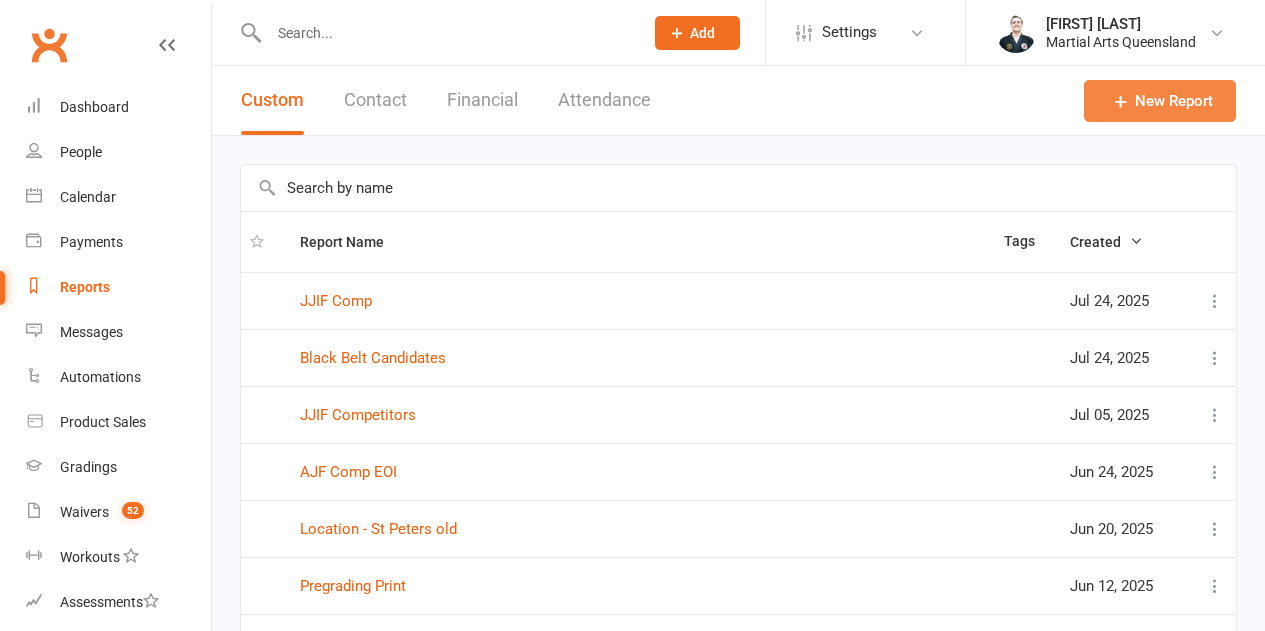 click on "New Report" at bounding box center (1160, 101) 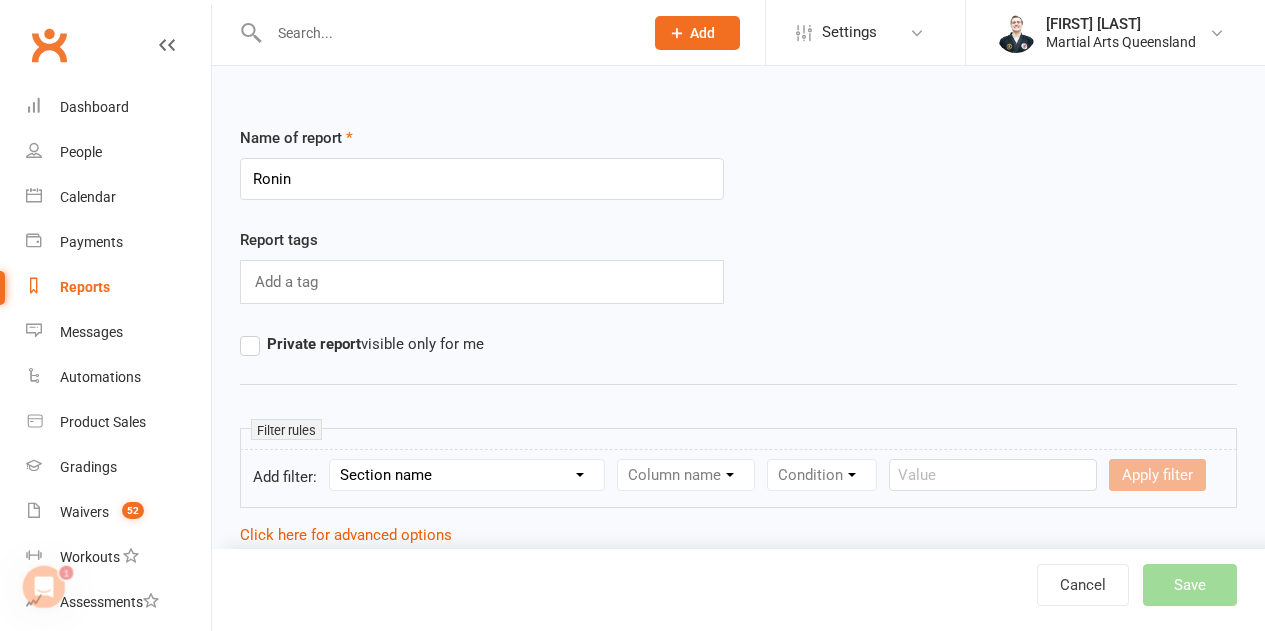 scroll, scrollTop: 0, scrollLeft: 0, axis: both 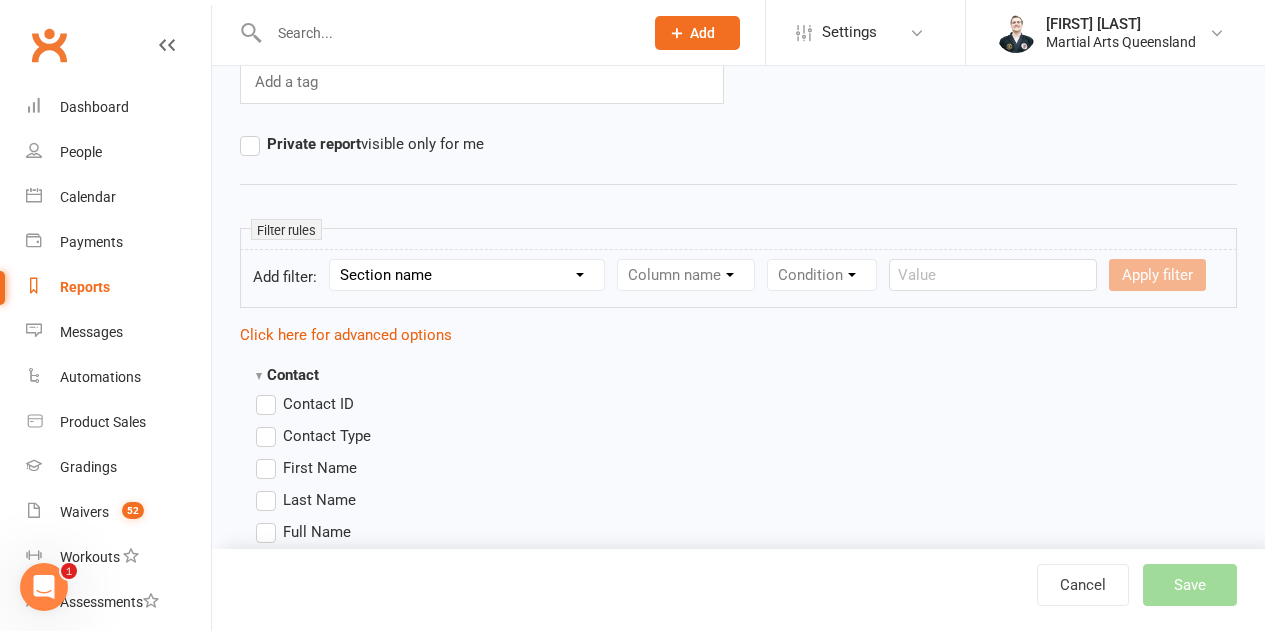 type on "Ronin Ryu - Green Belt+" 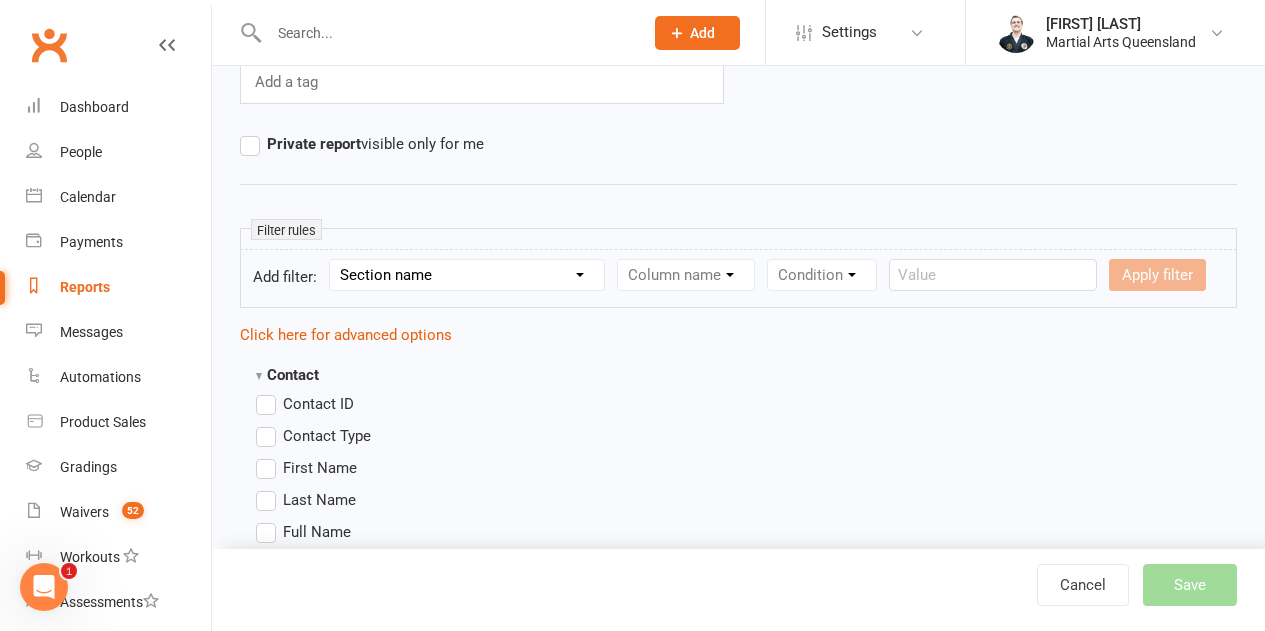 select on "10" 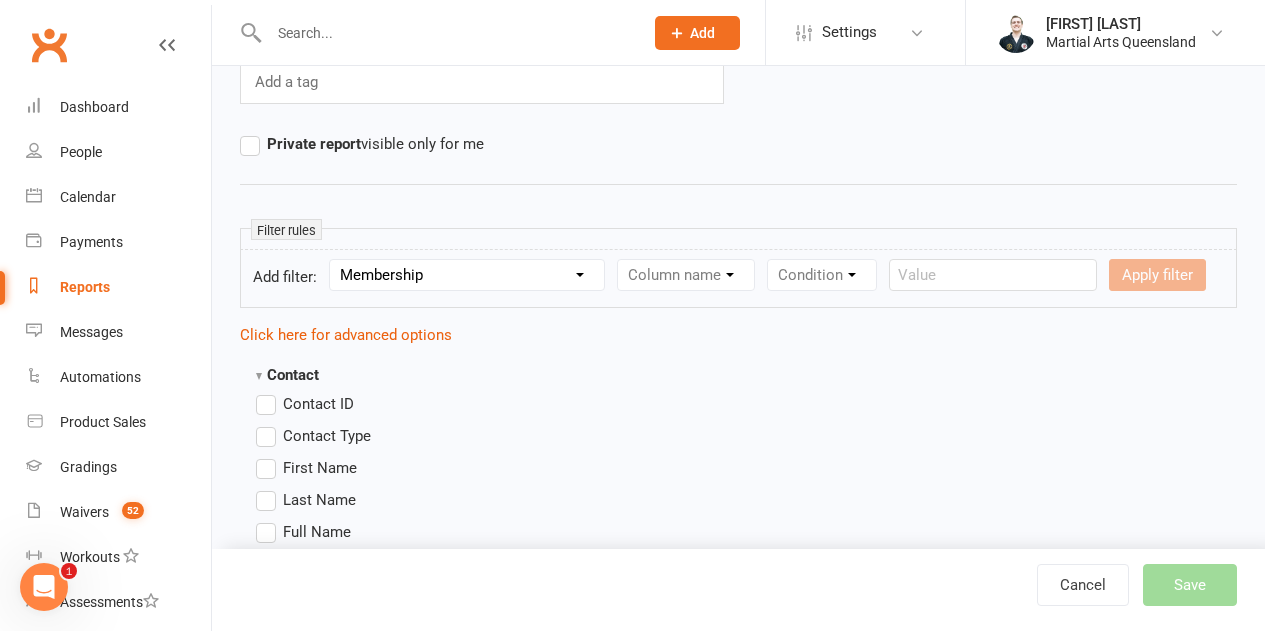 click on "Section name Contact Attendance Aggregate Payment Booking Waitlist Attendees Cancelled Bookings Late-cancelled Bookings Aggregate Booking Communication Comms Recipients Membership Payment Styles And Ranks Aggregate Styles And Ranks Grading Events Promotions On HOLD Signed Waivers Family Members Credit Vouchers Enrolled Automations Public Tasks Black Belt Requirements Membership Dates Commitment program Emergency Contact Details How can we help you get started Key Demographics Loyalty Recognition Information Payment Type Pick Up Information Secondary email address SEX Students Coach Where do your kids attend school?" at bounding box center (467, 275) 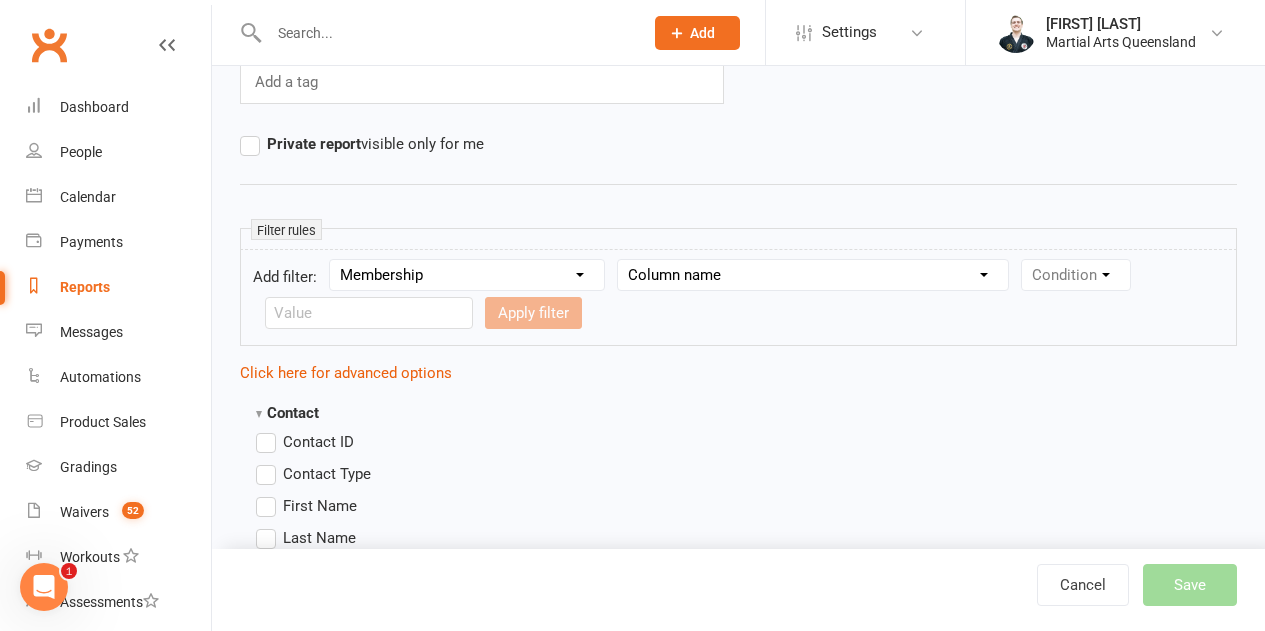 click on "Column name Membership ID Membership Name Membership Category Membership Start Date Membership Up-front Payment Date Membership Recurring Payments Start Date Membership Expiry Date Membership Added On Membership Term (in words) Membership Duration (in days) Current Membership Age (in days) Active Days Remaining (after today) Membership Fee (Up-front) Membership Fee (Recurring) Membership Recurring Fee Frequency Membership Attendance Limit (Description) Membership Attendance Limit Recurrence (Period) Membership Attendance Limit Recurrence (Number) Membership Source Class Pack? Trial Membership? Send email receipt on successful payment? Bookings Made Bookings Attended Bookings Absent Bookings w/ Unmarked Attendance Bookings Remaining Attendances in Current Calendar Month Make-up Classes Available Membership Active? Cancellation Present? Cancellation Date Cancellation Added On Cancellation Reason Most Recent Attendance Payments Attempted Paid Payments Failed Payments (Current) Payments Remaining" at bounding box center (813, 275) 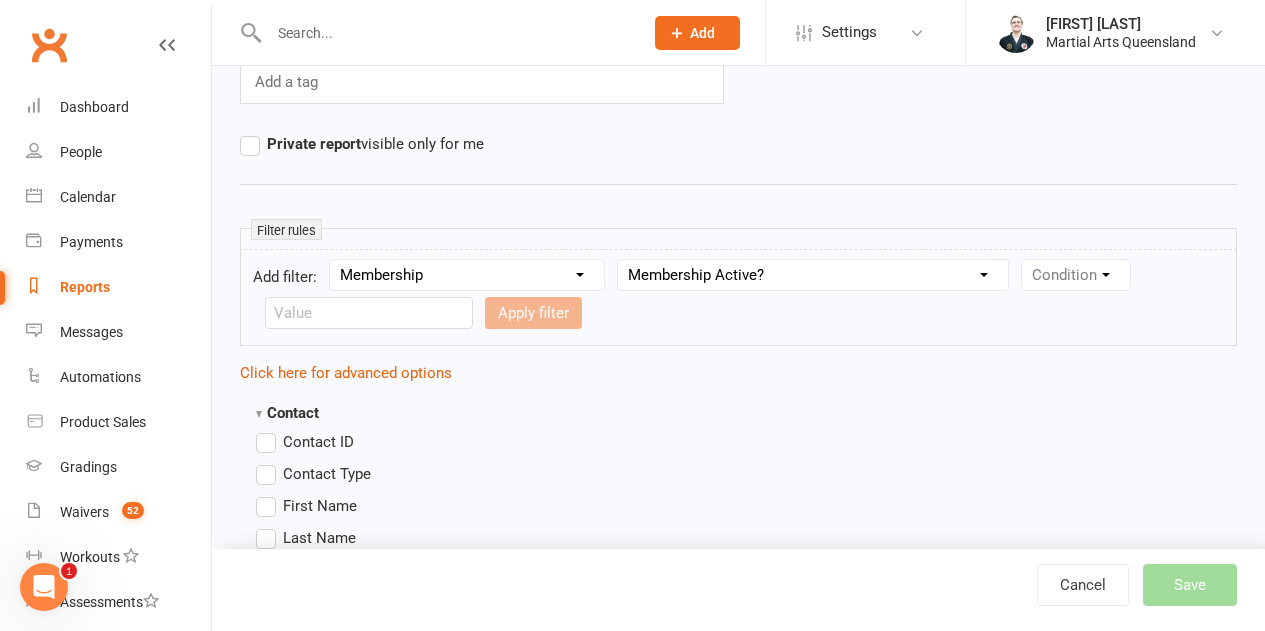click on "Column name Membership ID Membership Name Membership Category Membership Start Date Membership Up-front Payment Date Membership Recurring Payments Start Date Membership Expiry Date Membership Added On Membership Term (in words) Membership Duration (in days) Current Membership Age (in days) Active Days Remaining (after today) Membership Fee (Up-front) Membership Fee (Recurring) Membership Recurring Fee Frequency Membership Attendance Limit (Description) Membership Attendance Limit Recurrence (Period) Membership Attendance Limit Recurrence (Number) Membership Source Class Pack? Trial Membership? Send email receipt on successful payment? Bookings Made Bookings Attended Bookings Absent Bookings w/ Unmarked Attendance Bookings Remaining Attendances in Current Calendar Month Make-up Classes Available Membership Active? Cancellation Present? Cancellation Date Cancellation Added On Cancellation Reason Most Recent Attendance Payments Attempted Paid Payments Failed Payments (Current) Payments Remaining" at bounding box center (813, 275) 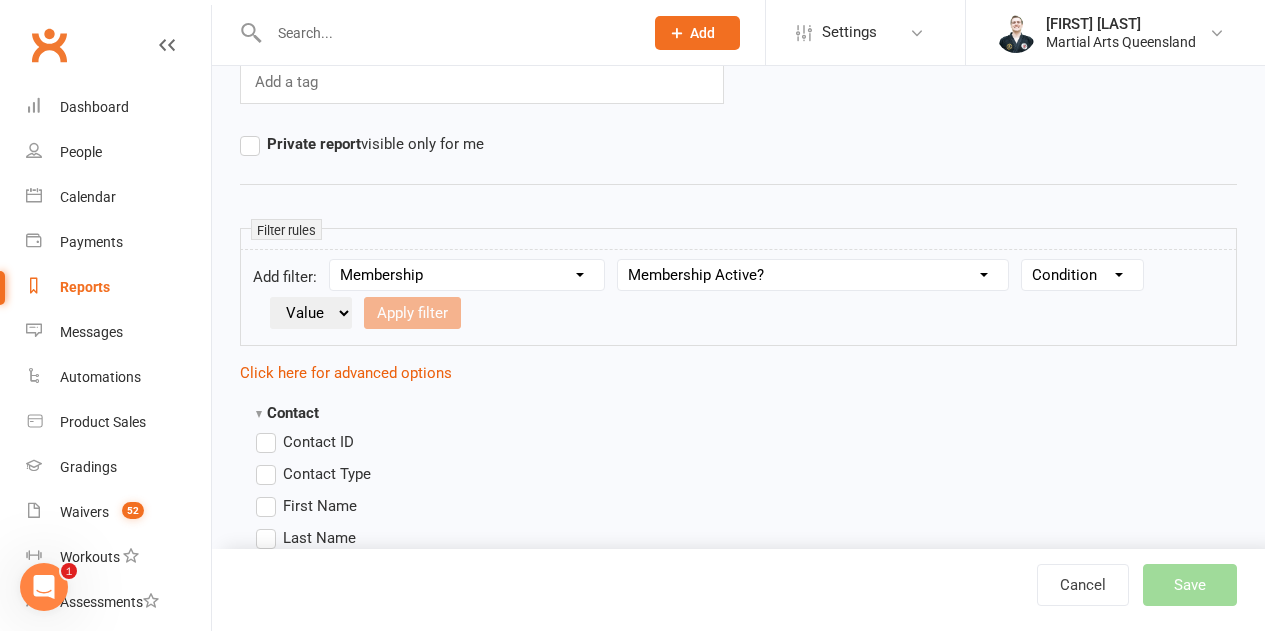 click on "Condition Is Is not Is blank Is not blank" at bounding box center (1082, 275) 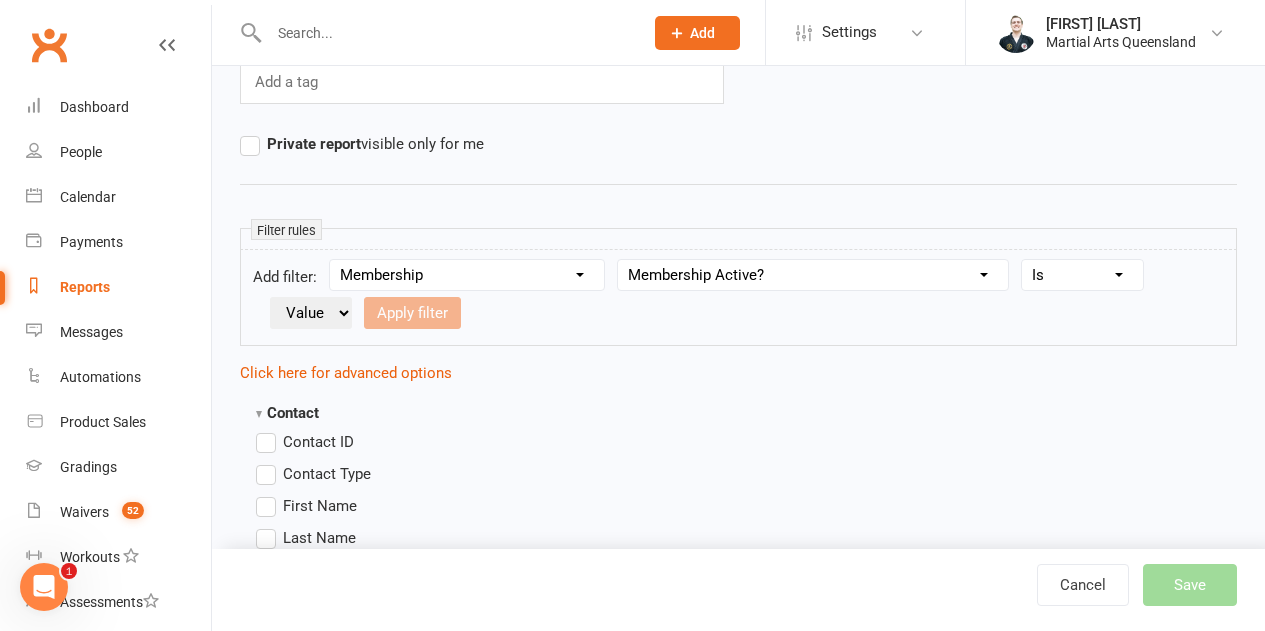 click on "Condition Is Is not Is blank Is not blank" at bounding box center [1082, 275] 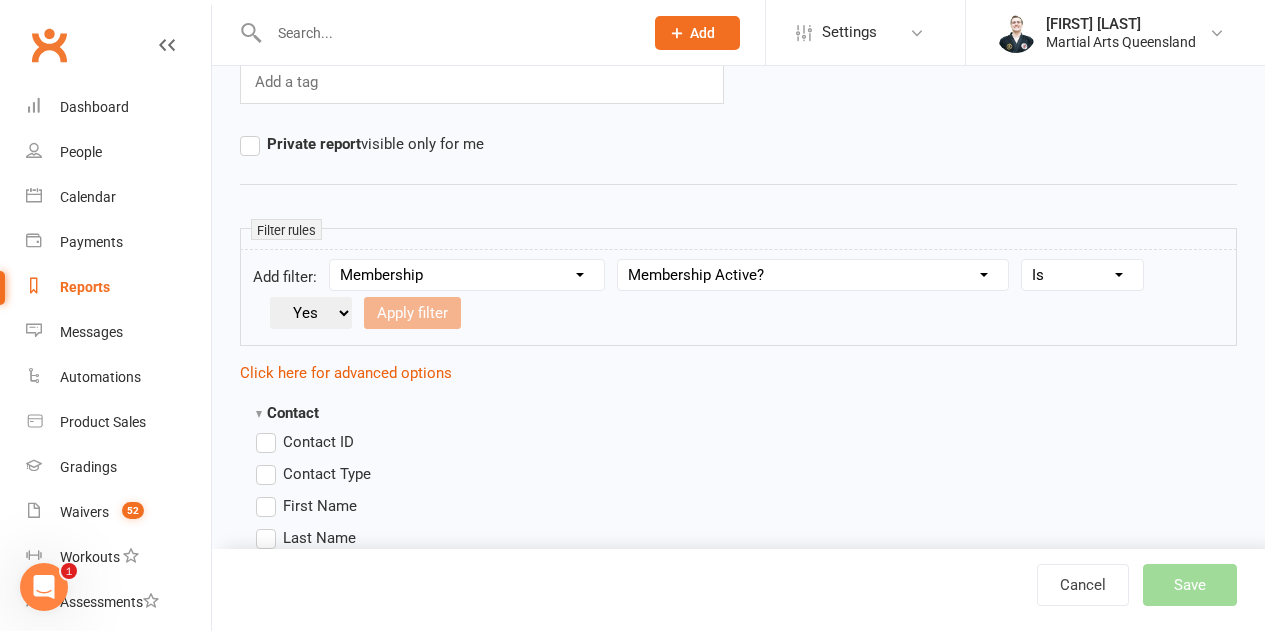 click on "Value Yes No" at bounding box center (311, 313) 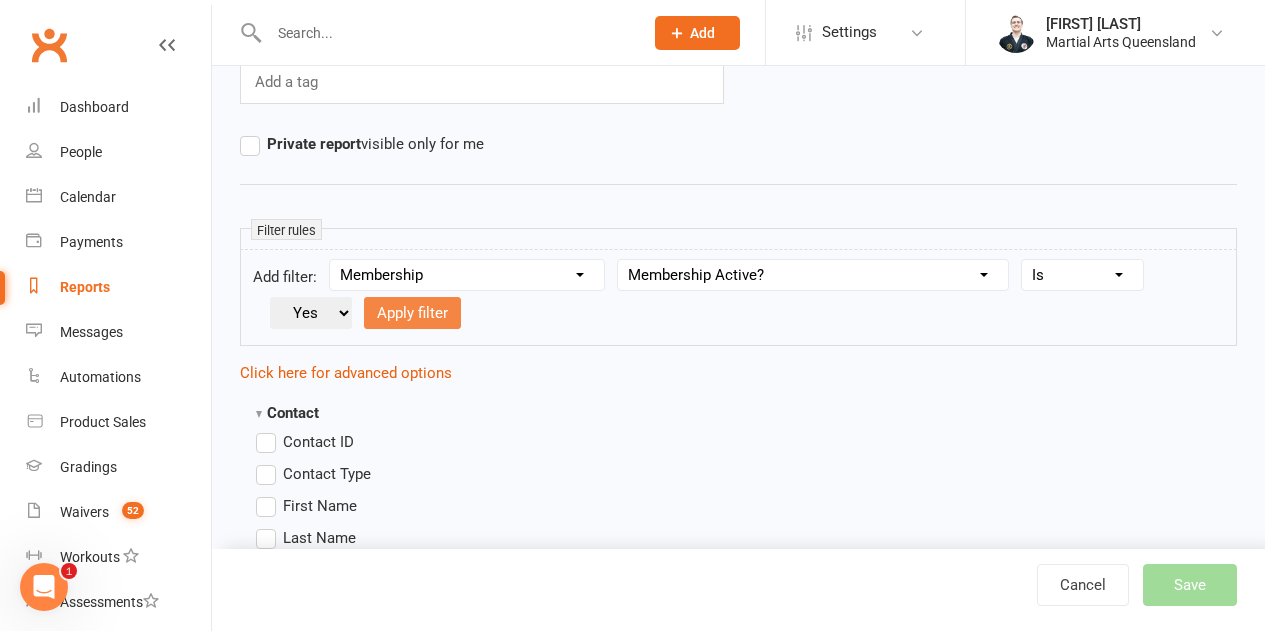 click on "Apply filter" at bounding box center [412, 313] 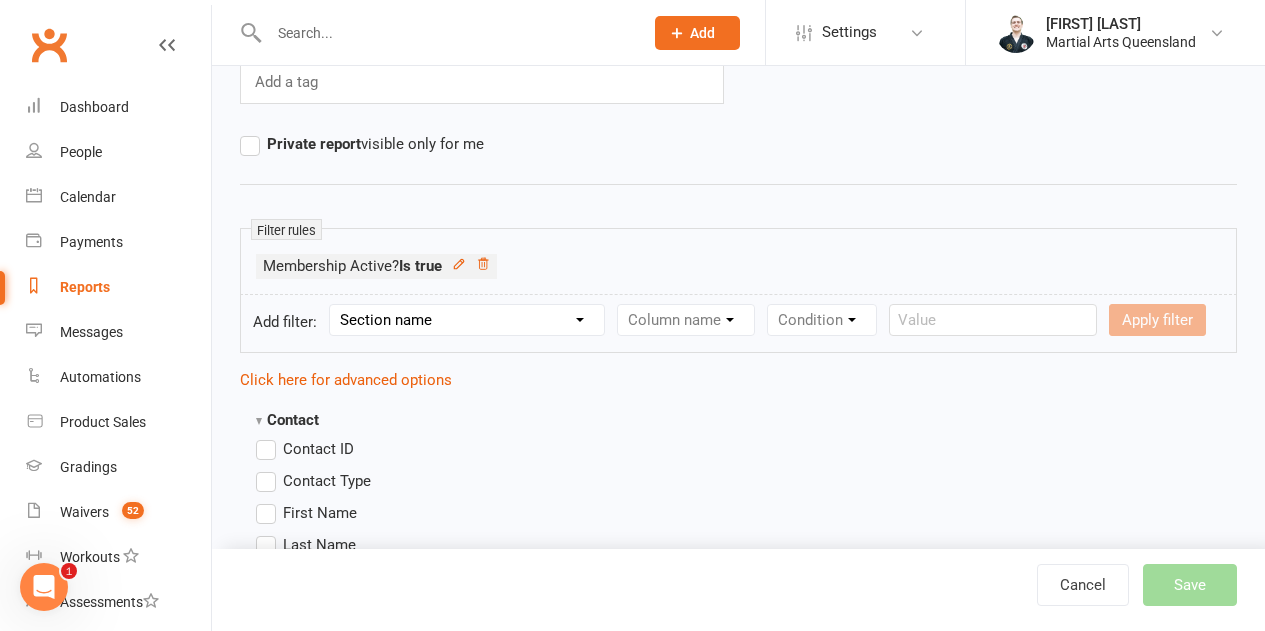 click on "Section name Contact Attendance Aggregate Payment Booking Waitlist Attendees Cancelled Bookings Late-cancelled Bookings Aggregate Booking Communication Comms Recipients Membership Payment Styles And Ranks Aggregate Styles And Ranks Grading Events Promotions On HOLD Signed Waivers Family Members Credit Vouchers Enrolled Automations Public Tasks Black Belt Requirements Membership Dates Commitment program Emergency Contact Details How can we help you get started Key Demographics Loyalty Recognition Information Payment Type Pick Up Information Secondary email address SEX Students Coach Where do your kids attend school?" at bounding box center (467, 320) 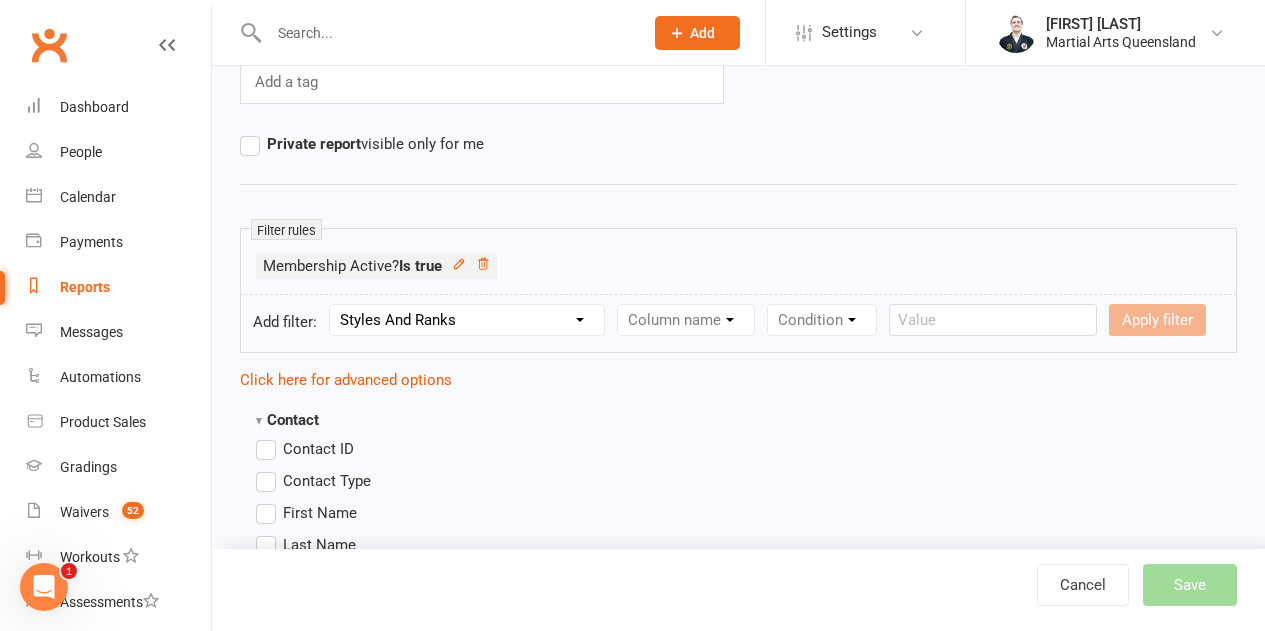 click on "Section name Contact Attendance Aggregate Payment Booking Waitlist Attendees Cancelled Bookings Late-cancelled Bookings Aggregate Booking Communication Comms Recipients Membership Payment Styles And Ranks Aggregate Styles And Ranks Grading Events Promotions On HOLD Signed Waivers Family Members Credit Vouchers Enrolled Automations Public Tasks Black Belt Requirements Membership Dates Commitment program Emergency Contact Details How can we help you get started Key Demographics Loyalty Recognition Information Payment Type Pick Up Information Secondary email address SEX Students Coach Where do your kids attend school?" at bounding box center [467, 320] 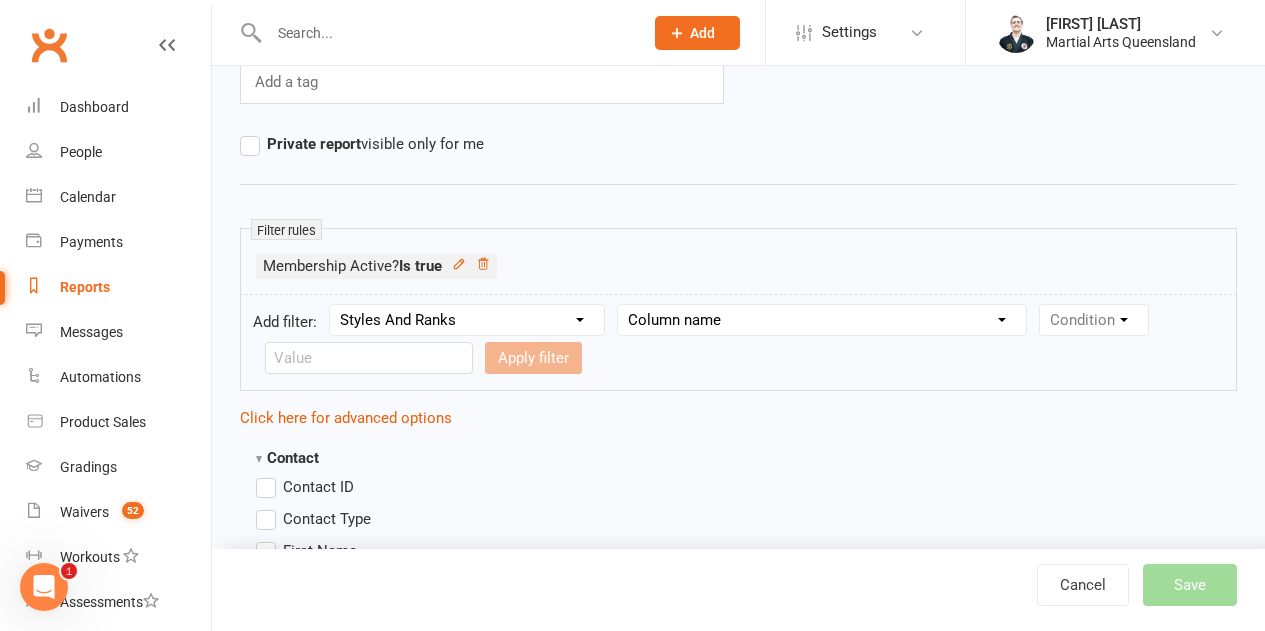 click on "Column name Style Current Rank Current Rank Position Next Rank Belt Size Active for Grading? Most Recent Promotion All Classes Attended Since Previous Promotion Style Classes Attended Since Previous Promotion Non-Style Classes Attended Since Previous Promotion Most Recent Style Attendance" at bounding box center (822, 320) 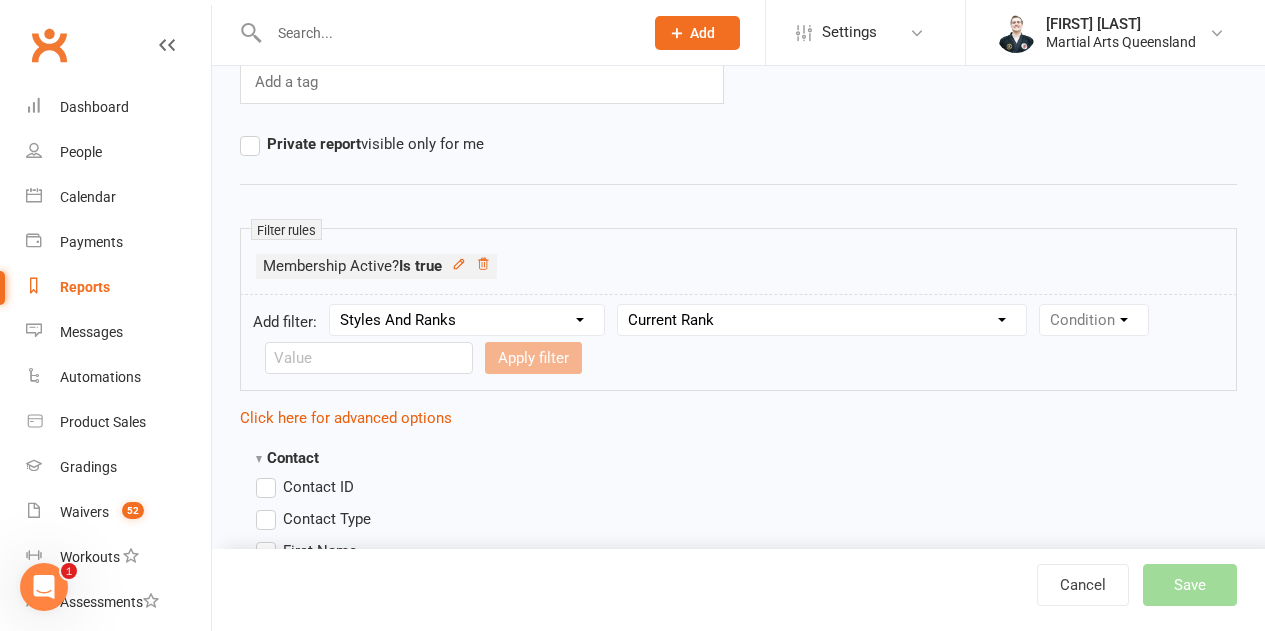 click on "Column name Style Current Rank Current Rank Position Next Rank Belt Size Active for Grading? Most Recent Promotion All Classes Attended Since Previous Promotion Style Classes Attended Since Previous Promotion Non-Style Classes Attended Since Previous Promotion Most Recent Style Attendance" at bounding box center (822, 320) 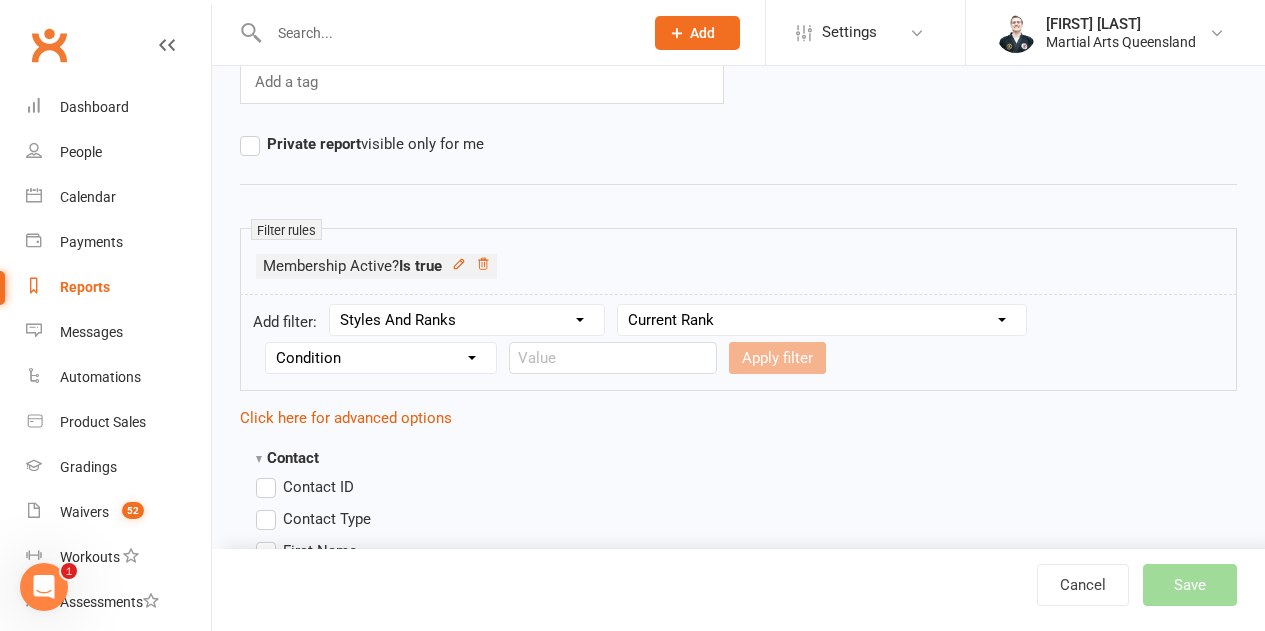 click on "Column name Style Current Rank Current Rank Position Next Rank Belt Size Active for Grading? Most Recent Promotion All Classes Attended Since Previous Promotion Style Classes Attended Since Previous Promotion Non-Style Classes Attended Since Previous Promotion Most Recent Style Attendance" at bounding box center (822, 320) 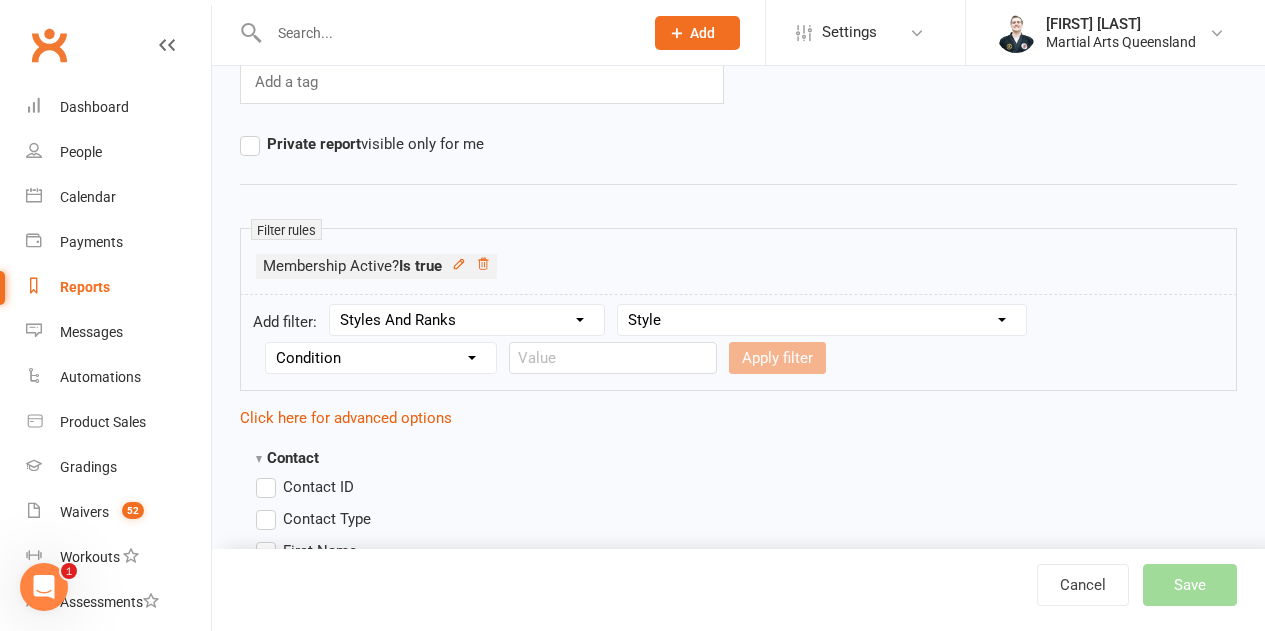 click on "Column name Style Current Rank Current Rank Position Next Rank Belt Size Active for Grading? Most Recent Promotion All Classes Attended Since Previous Promotion Style Classes Attended Since Previous Promotion Non-Style Classes Attended Since Previous Promotion Most Recent Style Attendance" at bounding box center [822, 320] 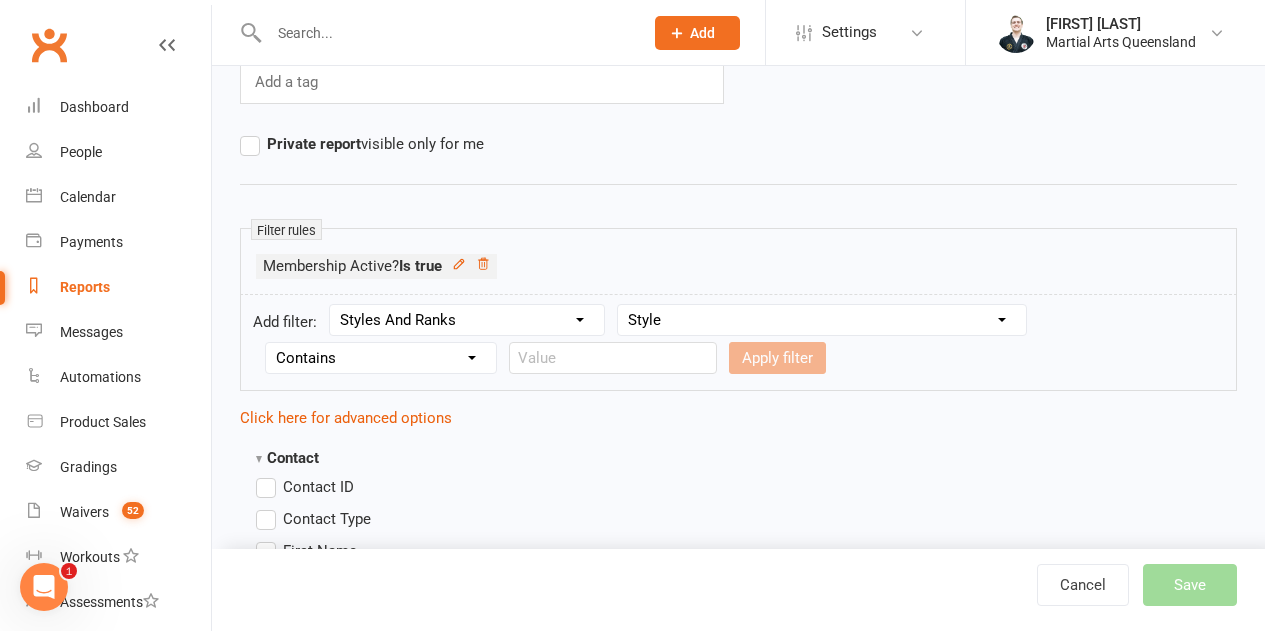 click on "Condition Equals Does not equal Contains Does not contain Is blank or does not contain Is blank Is not blank Before After" at bounding box center [381, 358] 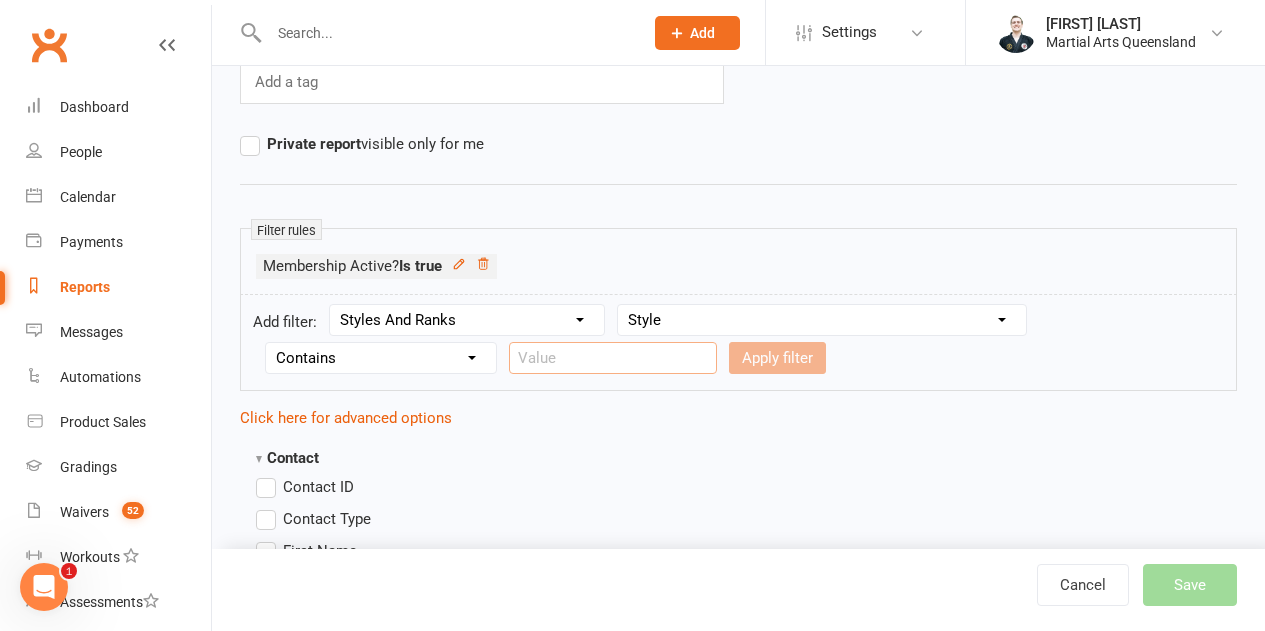 click at bounding box center [613, 358] 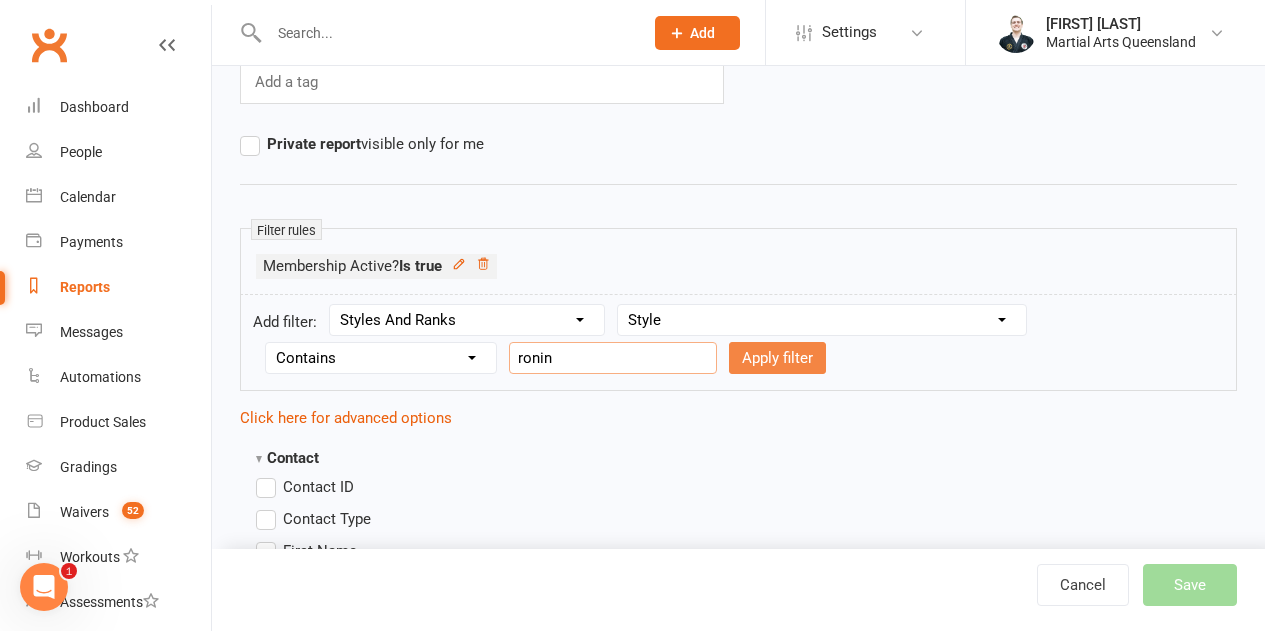 type on "ronin" 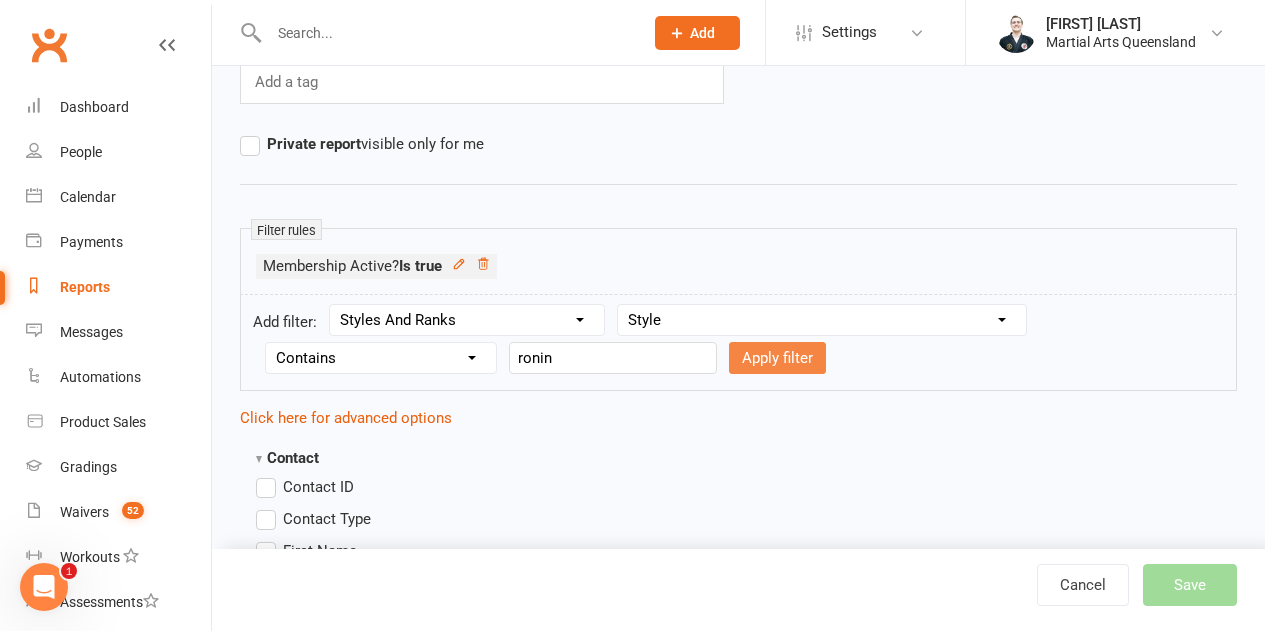 click on "Apply filter" at bounding box center (777, 358) 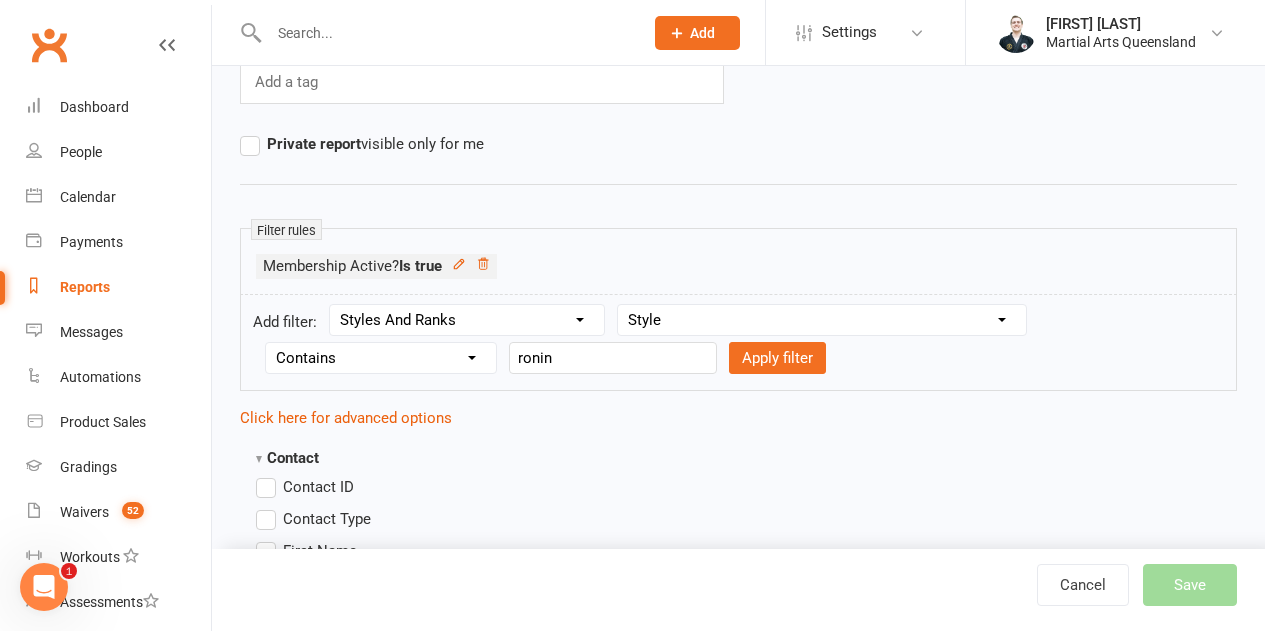 select 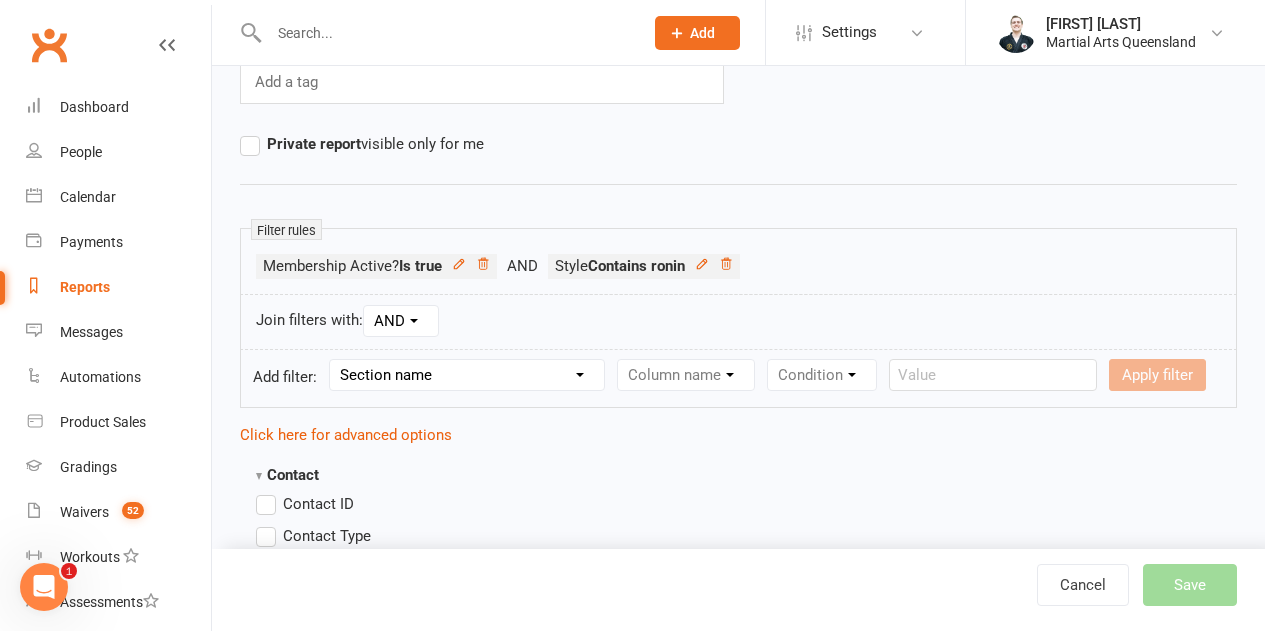 click on "Section name Contact Attendance Aggregate Payment Booking Waitlist Attendees Cancelled Bookings Late-cancelled Bookings Aggregate Booking Communication Comms Recipients Membership Payment Styles And Ranks Aggregate Styles And Ranks Grading Events Promotions On HOLD Signed Waivers Family Members Credit Vouchers Enrolled Automations Public Tasks Black Belt Requirements Membership Dates Commitment program Emergency Contact Details How can we help you get started Key Demographics Loyalty Recognition Information Payment Type Pick Up Information Secondary email address SEX Students Coach Where do your kids attend school?" at bounding box center (467, 375) 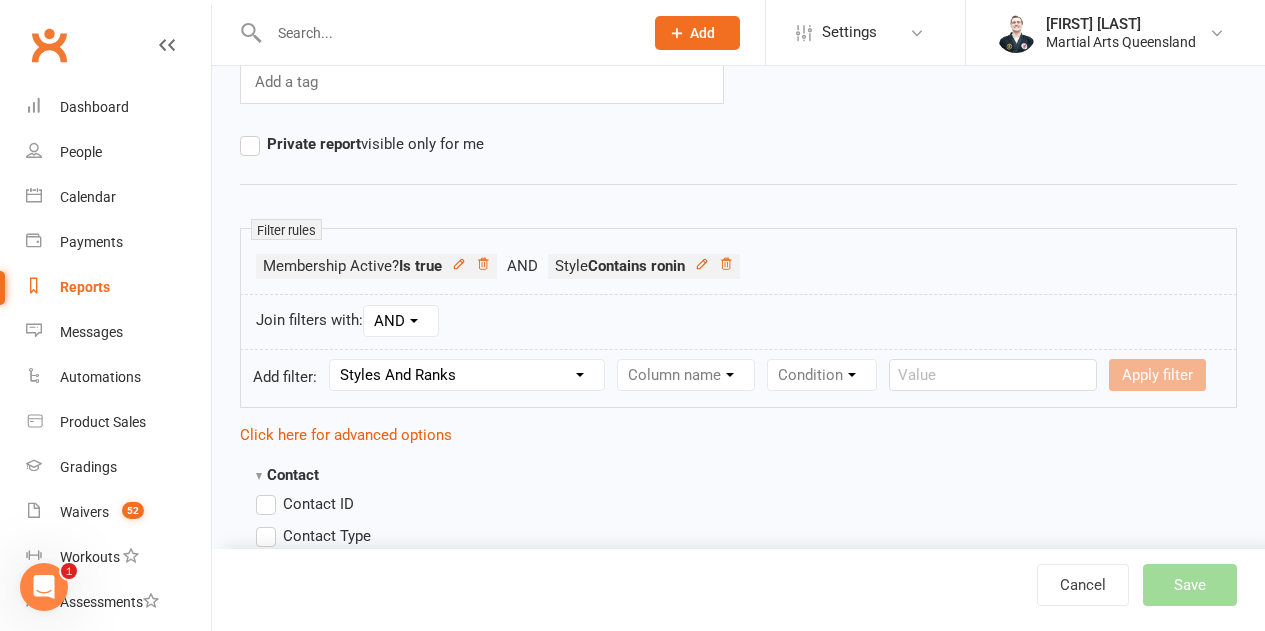 click on "Section name Contact Attendance Aggregate Payment Booking Waitlist Attendees Cancelled Bookings Late-cancelled Bookings Aggregate Booking Communication Comms Recipients Membership Payment Styles And Ranks Aggregate Styles And Ranks Grading Events Promotions On HOLD Signed Waivers Family Members Credit Vouchers Enrolled Automations Public Tasks Black Belt Requirements Membership Dates Commitment program Emergency Contact Details How can we help you get started Key Demographics Loyalty Recognition Information Payment Type Pick Up Information Secondary email address SEX Students Coach Where do your kids attend school?" at bounding box center (467, 375) 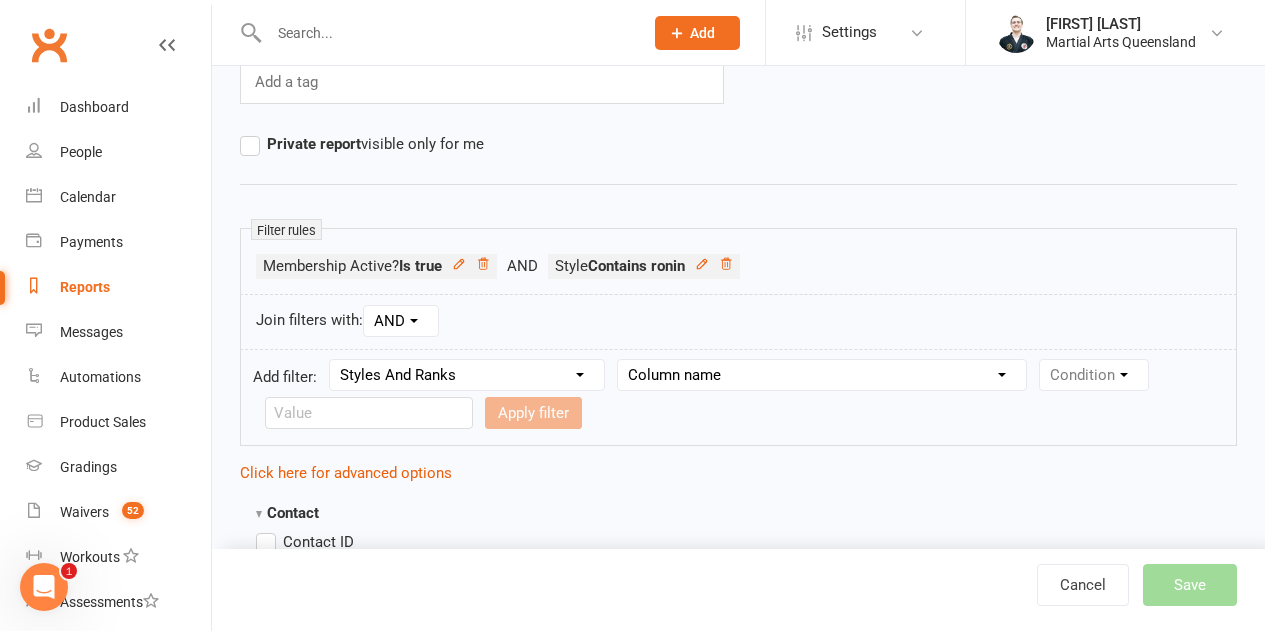 click on "Column name Style Current Rank Current Rank Position Next Rank Belt Size Active for Grading? Most Recent Promotion All Classes Attended Since Previous Promotion Style Classes Attended Since Previous Promotion Non-Style Classes Attended Since Previous Promotion Most Recent Style Attendance" at bounding box center (822, 375) 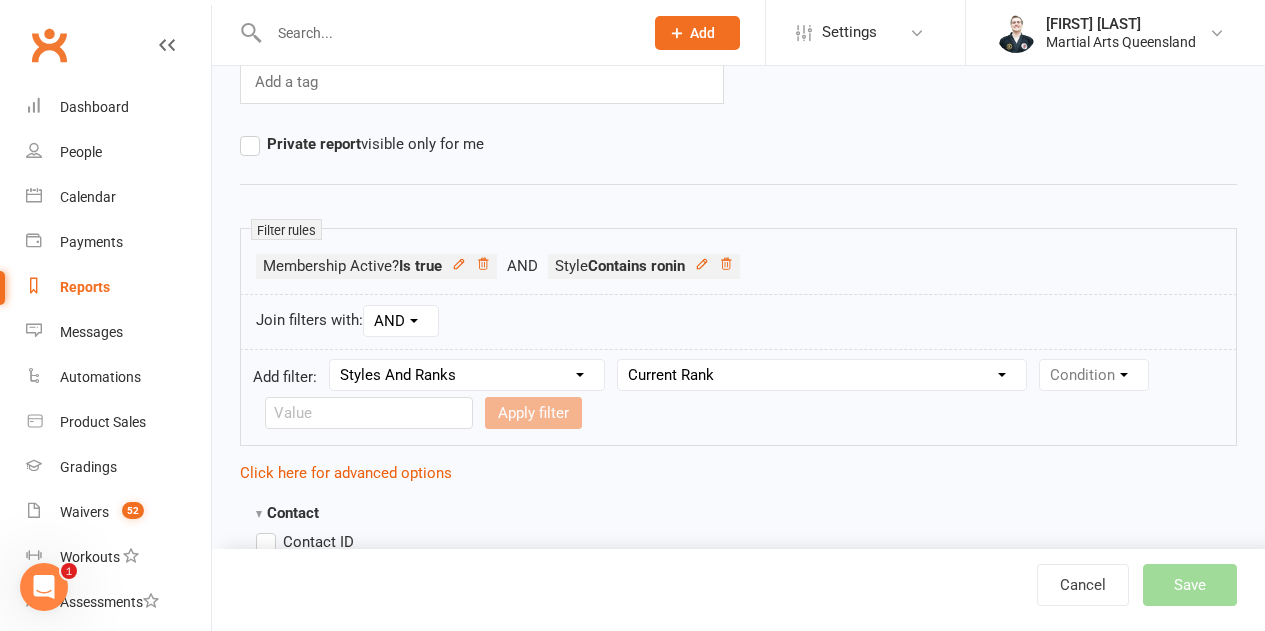 click on "Column name Style Current Rank Current Rank Position Next Rank Belt Size Active for Grading? Most Recent Promotion All Classes Attended Since Previous Promotion Style Classes Attended Since Previous Promotion Non-Style Classes Attended Since Previous Promotion Most Recent Style Attendance" at bounding box center (822, 375) 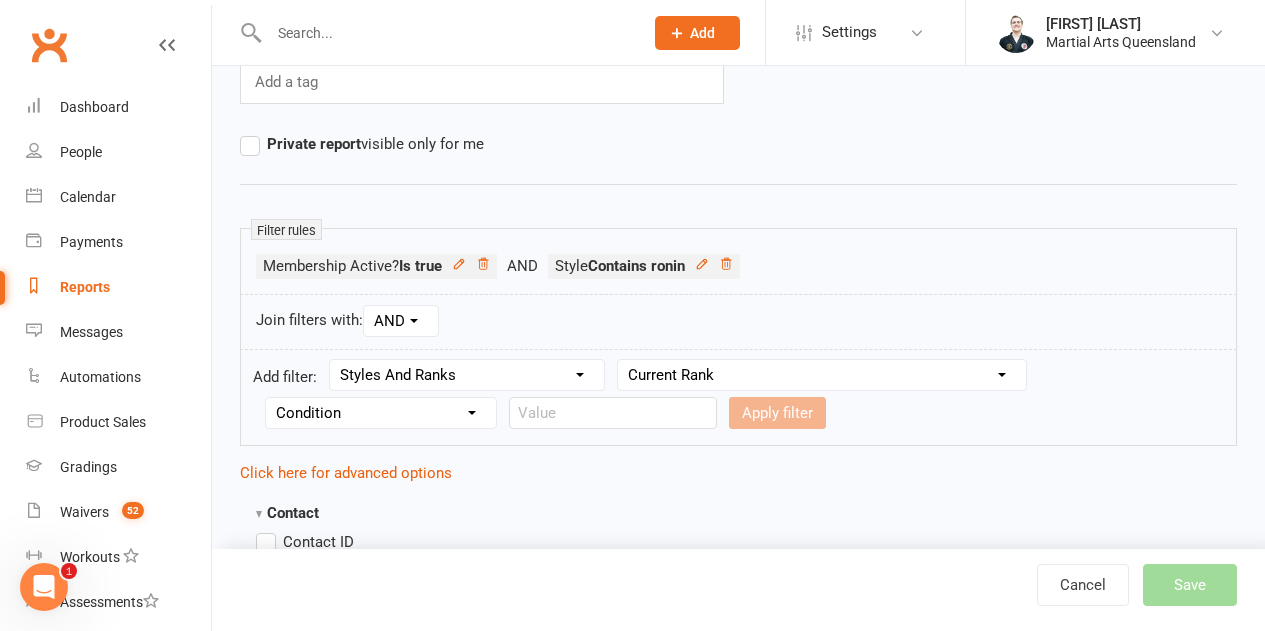 click on "Column name Style Current Rank Current Rank Position Next Rank Belt Size Active for Grading? Most Recent Promotion All Classes Attended Since Previous Promotion Style Classes Attended Since Previous Promotion Non-Style Classes Attended Since Previous Promotion Most Recent Style Attendance" at bounding box center (822, 375) 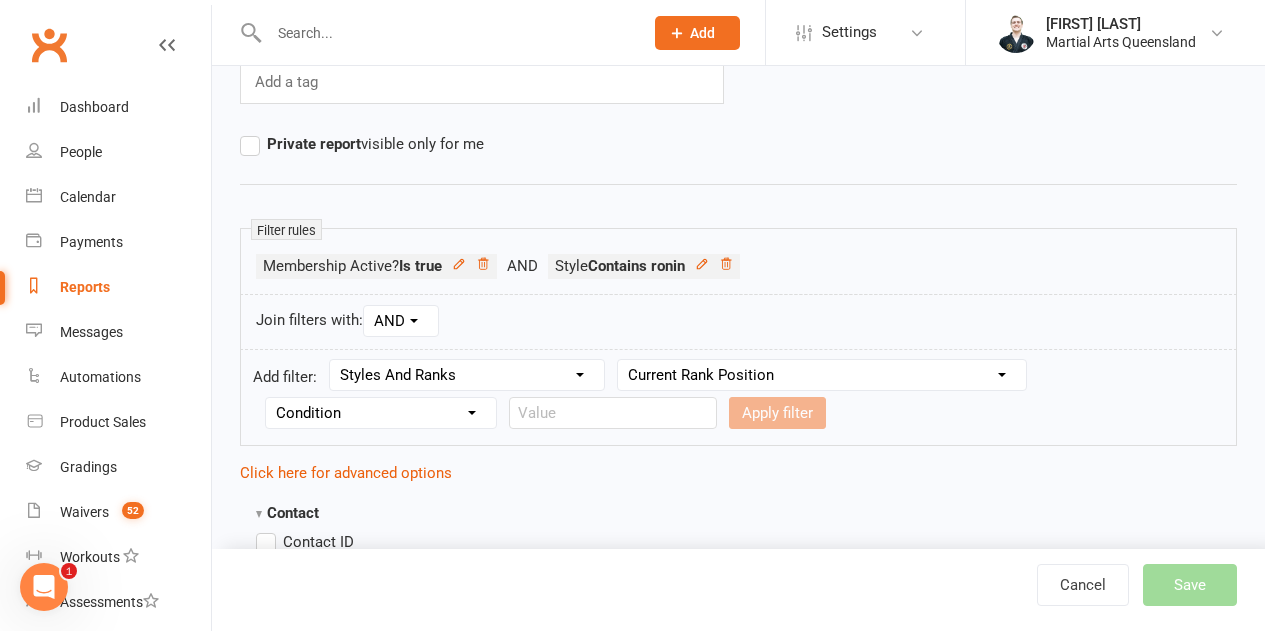 click on "Column name Style Current Rank Current Rank Position Next Rank Belt Size Active for Grading? Most Recent Promotion All Classes Attended Since Previous Promotion Style Classes Attended Since Previous Promotion Non-Style Classes Attended Since Previous Promotion Most Recent Style Attendance" at bounding box center [822, 375] 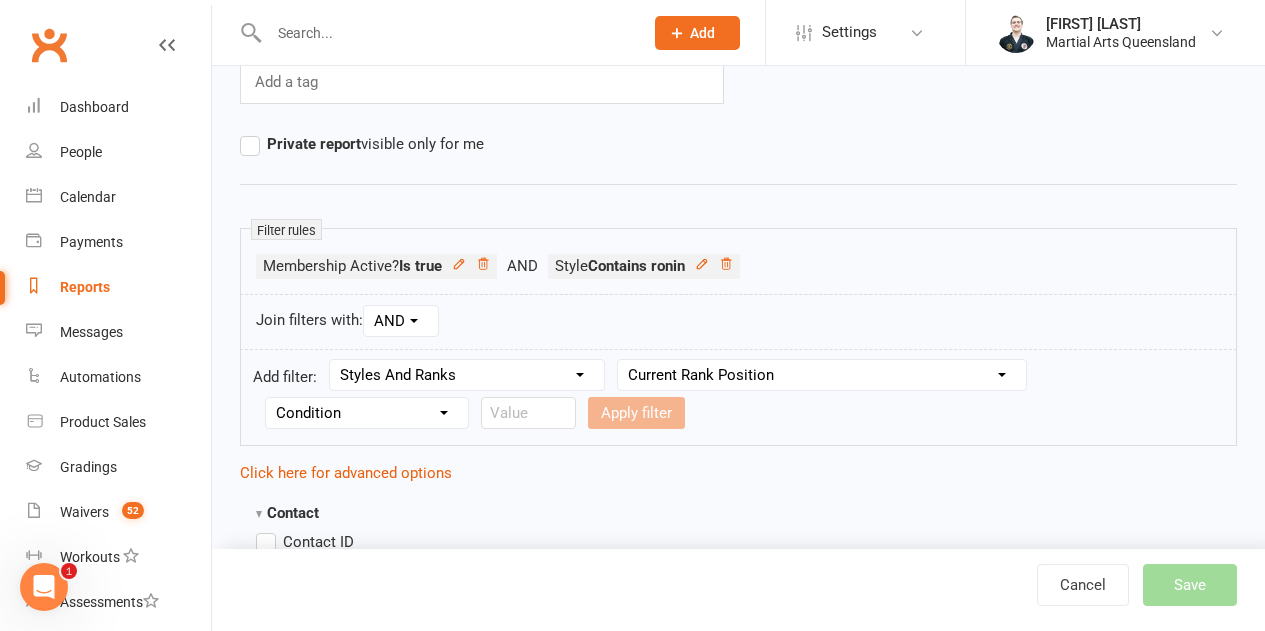 click on "Condition Is Is not Less than Greater than Less than or equal to Greater than or equal to Is blank Is not blank" at bounding box center [367, 413] 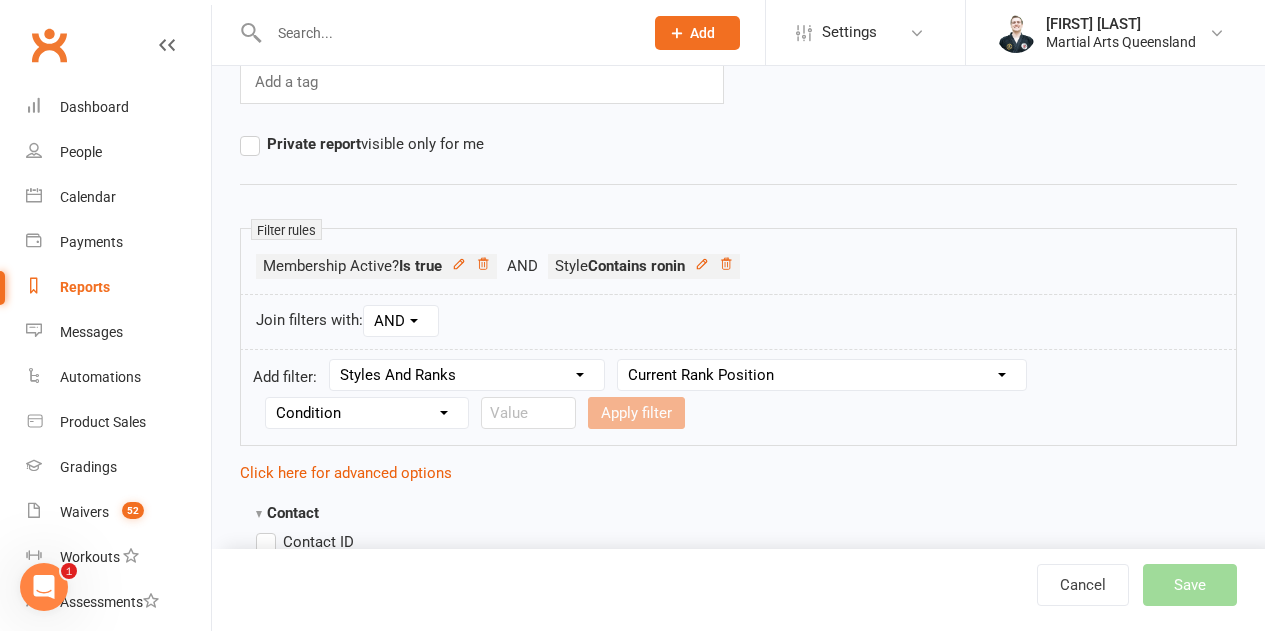 select on "5" 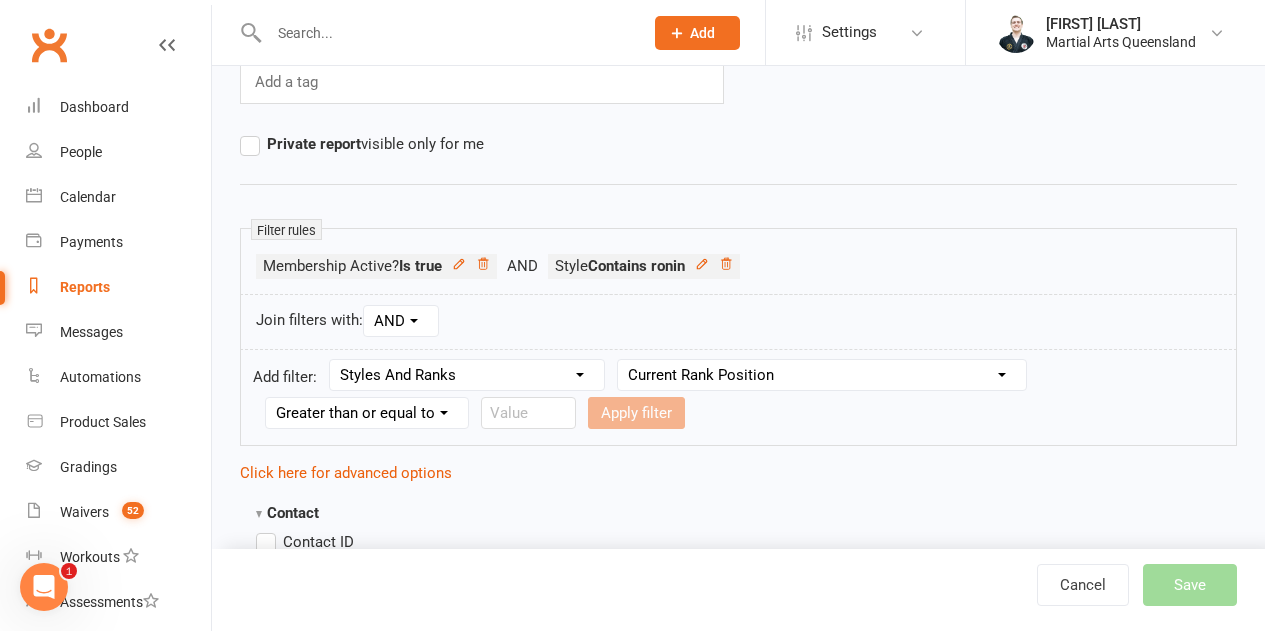 click on "Condition Is Is not Less than Greater than Less than or equal to Greater than or equal to Is blank Is not blank" at bounding box center (367, 413) 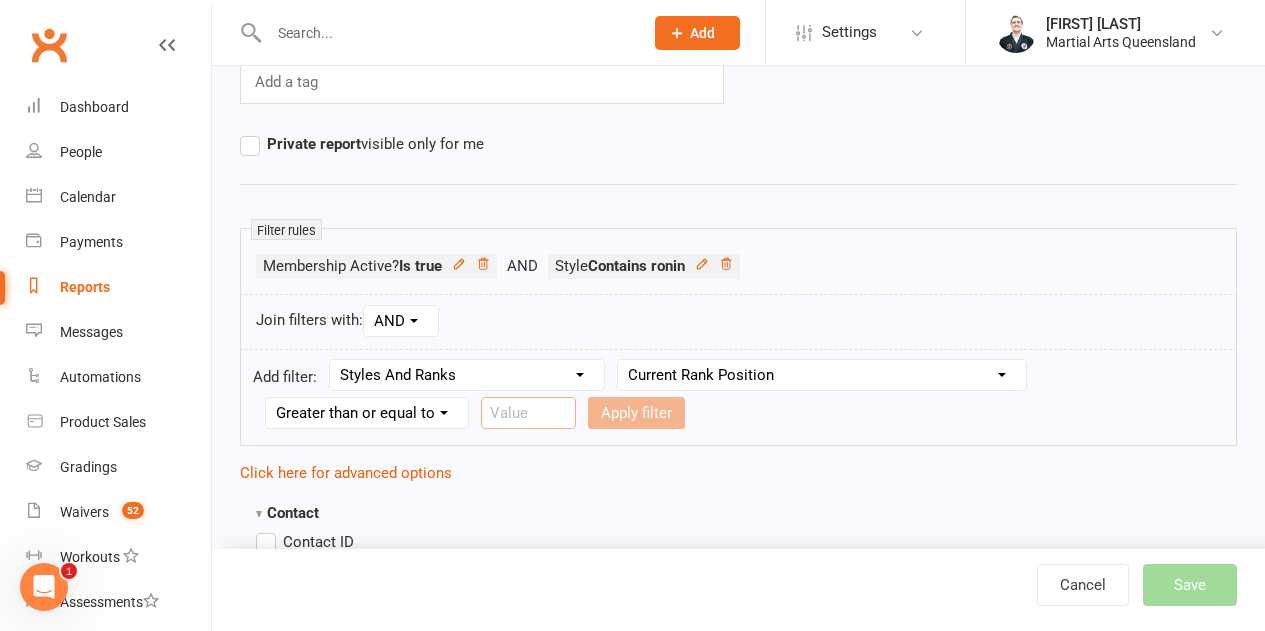 click at bounding box center [528, 413] 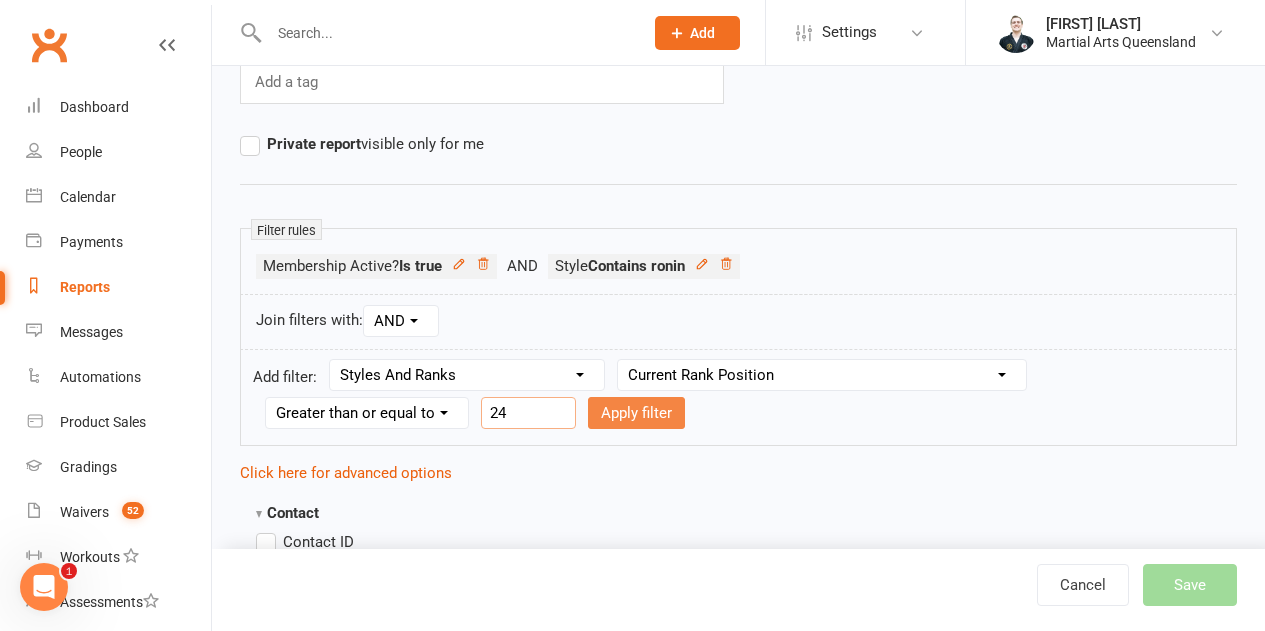 type on "24" 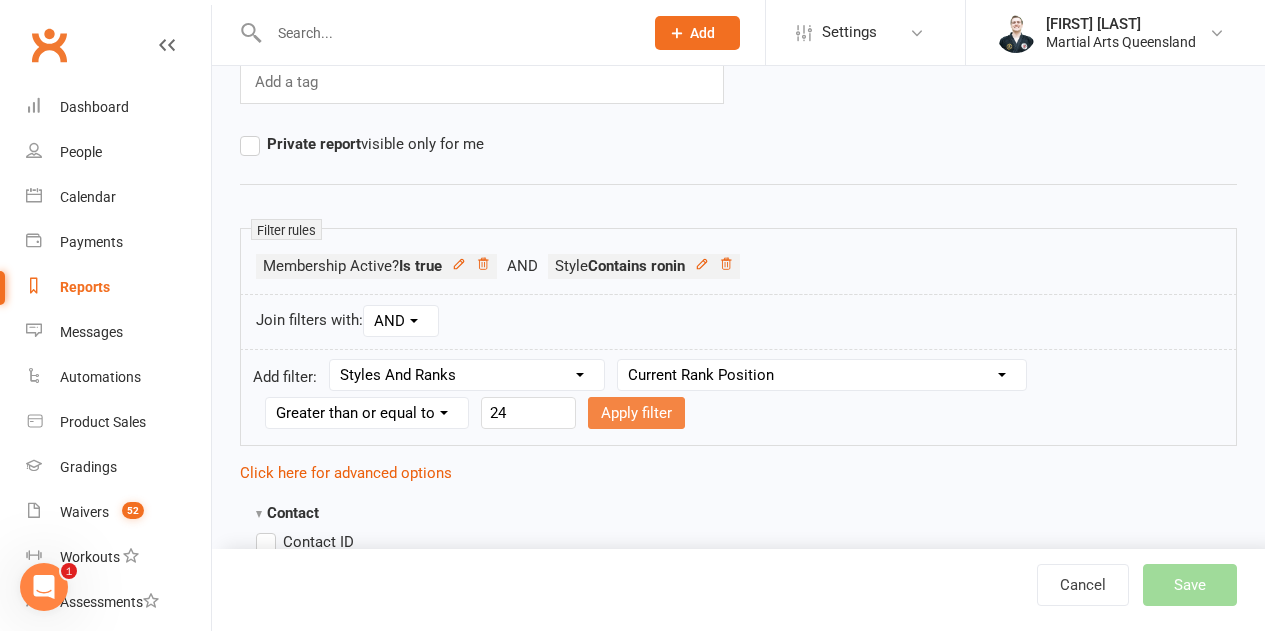 click on "Apply filter" at bounding box center [636, 413] 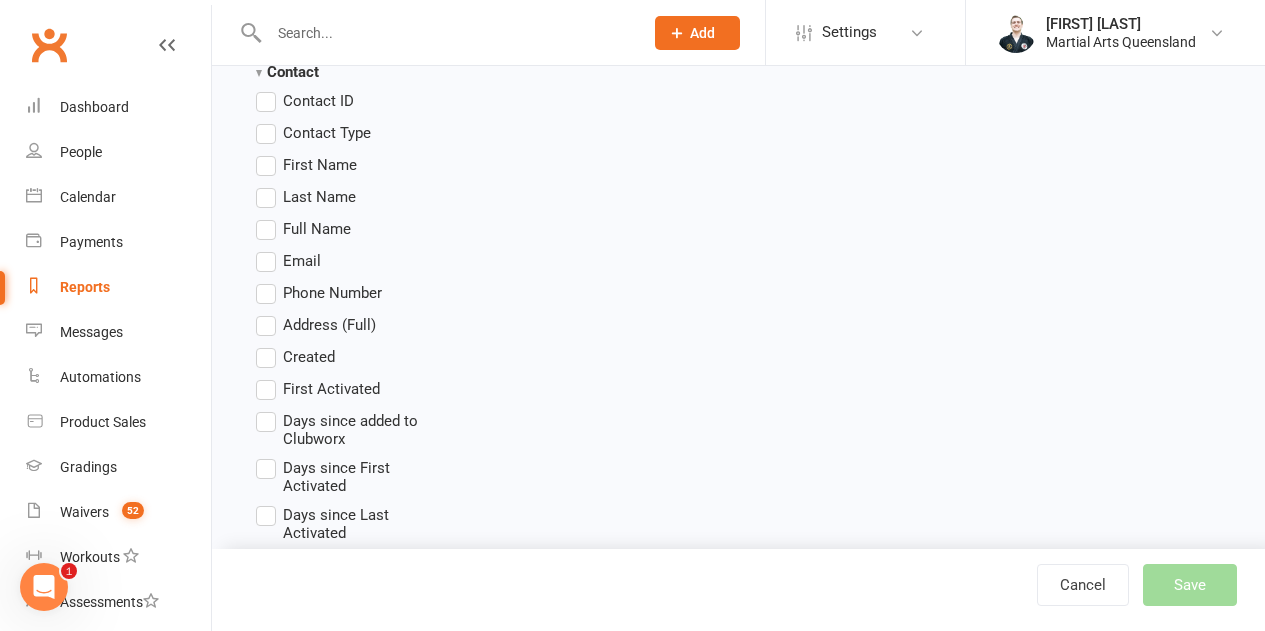 scroll, scrollTop: 600, scrollLeft: 0, axis: vertical 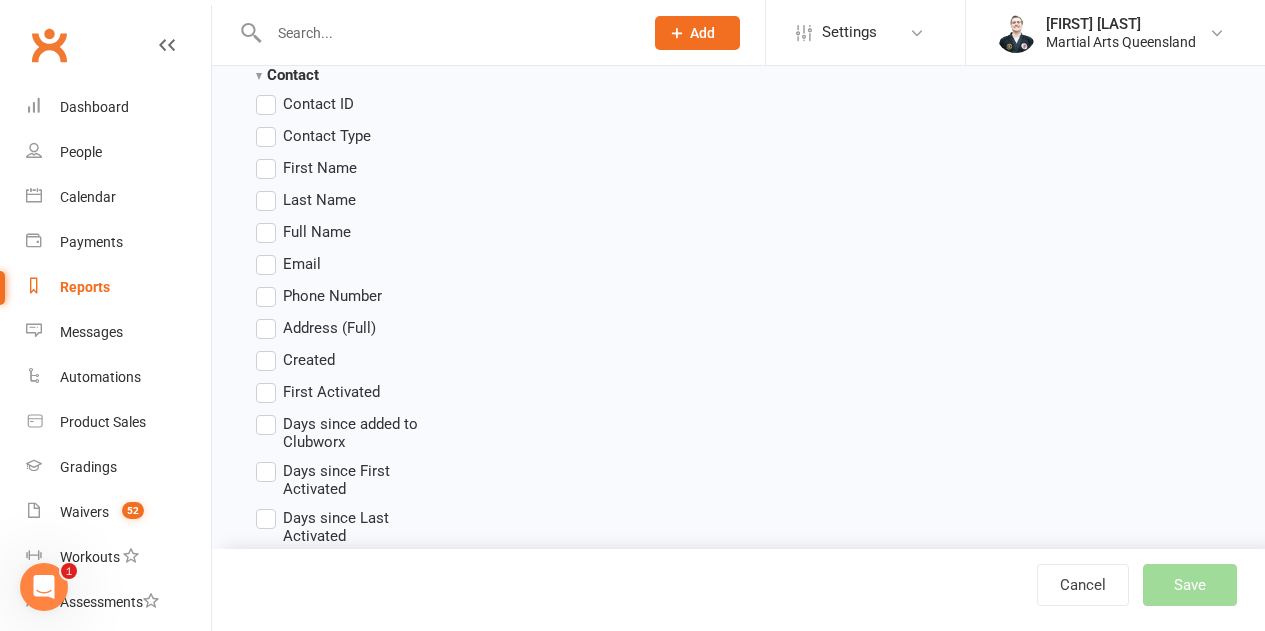 click on "Full Name" at bounding box center [317, 230] 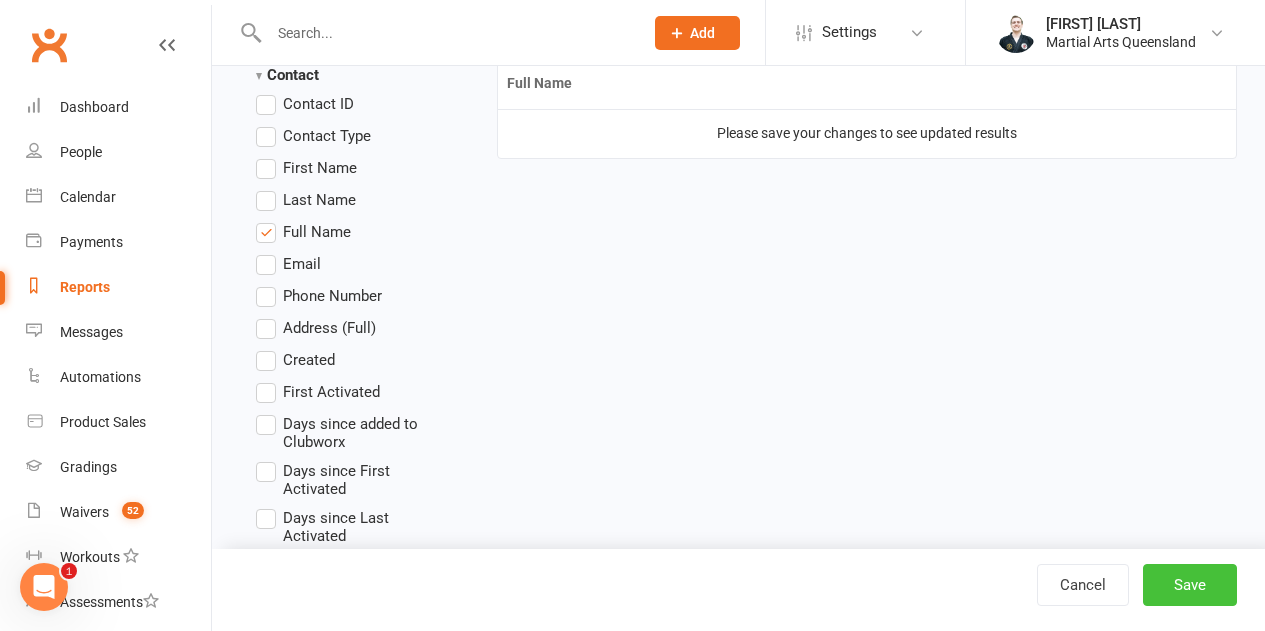 click on "Save" at bounding box center (1190, 585) 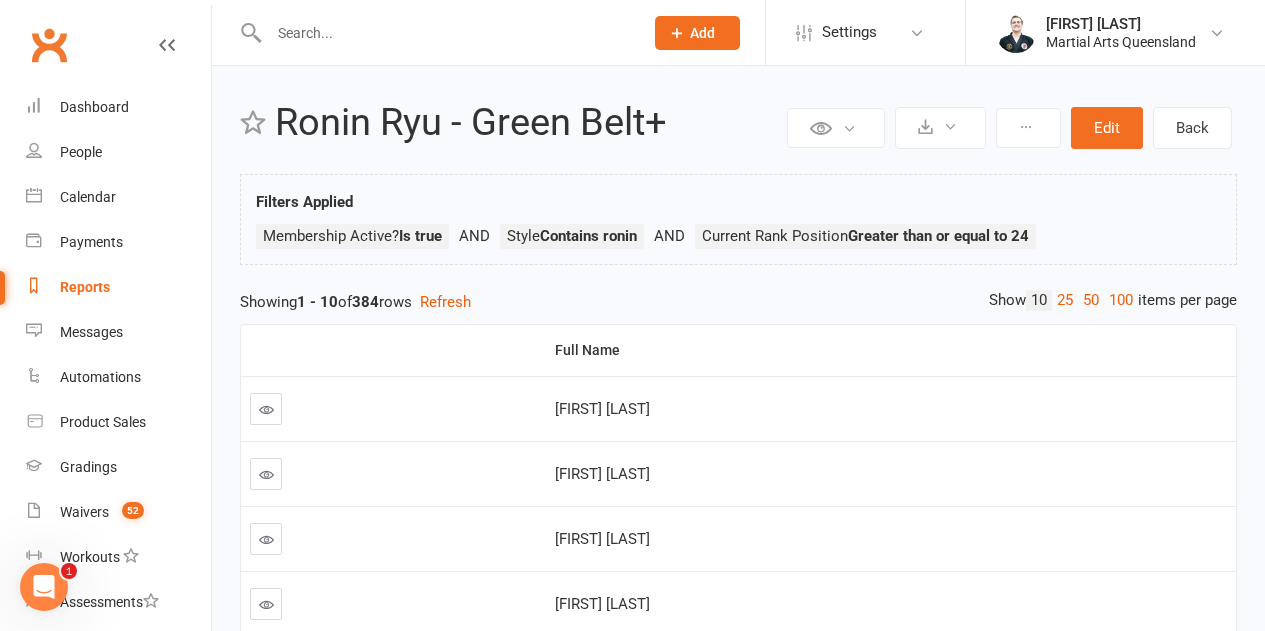 scroll, scrollTop: 0, scrollLeft: 0, axis: both 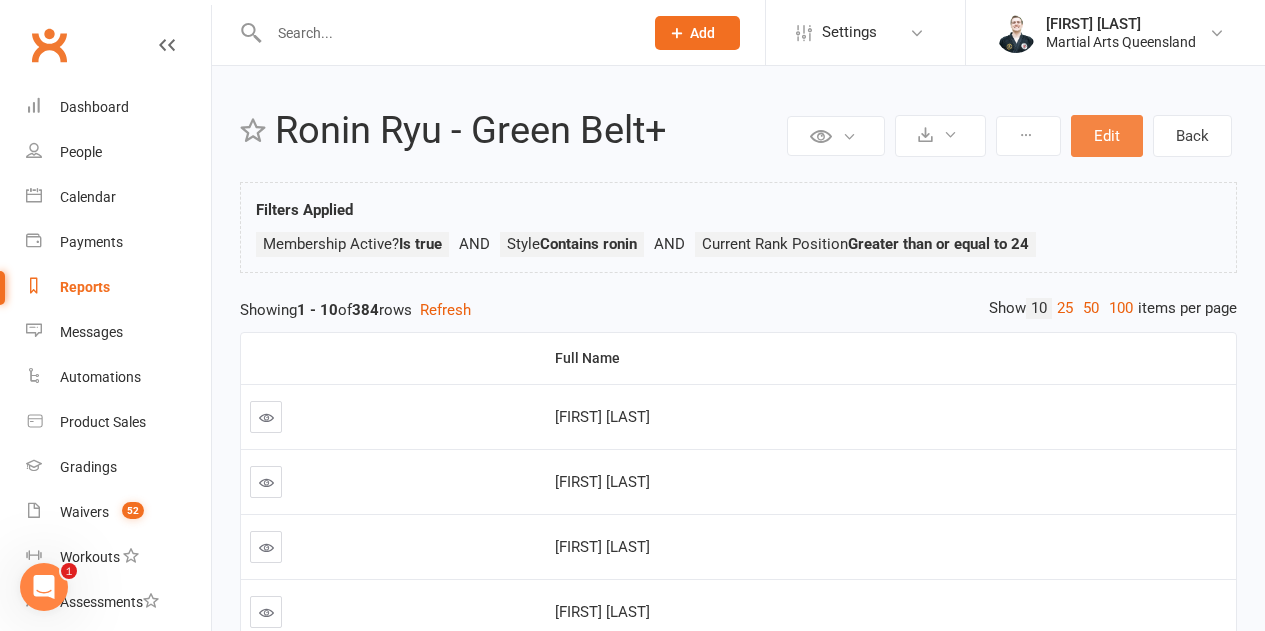 click on "Edit" at bounding box center (1107, 136) 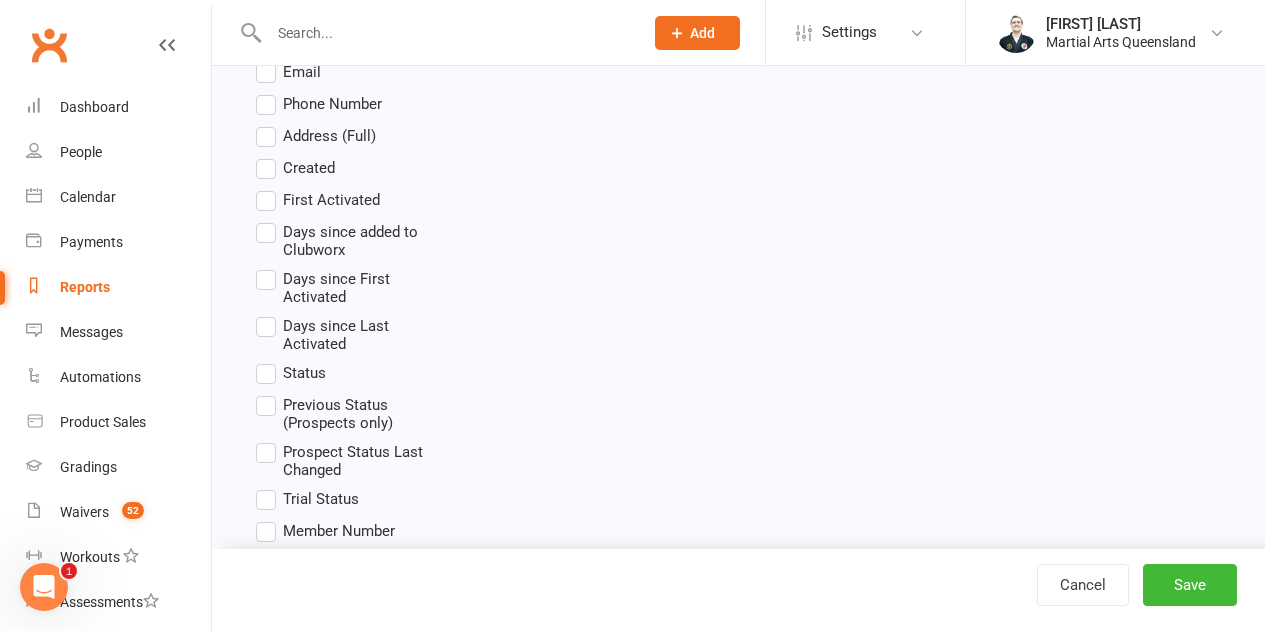 scroll, scrollTop: 900, scrollLeft: 0, axis: vertical 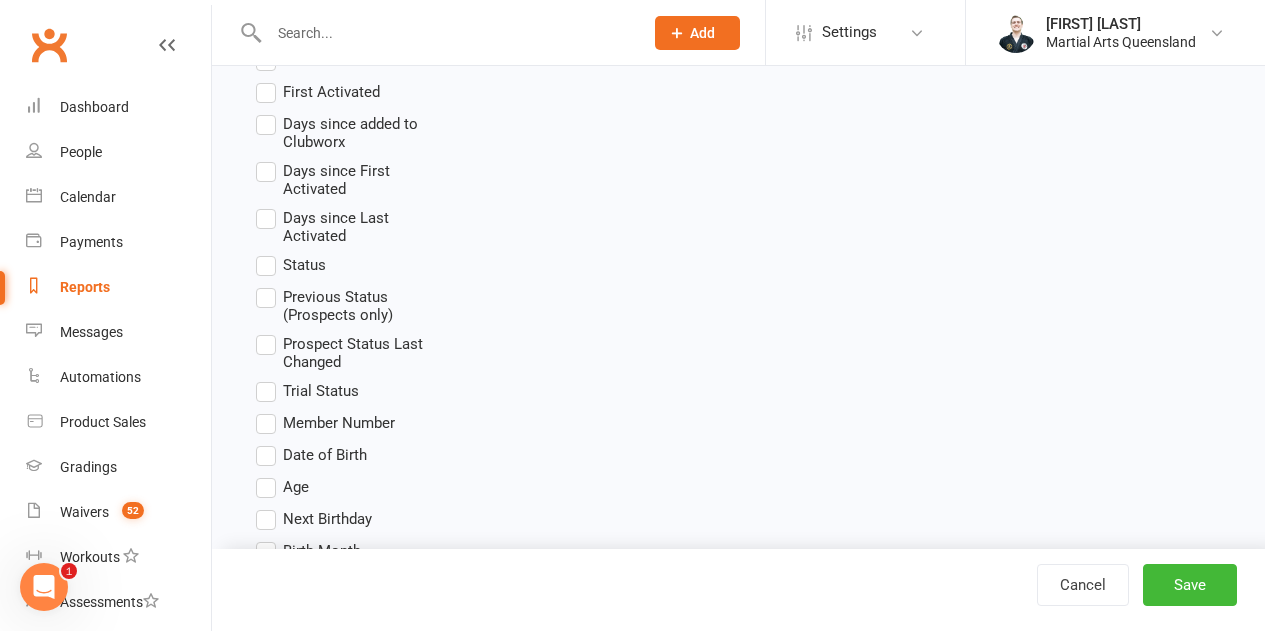 click on "Age" at bounding box center [296, 485] 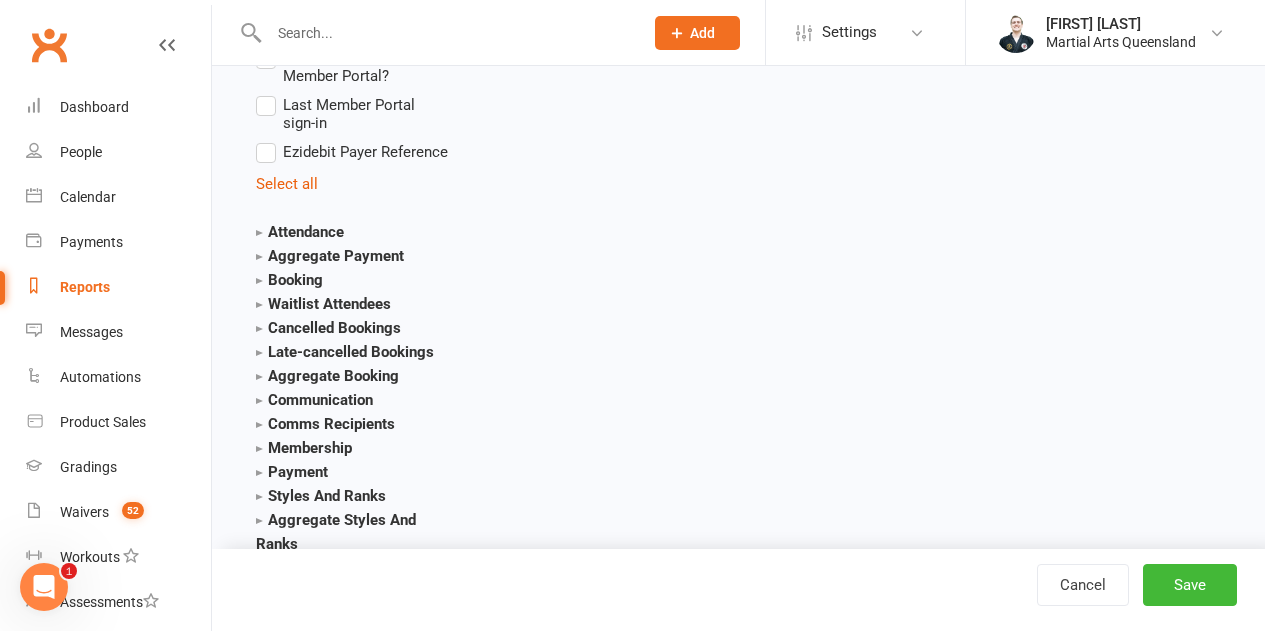 scroll, scrollTop: 2400, scrollLeft: 0, axis: vertical 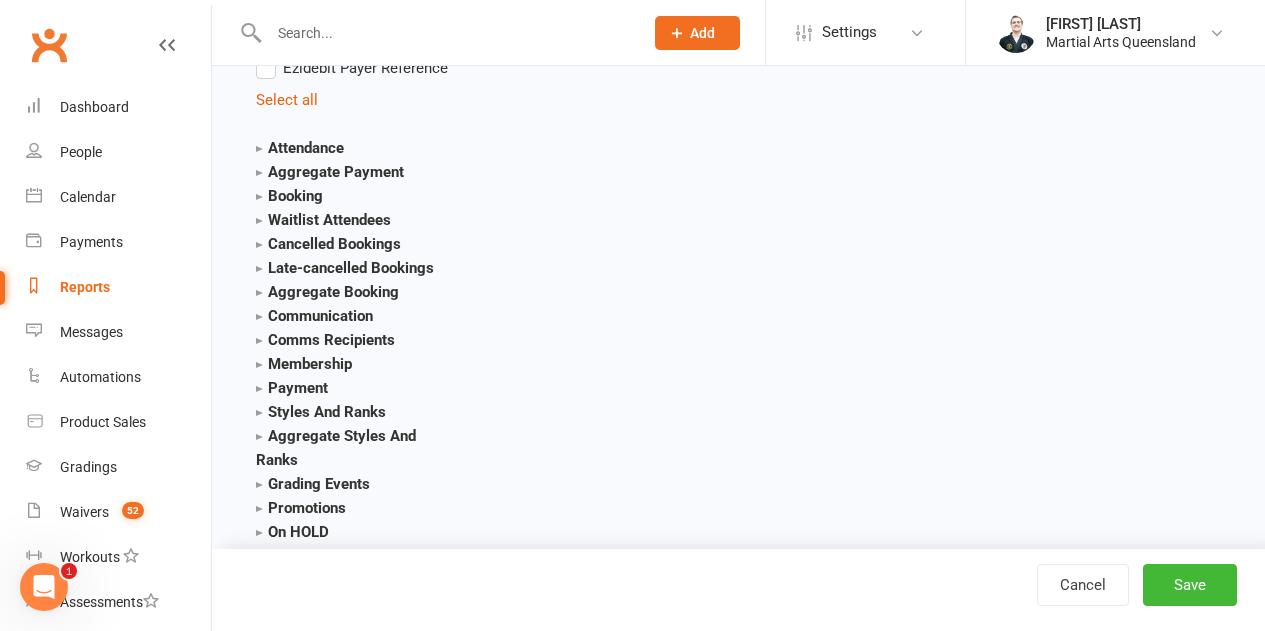 click on "Styles And Ranks" at bounding box center [321, 412] 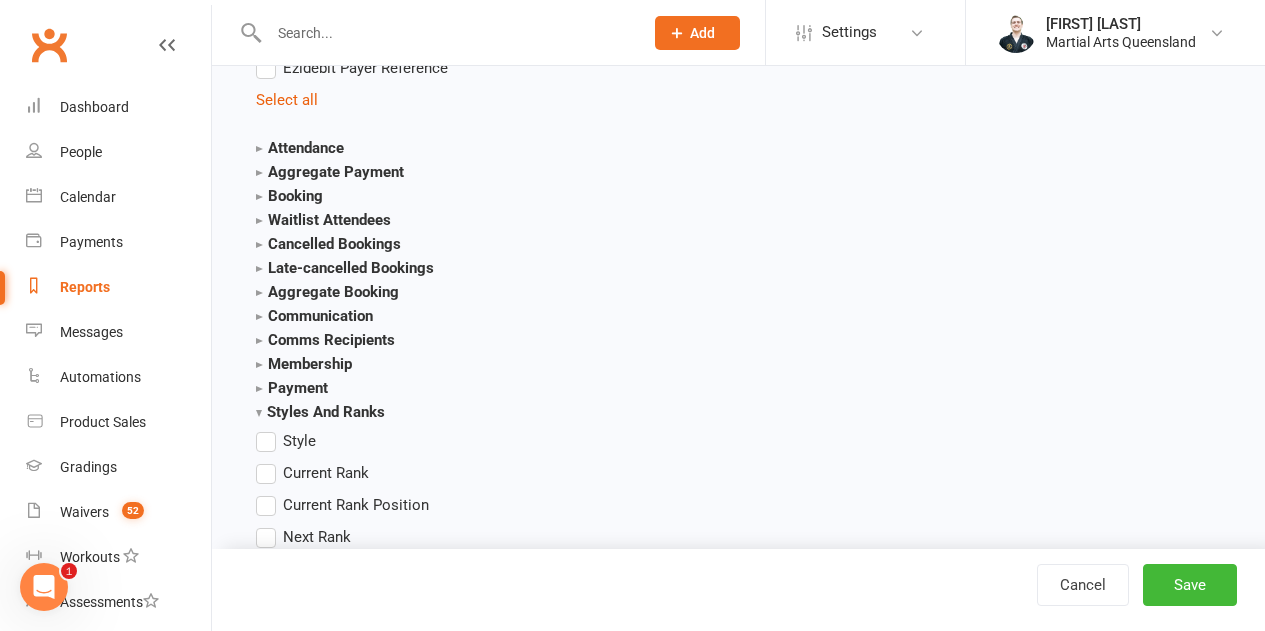 click on "Current Rank" at bounding box center [326, 471] 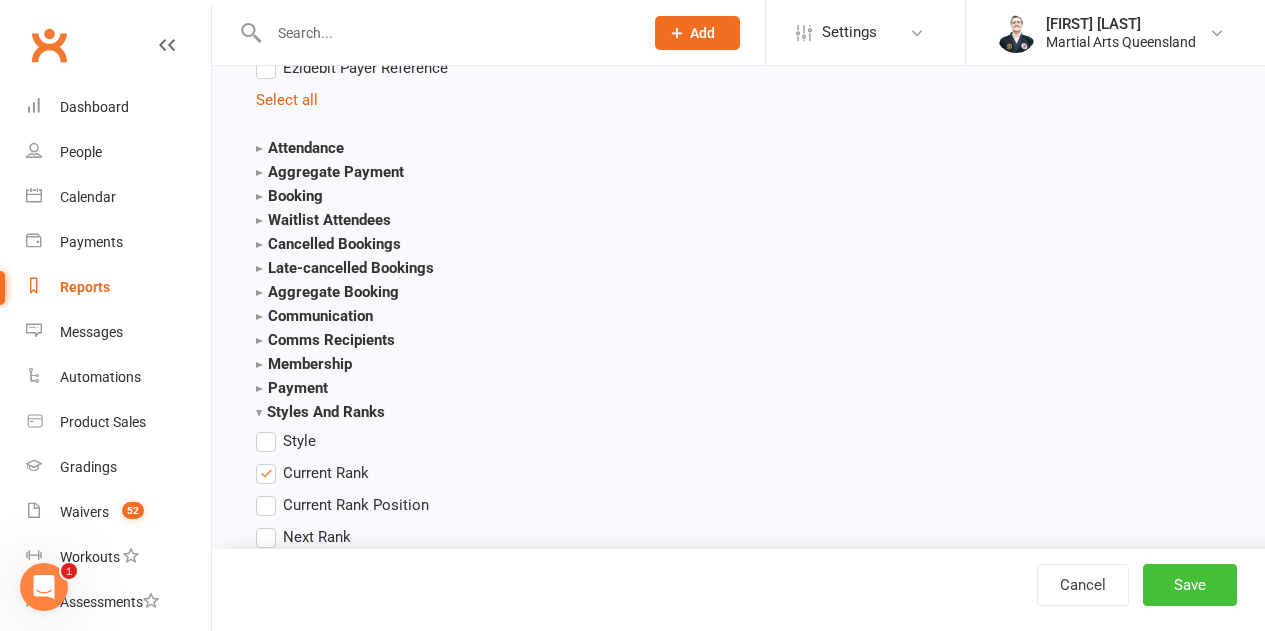 click on "Save" at bounding box center (1190, 585) 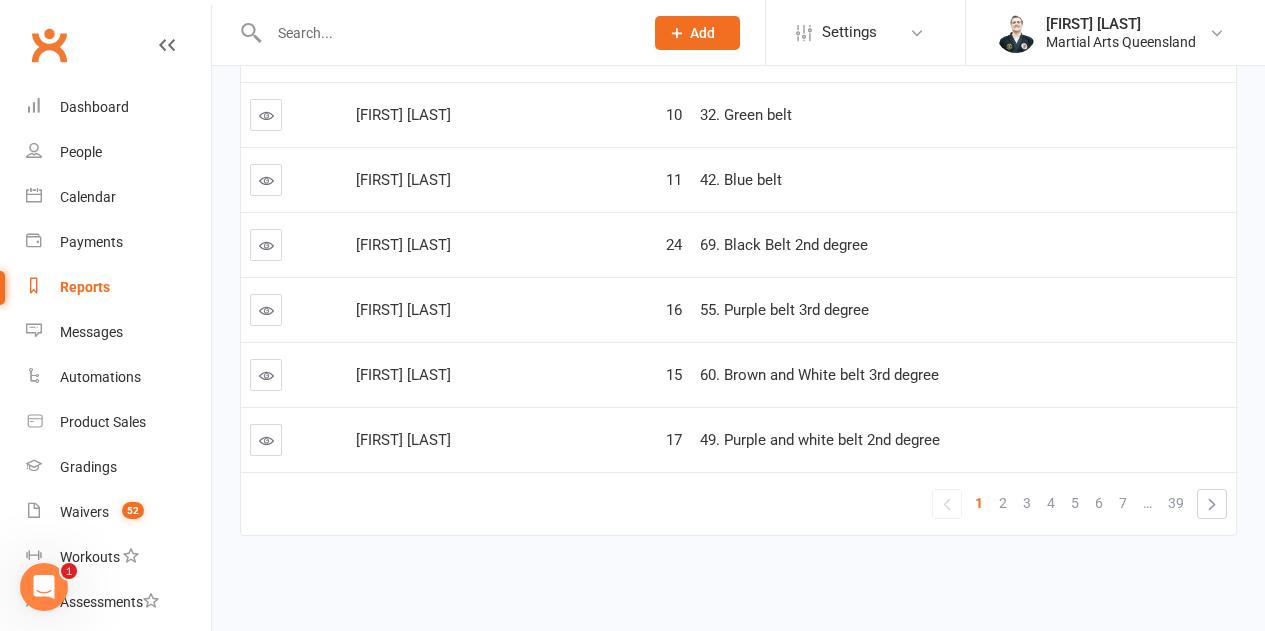 scroll, scrollTop: 0, scrollLeft: 0, axis: both 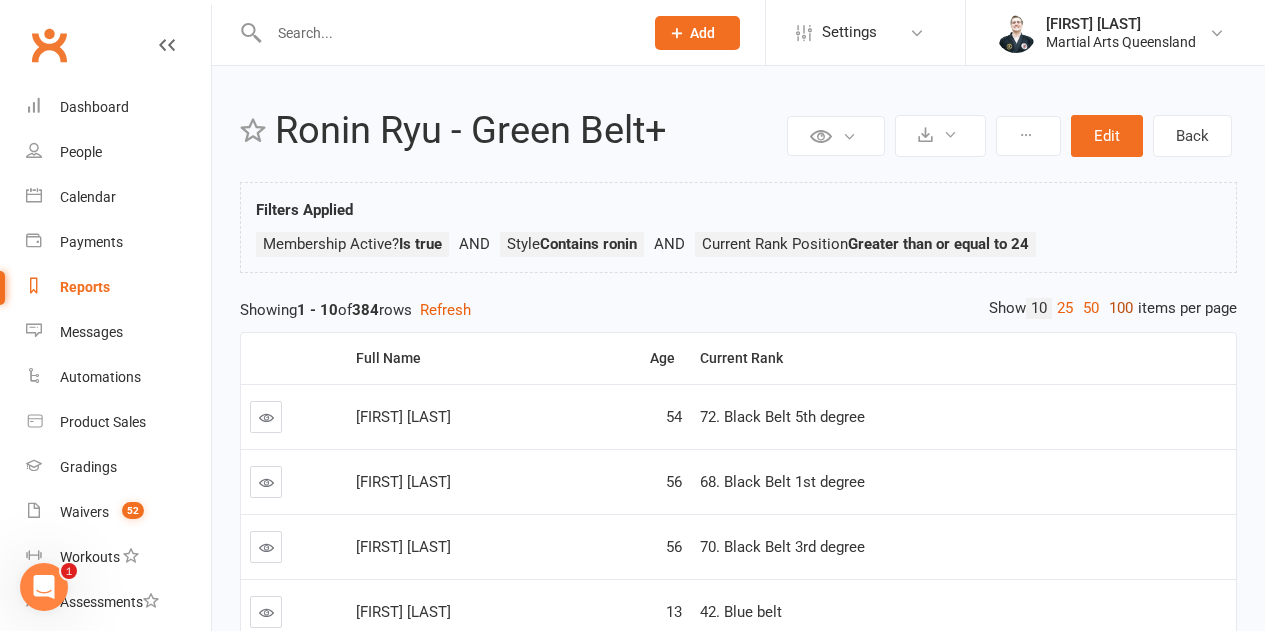 click on "100" at bounding box center (1121, 308) 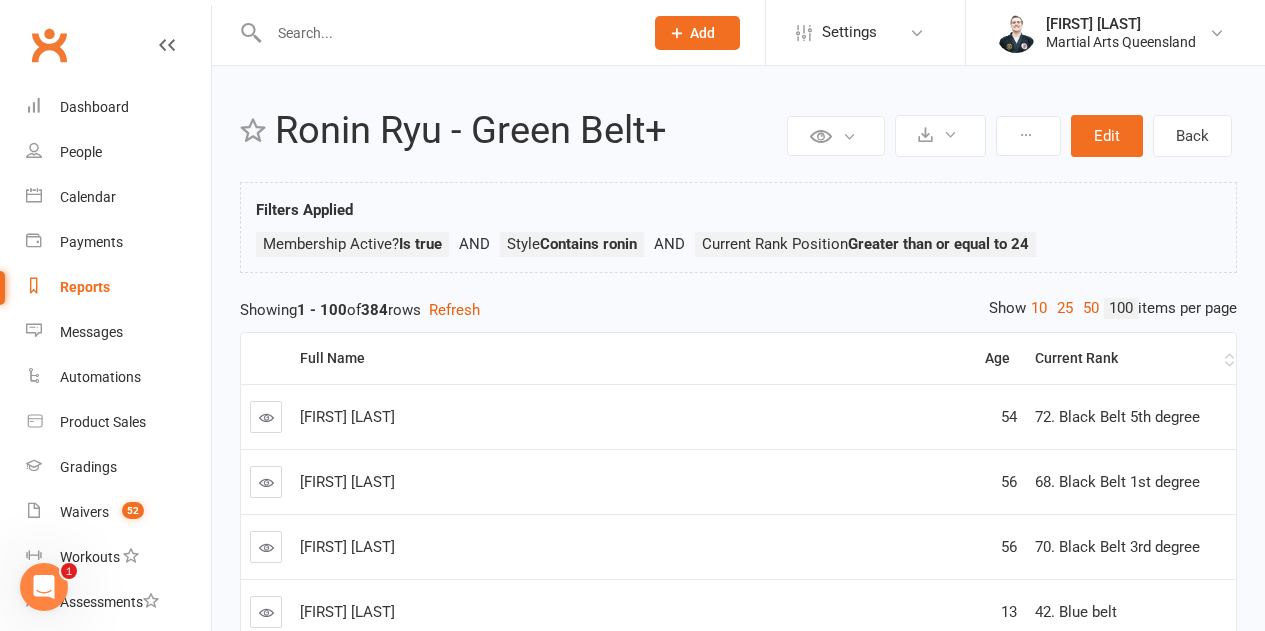 click on "Current Rank" at bounding box center (1131, 358) 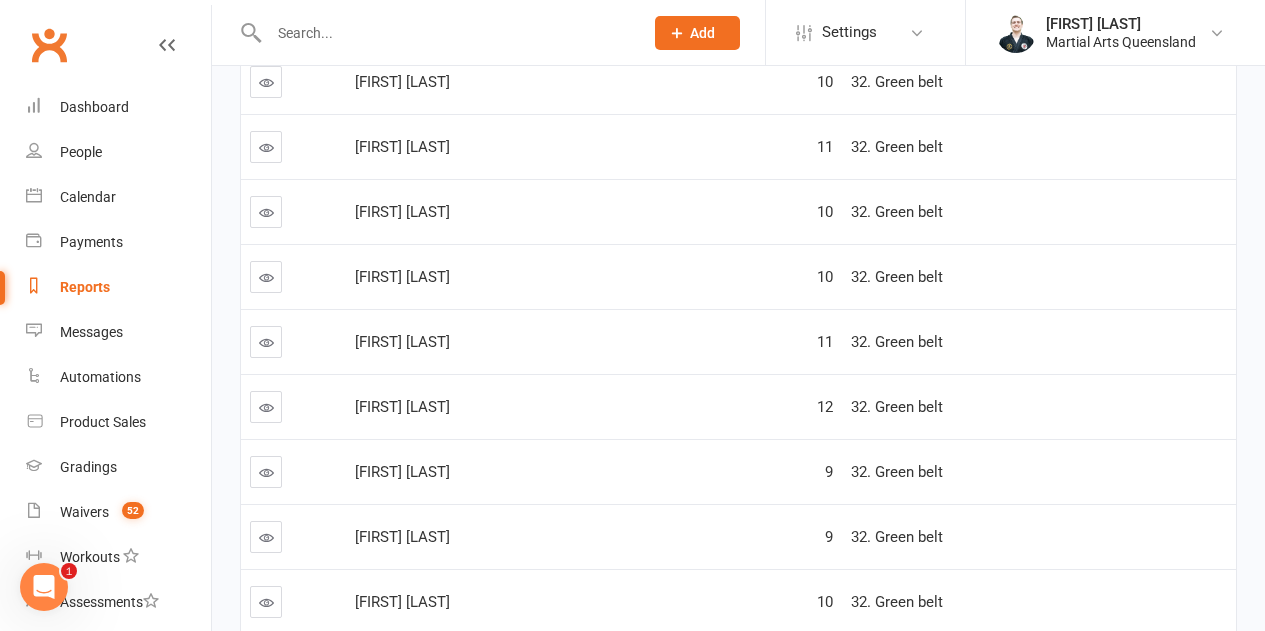 scroll, scrollTop: 0, scrollLeft: 0, axis: both 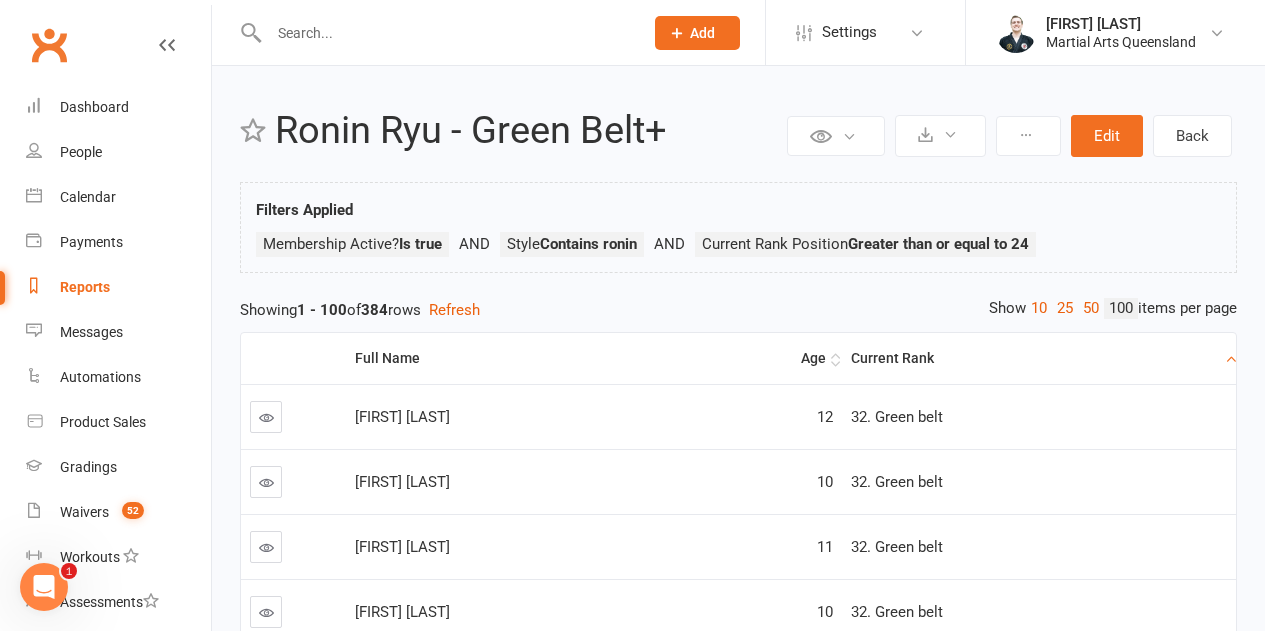 click on "Age" at bounding box center (785, 358) 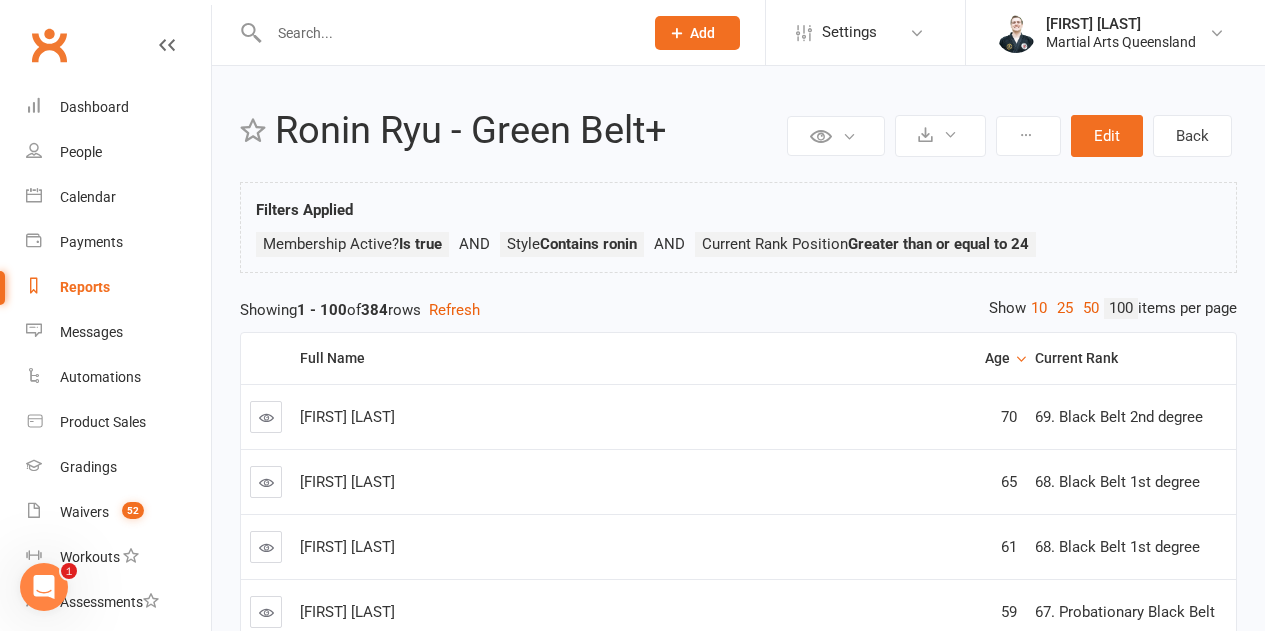 click on "Age" at bounding box center (997, 358) 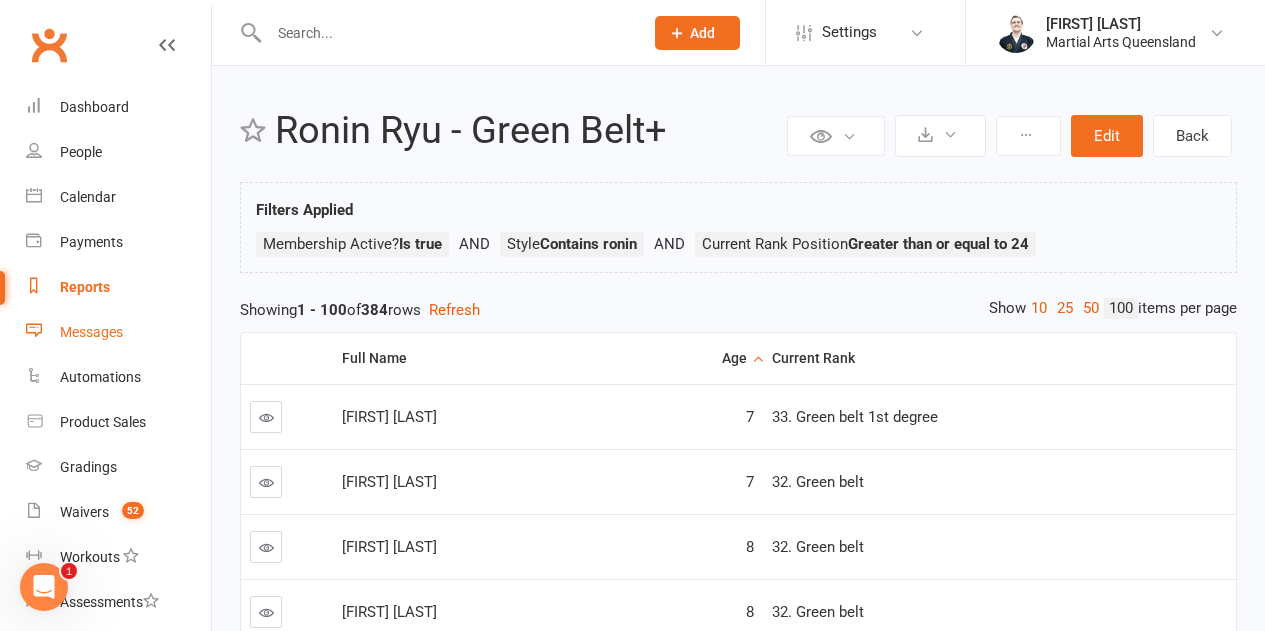 click on "Messages" at bounding box center (91, 332) 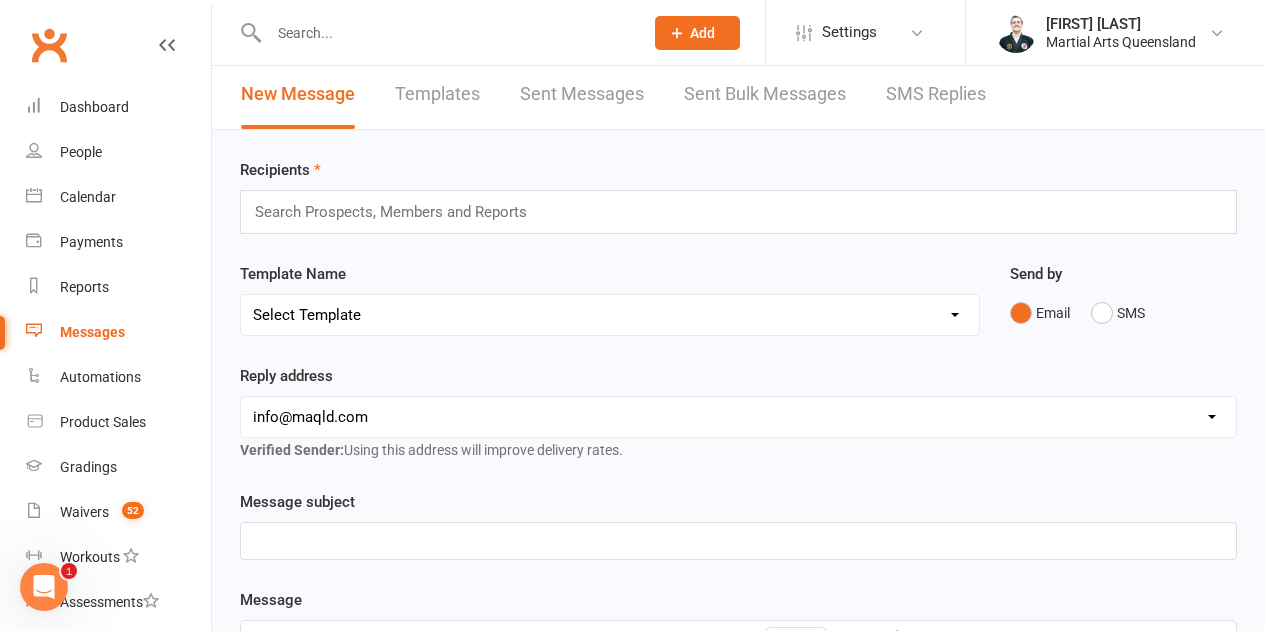 scroll, scrollTop: 200, scrollLeft: 0, axis: vertical 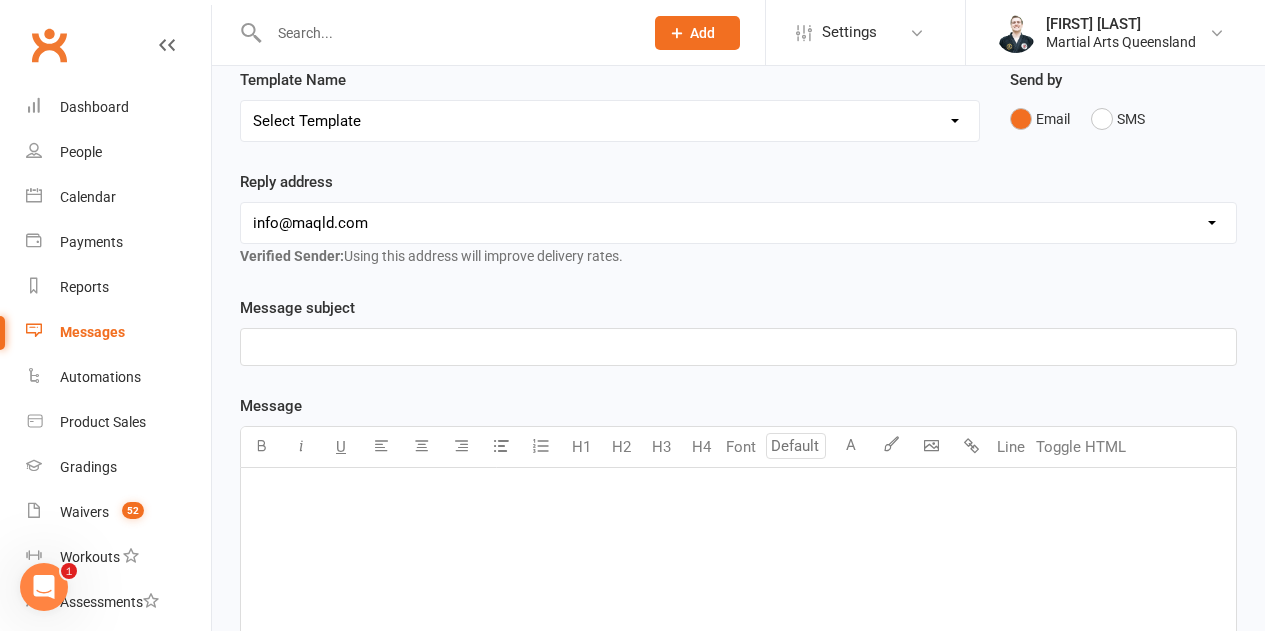 click on "Reply address hello@clubworx.com info@maqld.com accounts@maqld.com angelique@maqld.com admin@physicophysio.com Verified Sender:   Using this address will improve delivery rates." at bounding box center [738, 219] 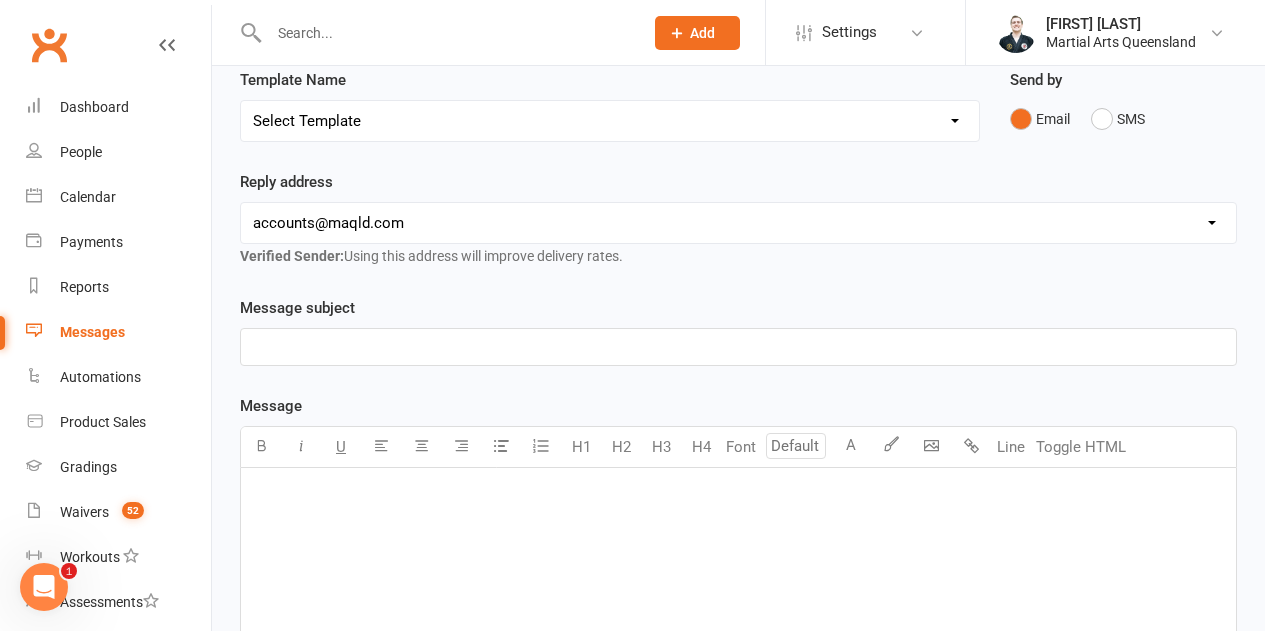 click on "hello@clubworx.com info@maqld.com accounts@maqld.com angelique@maqld.com admin@physicophysio.com" at bounding box center (738, 223) 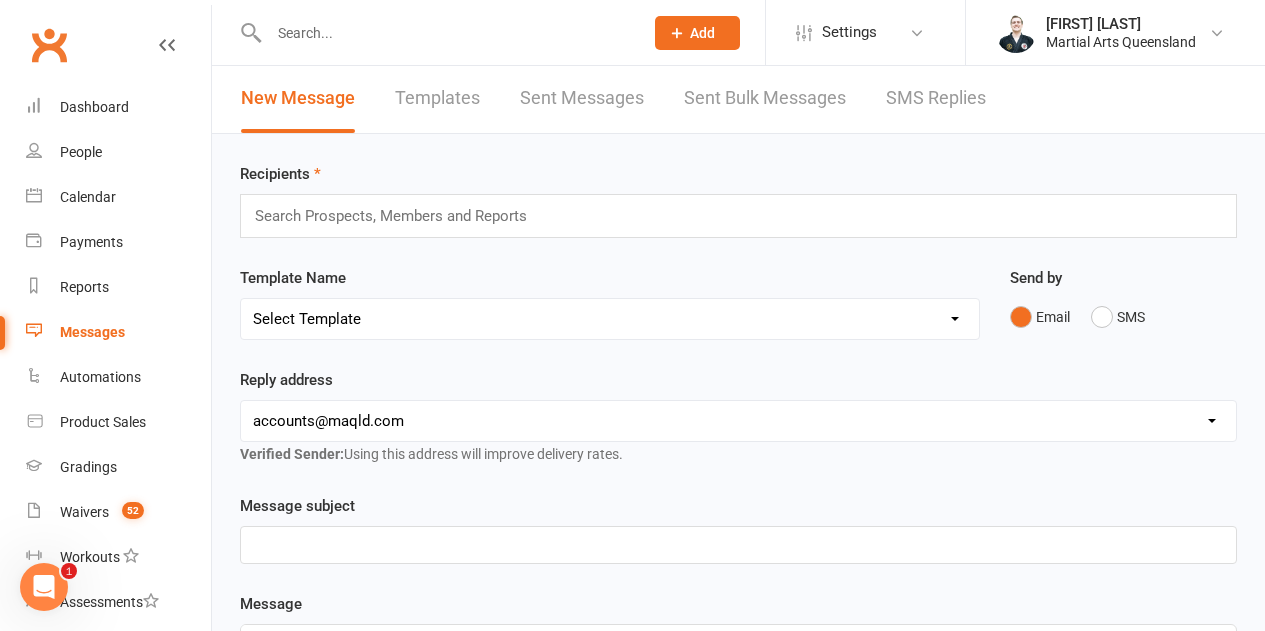 scroll, scrollTop: 0, scrollLeft: 0, axis: both 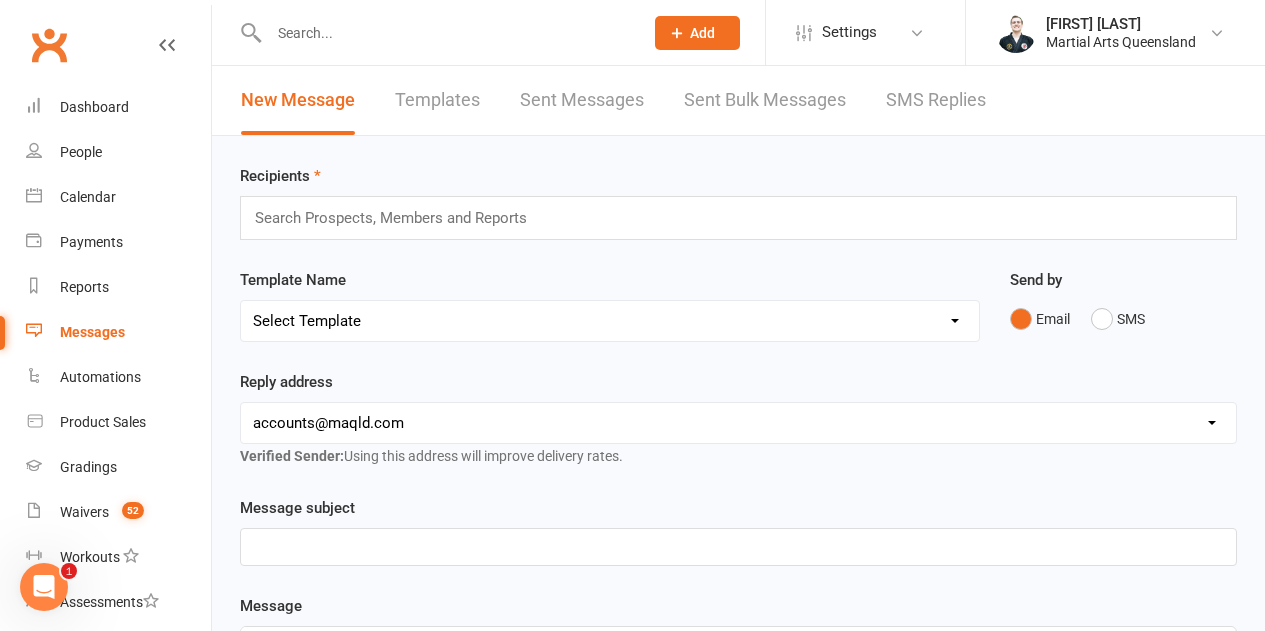 click on "Search Prospects, Members and Reports" at bounding box center [738, 218] 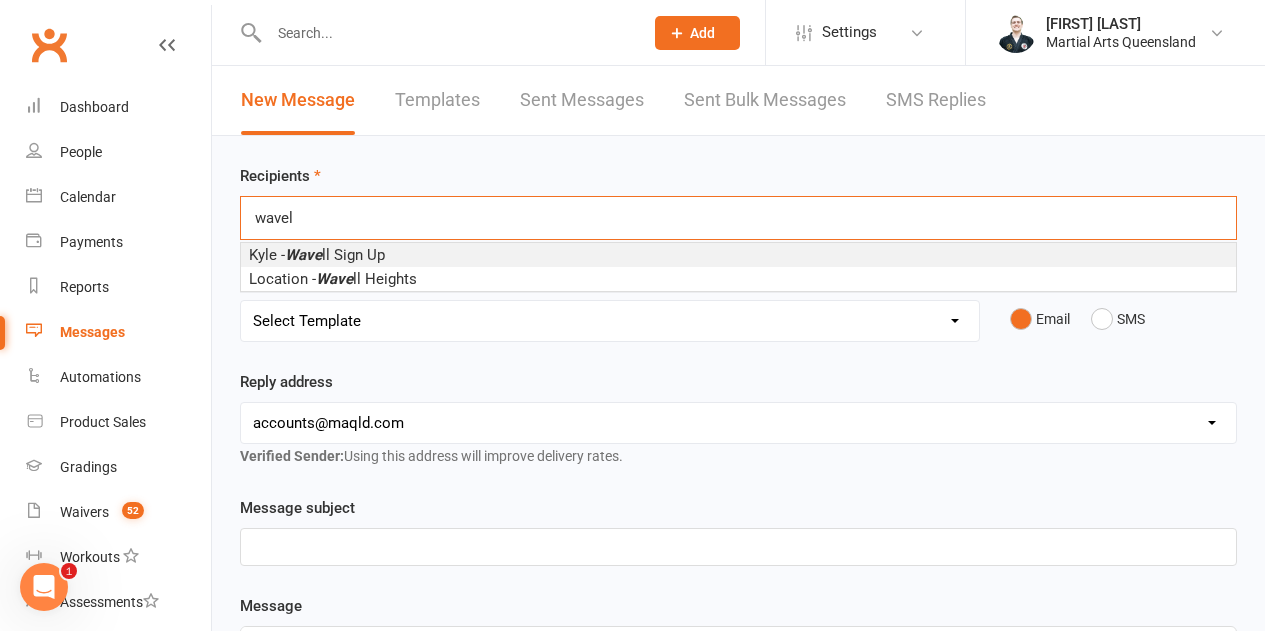 type on "wavell" 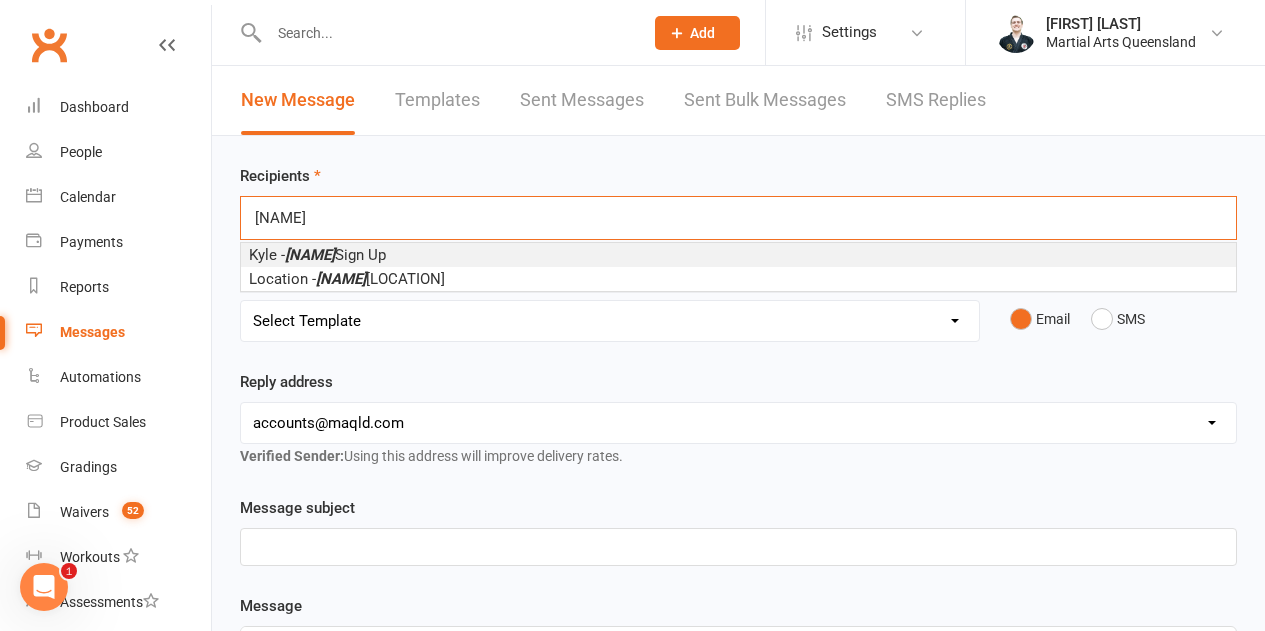 type 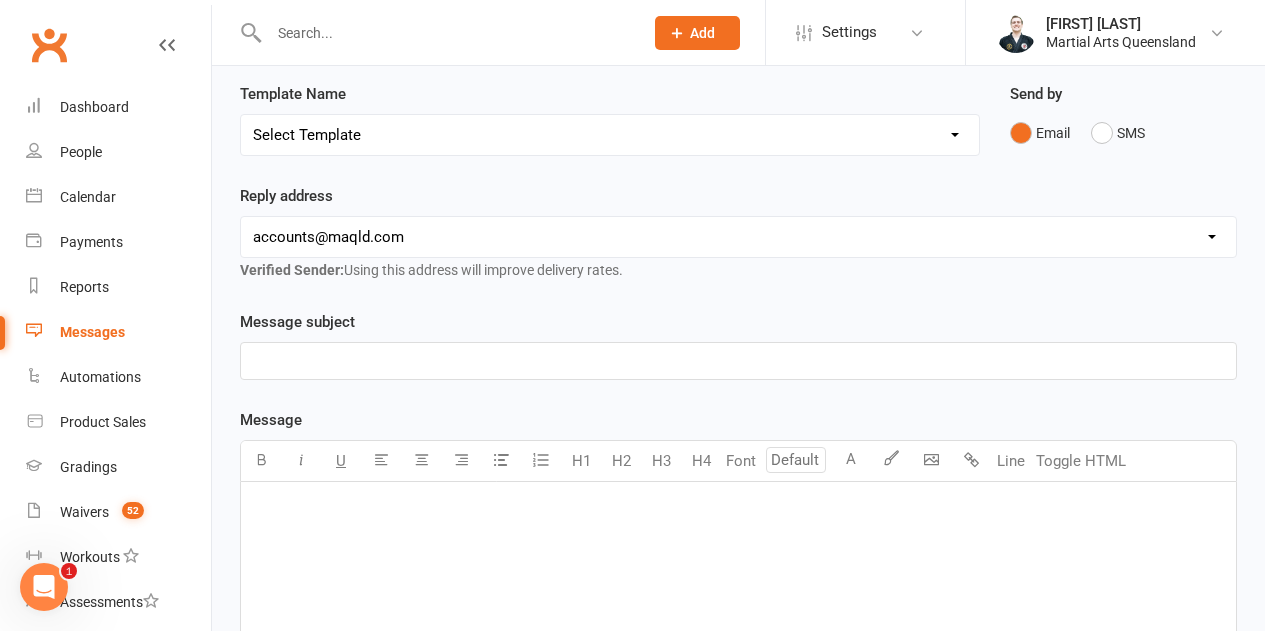 scroll, scrollTop: 300, scrollLeft: 0, axis: vertical 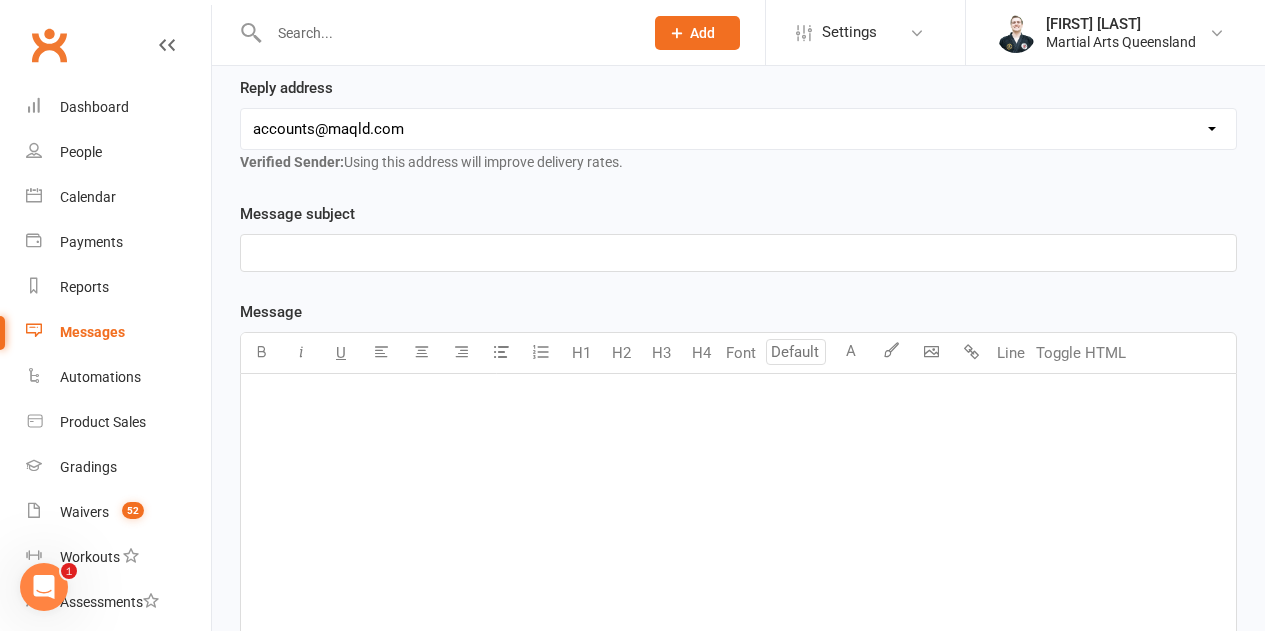 click on "﻿" at bounding box center (738, 253) 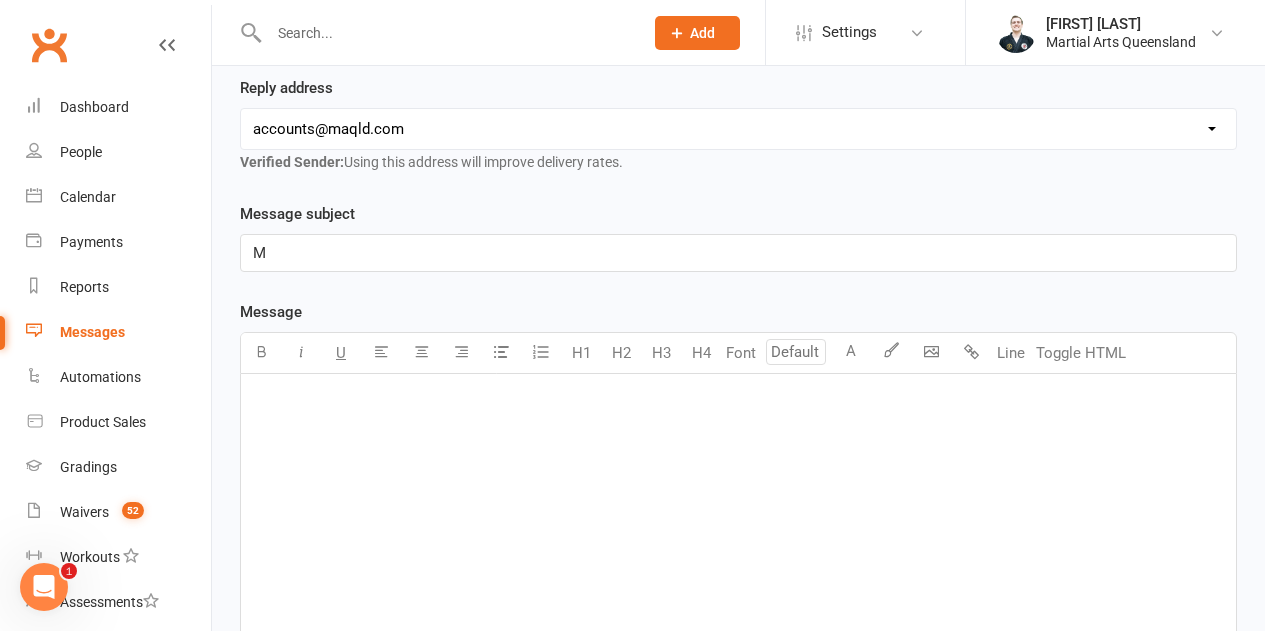 type 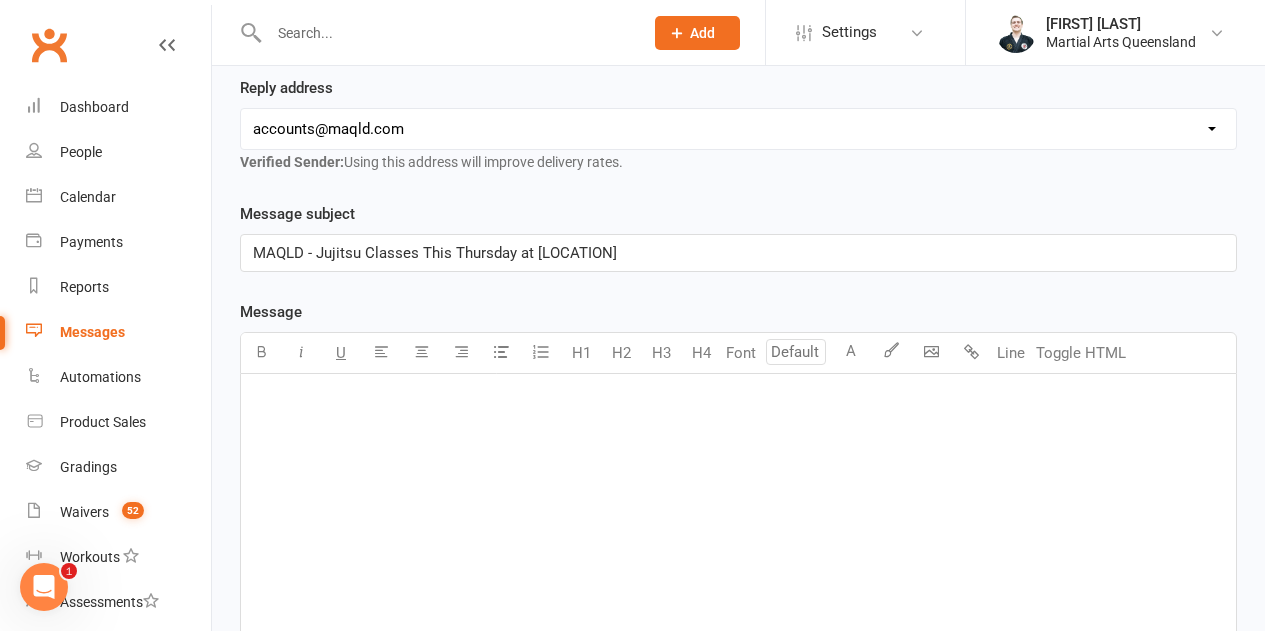 click on "MAQLD - Jujitsu Classes This Thursday at Wavell heights" at bounding box center [435, 253] 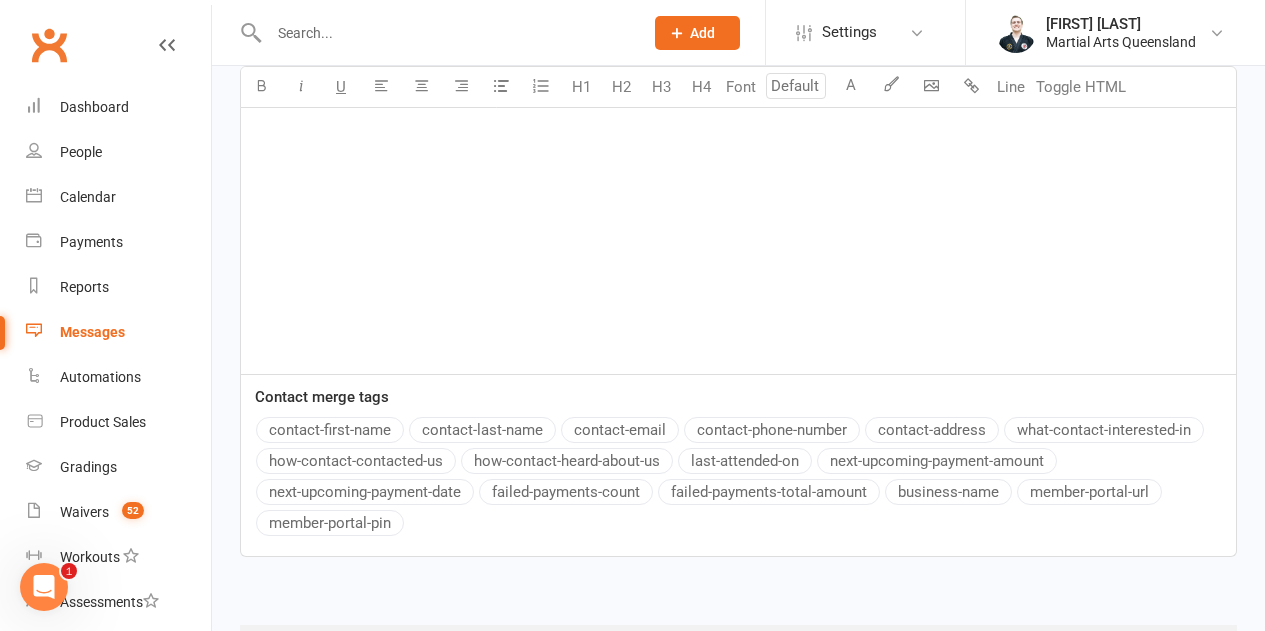 click on "Message U H1 H2 H3 H4 Font A Line Toggle HTML ﻿ Contact merge tags contact-first-name contact-last-name contact-email contact-phone-number contact-address what-contact-interested-in how-contact-contacted-us how-contact-heard-about-us last-attended-on next-upcoming-payment-amount next-upcoming-payment-date failed-payments-count failed-payments-total-amount business-name member-portal-url member-portal-pin" at bounding box center [738, 278] 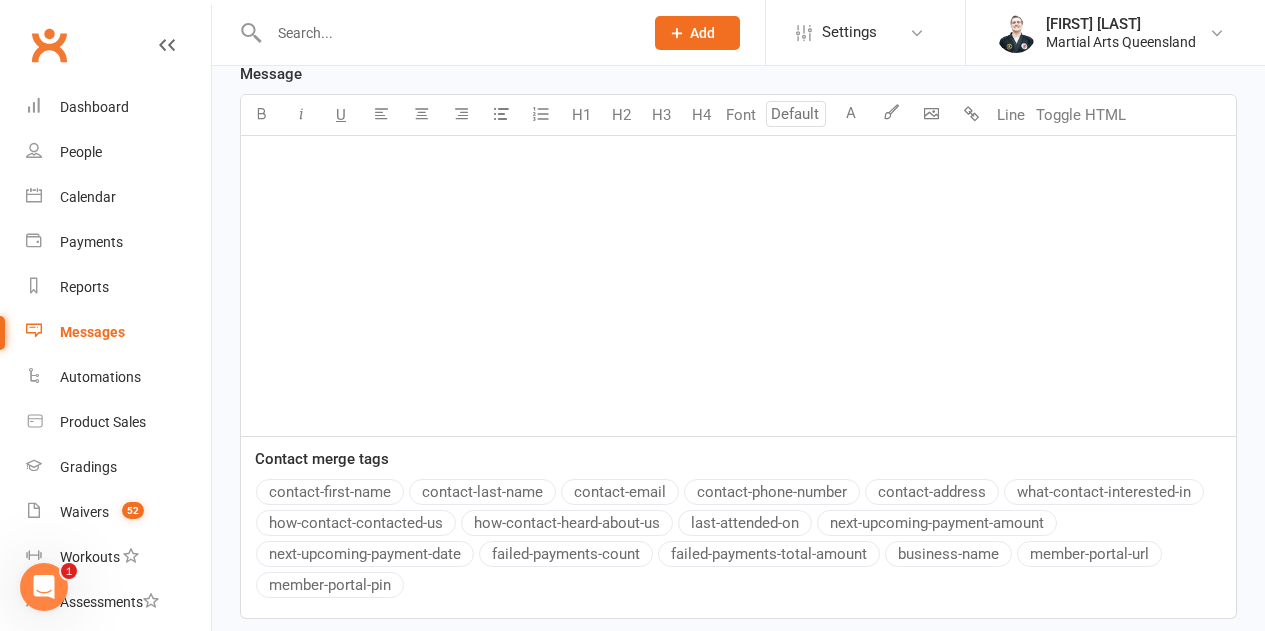 click on "contact-last-name" at bounding box center (482, 492) 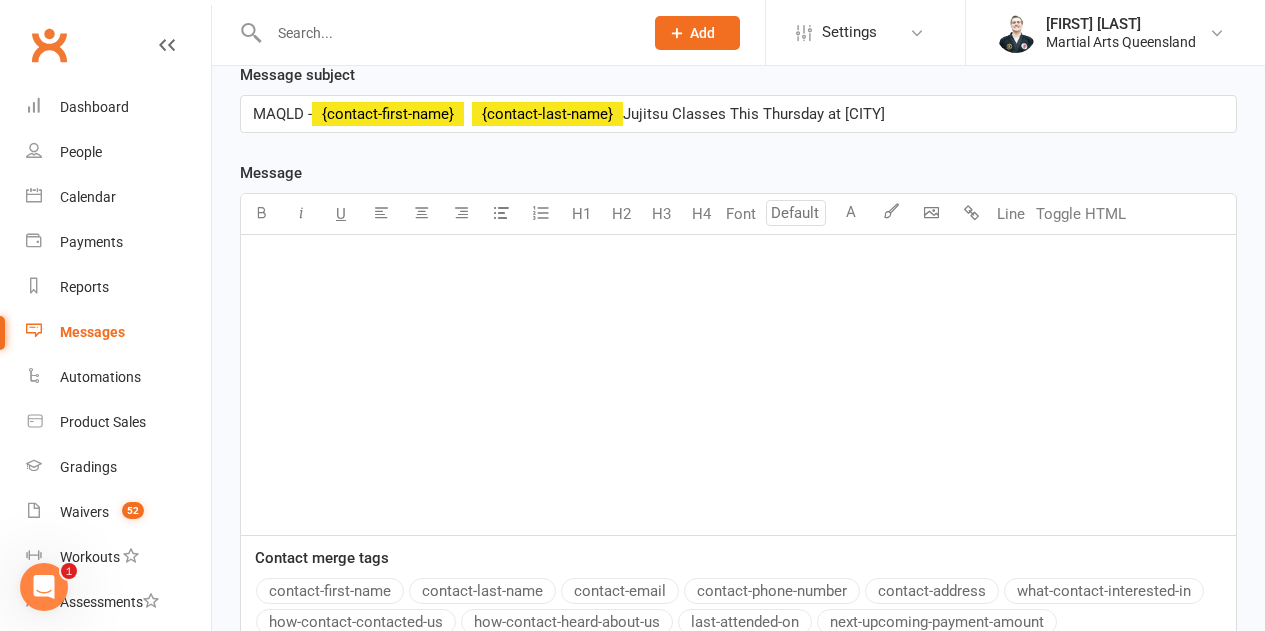 scroll, scrollTop: 438, scrollLeft: 0, axis: vertical 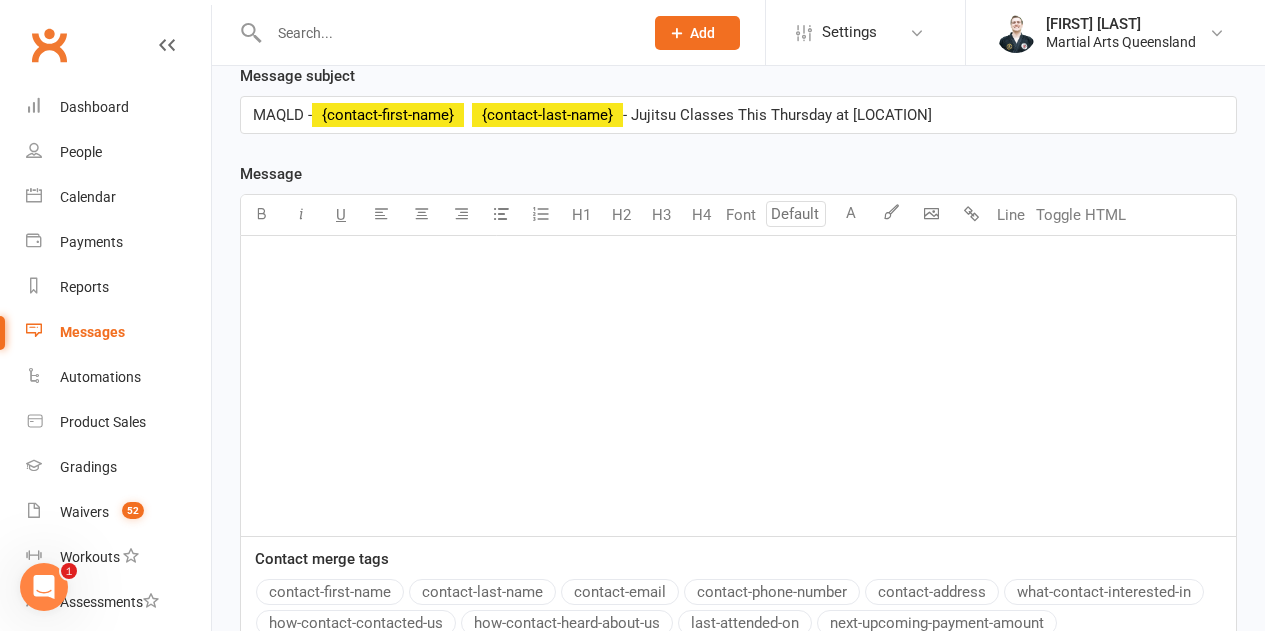 click on "﻿" at bounding box center [738, 386] 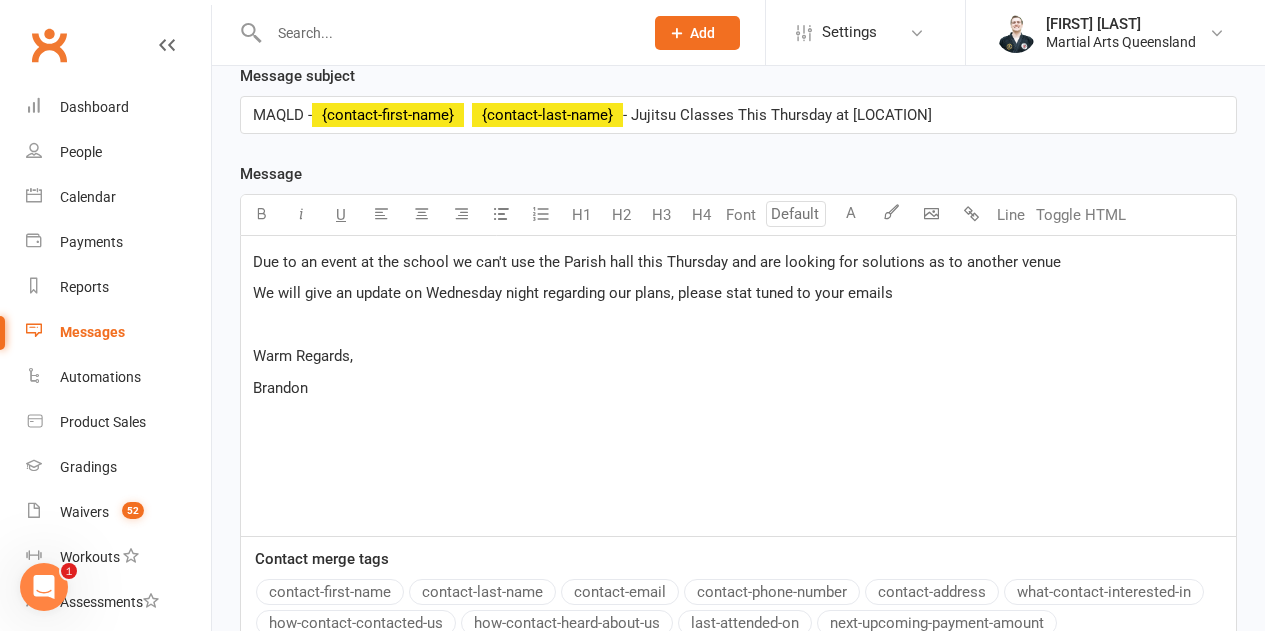 click on "Due to an event at the school we can't use the Parish hall this Thursday and are looking for solutions as to another venue" at bounding box center [657, 262] 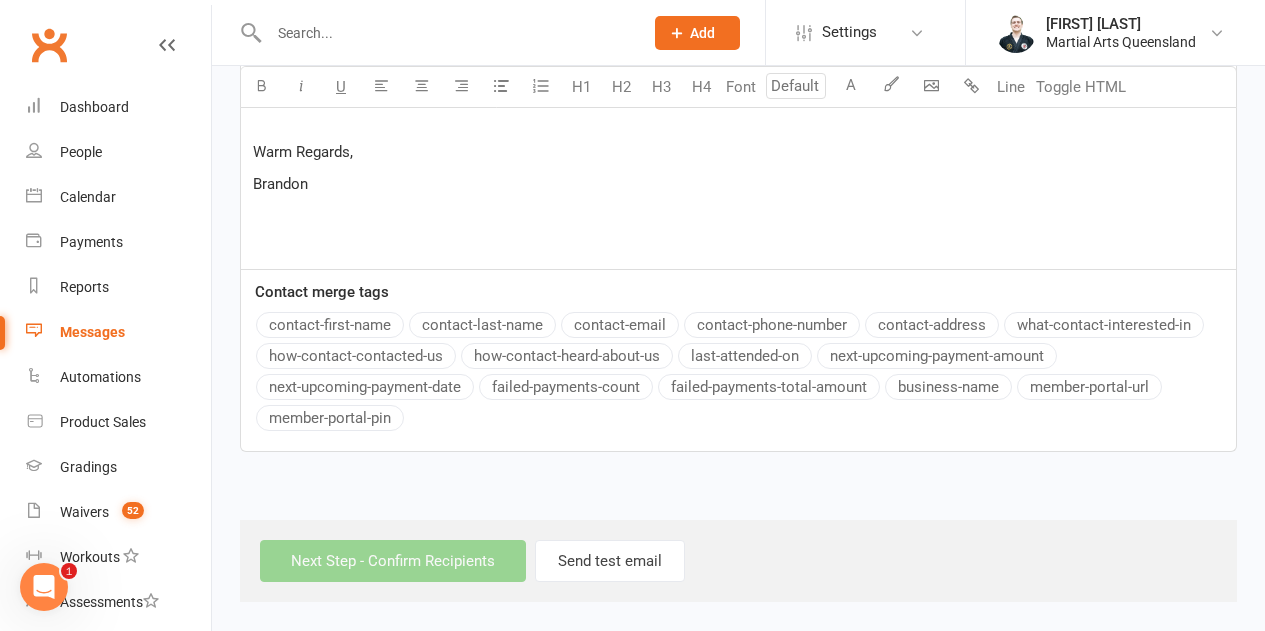 click on "Message U H1 H2 H3 H4 Font A Line Toggle HTML Hi  ﻿ Due to an event at the school we can't use the Parish hall this Thursday and are looking for solutions as to another venue We will give an update on Wednesday night regarding our plans, please stat tuned to your emails ﻿ Warm Regards, Brandon Contact merge tags contact-first-name contact-last-name contact-email contact-phone-number contact-address what-contact-interested-in how-contact-contacted-us how-contact-heard-about-us last-attended-on next-upcoming-payment-amount next-upcoming-payment-date failed-payments-count failed-payments-total-amount business-name member-portal-url member-portal-pin" at bounding box center [738, 173] 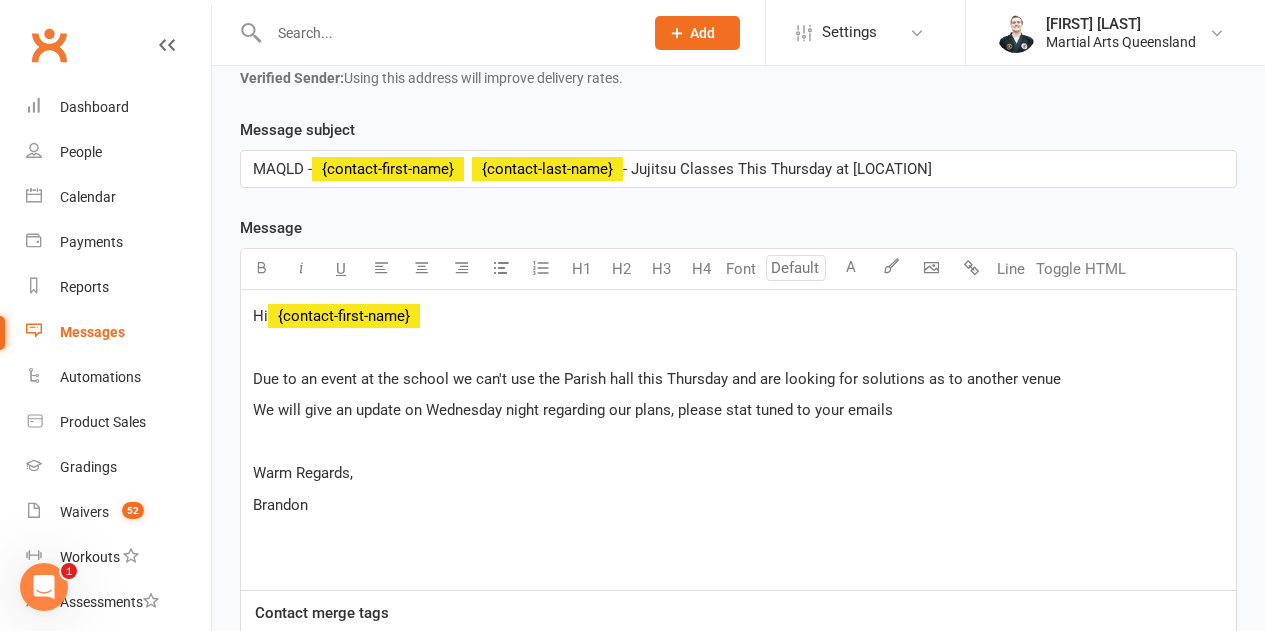 click on "We will give an update on Wednesday night regarding our plans, please stat tuned to your emails" at bounding box center (738, 410) 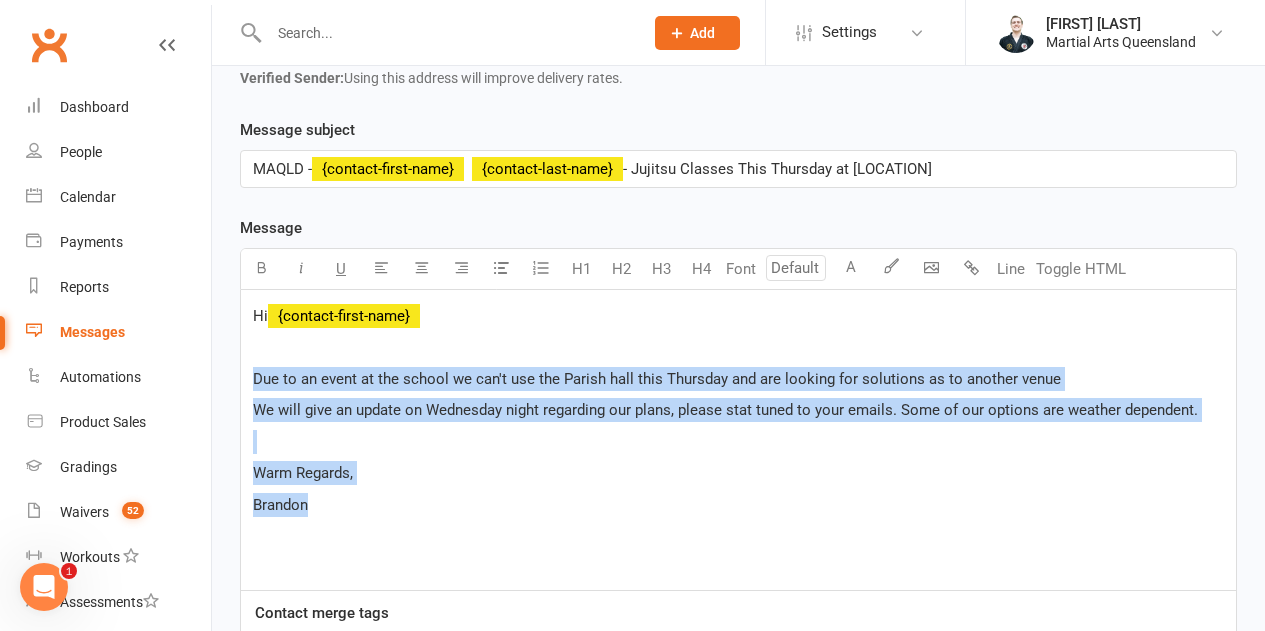 drag, startPoint x: 366, startPoint y: 514, endPoint x: 245, endPoint y: 369, distance: 188.85445 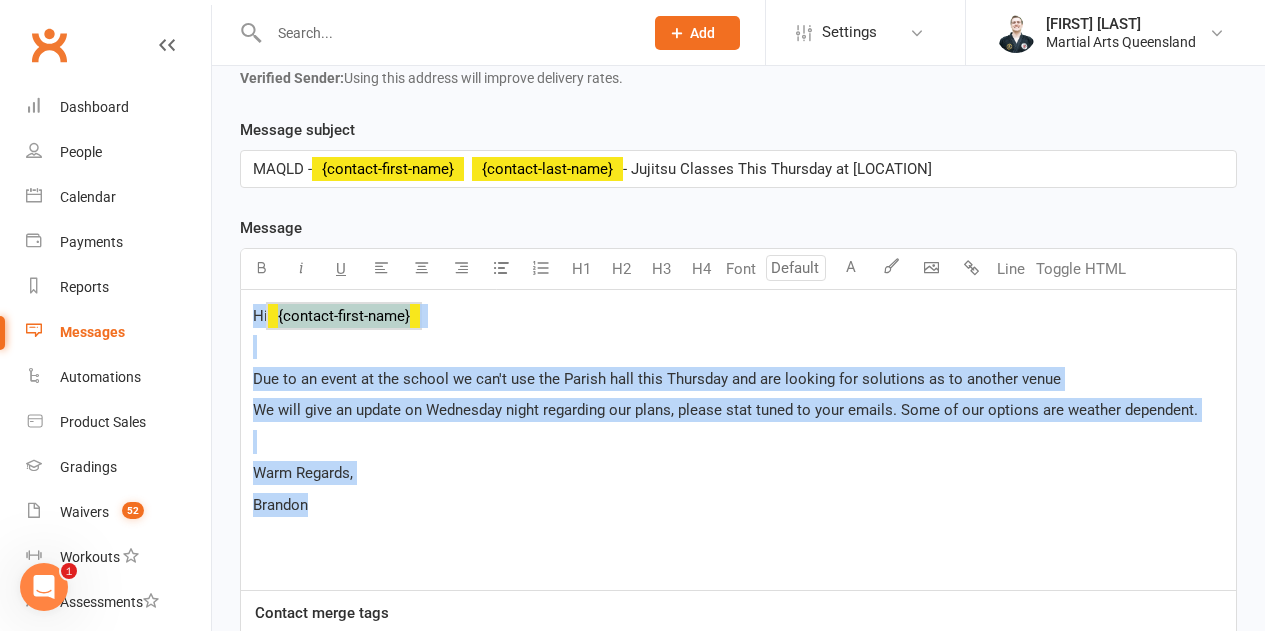 drag, startPoint x: 382, startPoint y: 511, endPoint x: 199, endPoint y: 303, distance: 277.0433 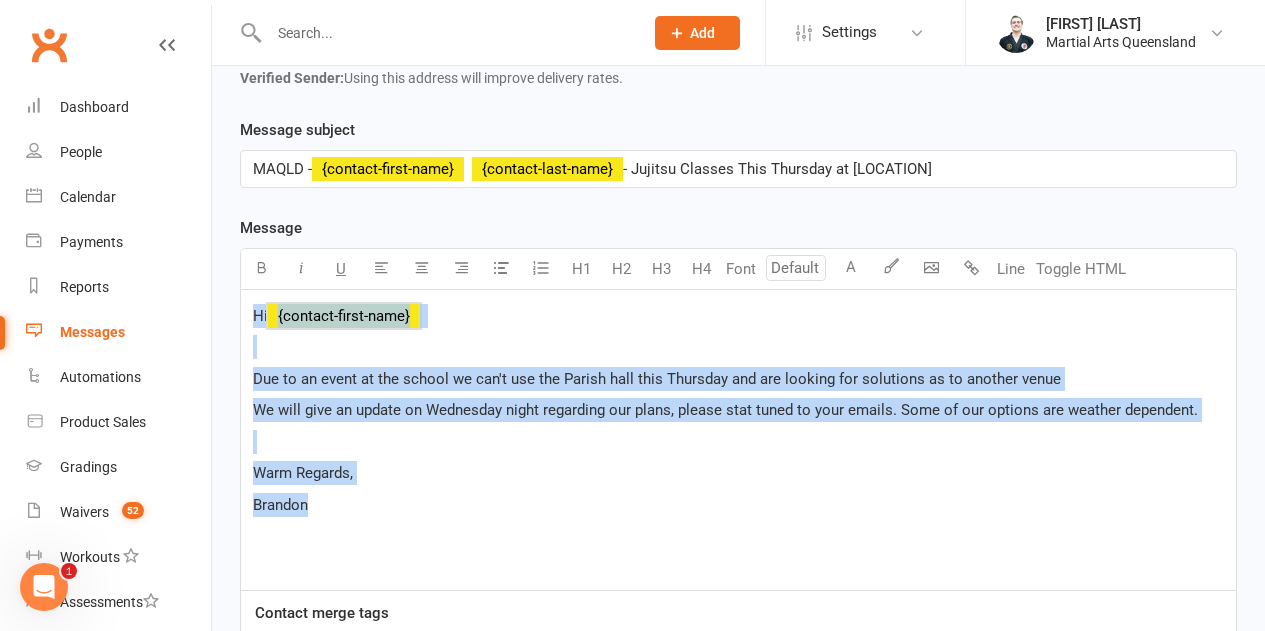 copy on "Hi  ﻿ {contact-first-name}   ﻿ Due to an event at the school we can't use the Parish hall this Thursday and are looking for solutions as to another venue We will give an update on Wednesday night regarding our plans, please stat tuned to your emails. Some of our options are weather dependent. ﻿ Warm Regards, Brandon" 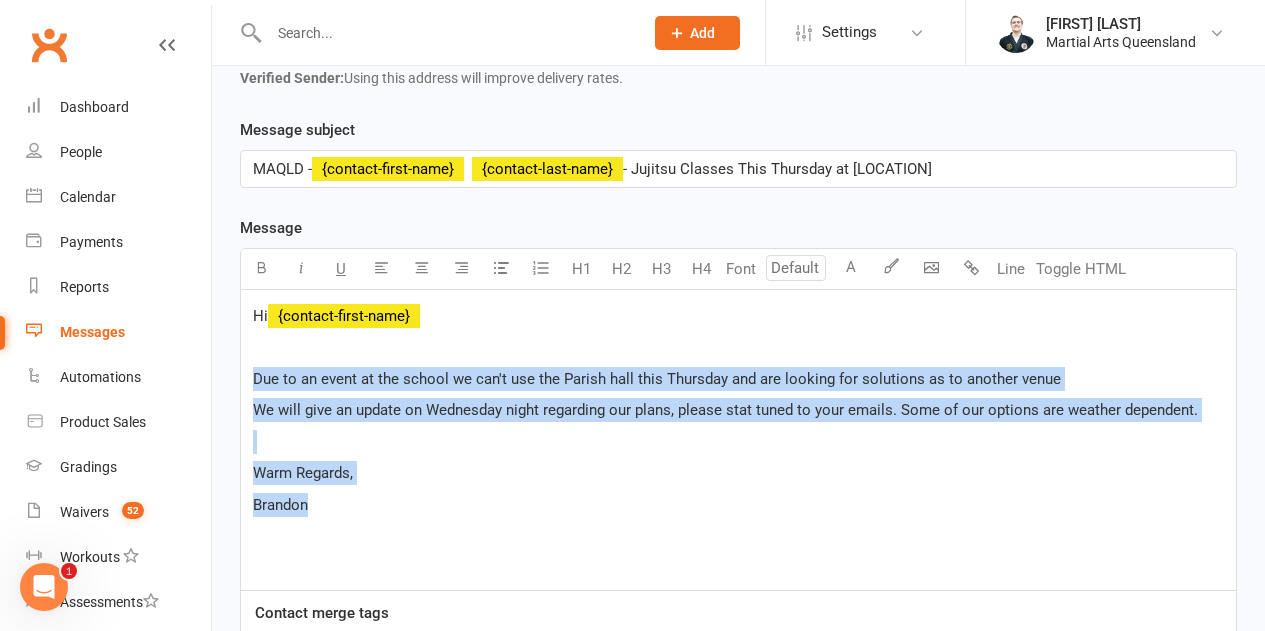 drag, startPoint x: 344, startPoint y: 509, endPoint x: 246, endPoint y: 364, distance: 175.01143 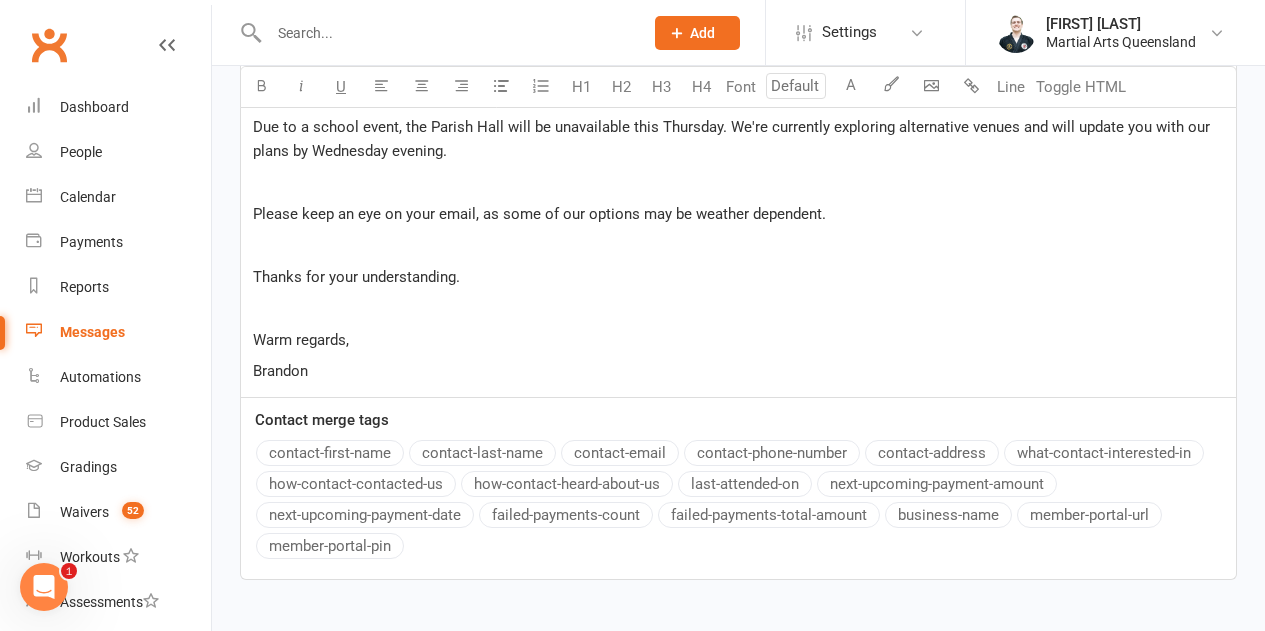 scroll, scrollTop: 592, scrollLeft: 0, axis: vertical 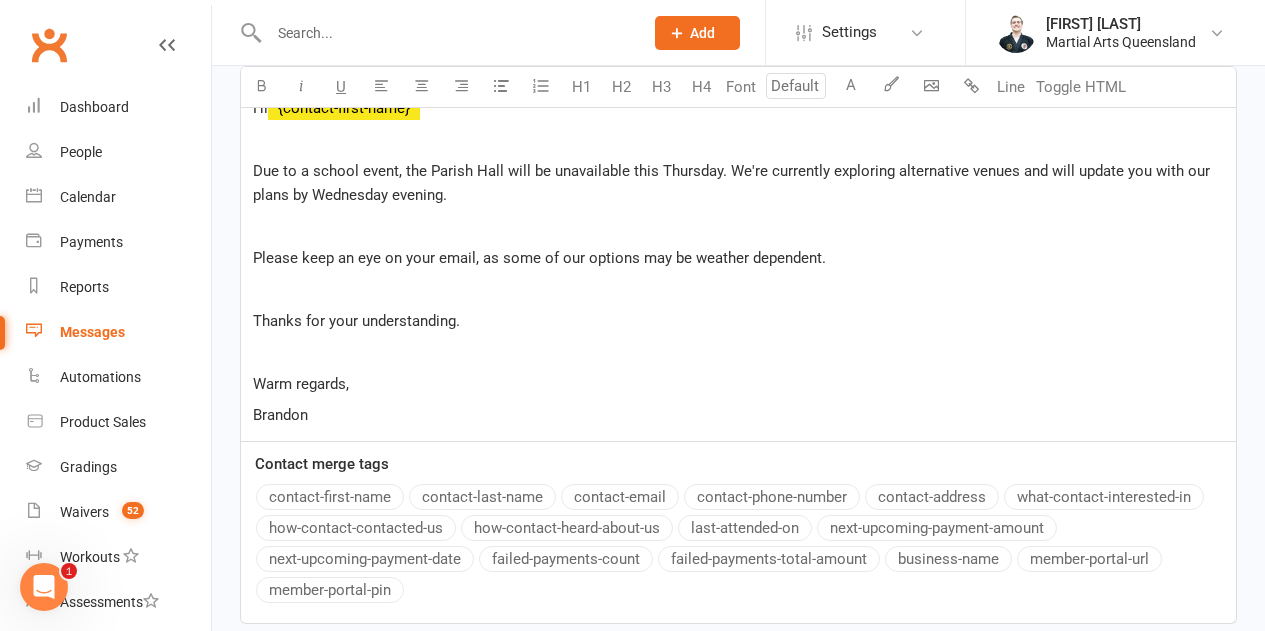 click on "Due to a school event, the Parish Hall will be unavailable this Thursday. We're currently exploring alternative venues and will update you with our plans by Wednesday evening." at bounding box center [733, 183] 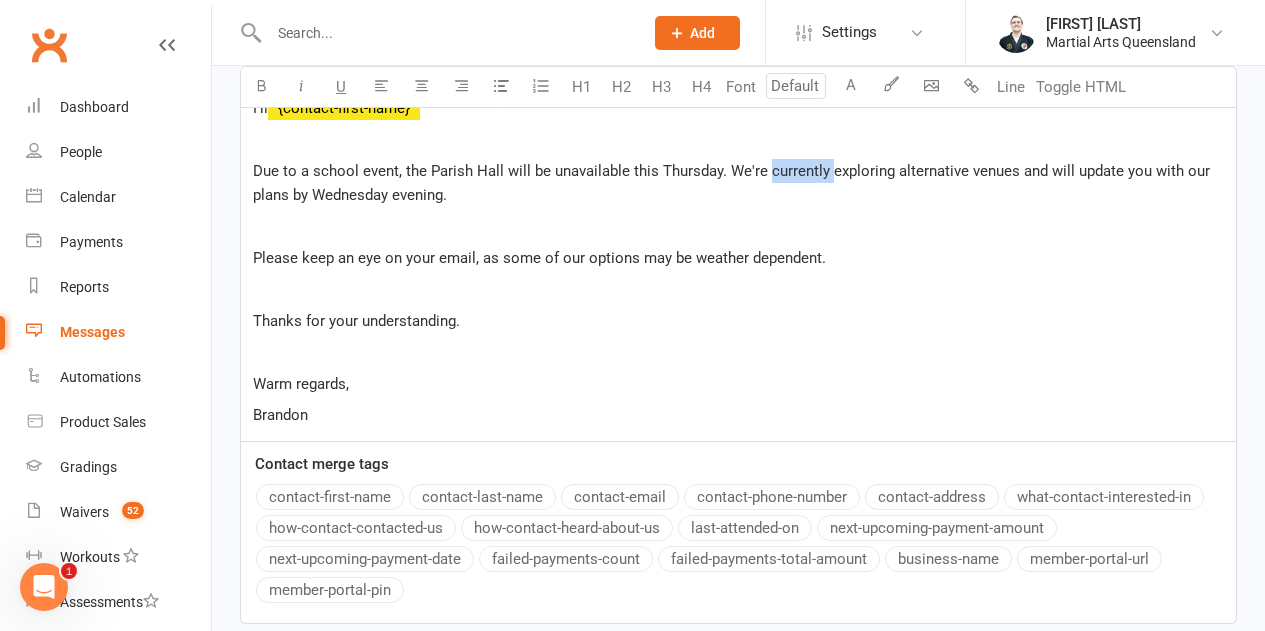 click on "Due to a school event, the Parish Hall will be unavailable this Thursday. We're currently exploring alternative venues and will update you with our plans by Wednesday evening." at bounding box center [733, 183] 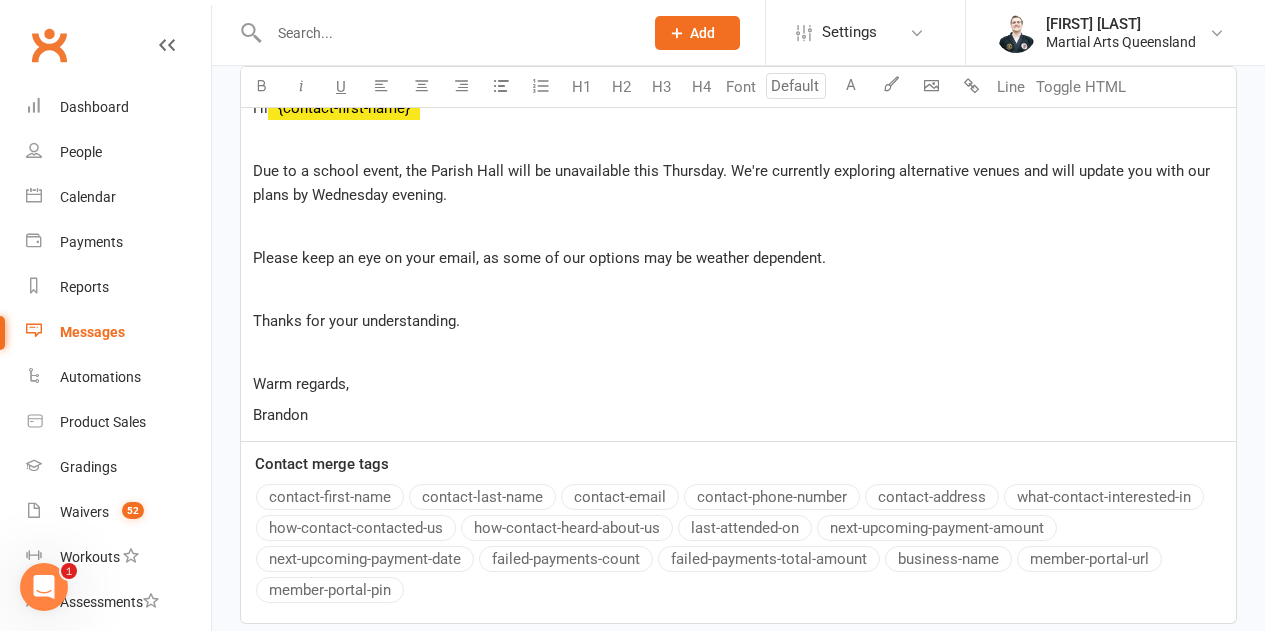 click on "﻿" at bounding box center [738, 226] 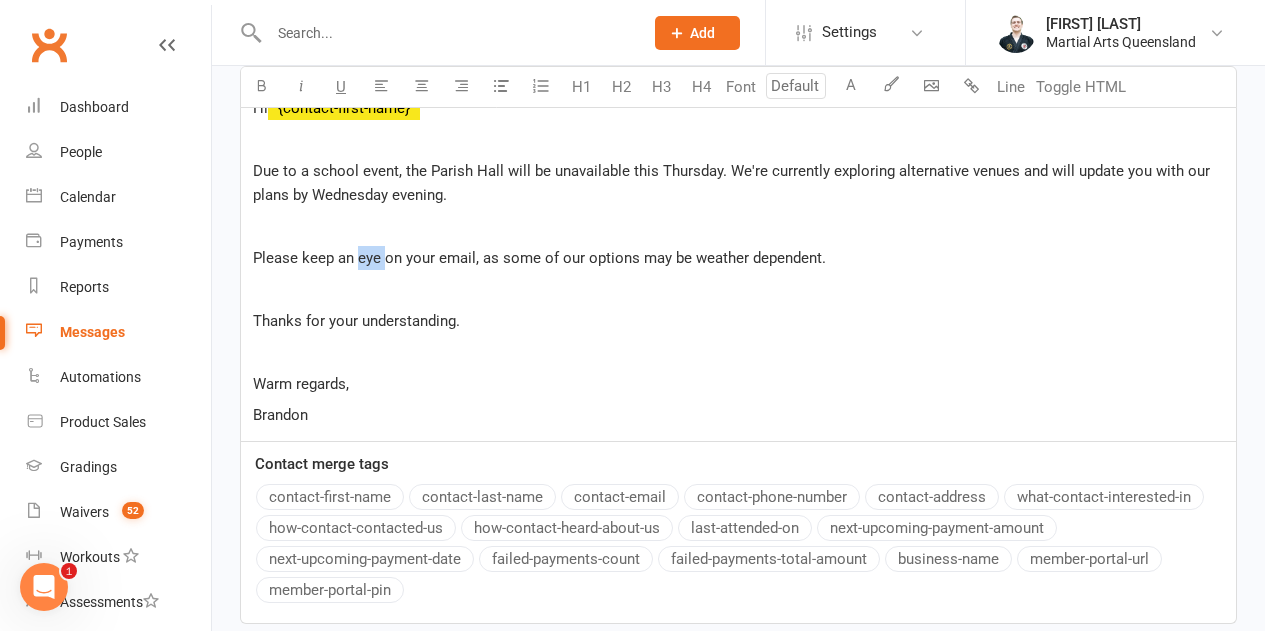 click on "Please keep an eye on your email, as some of our options may be weather dependent." at bounding box center [539, 258] 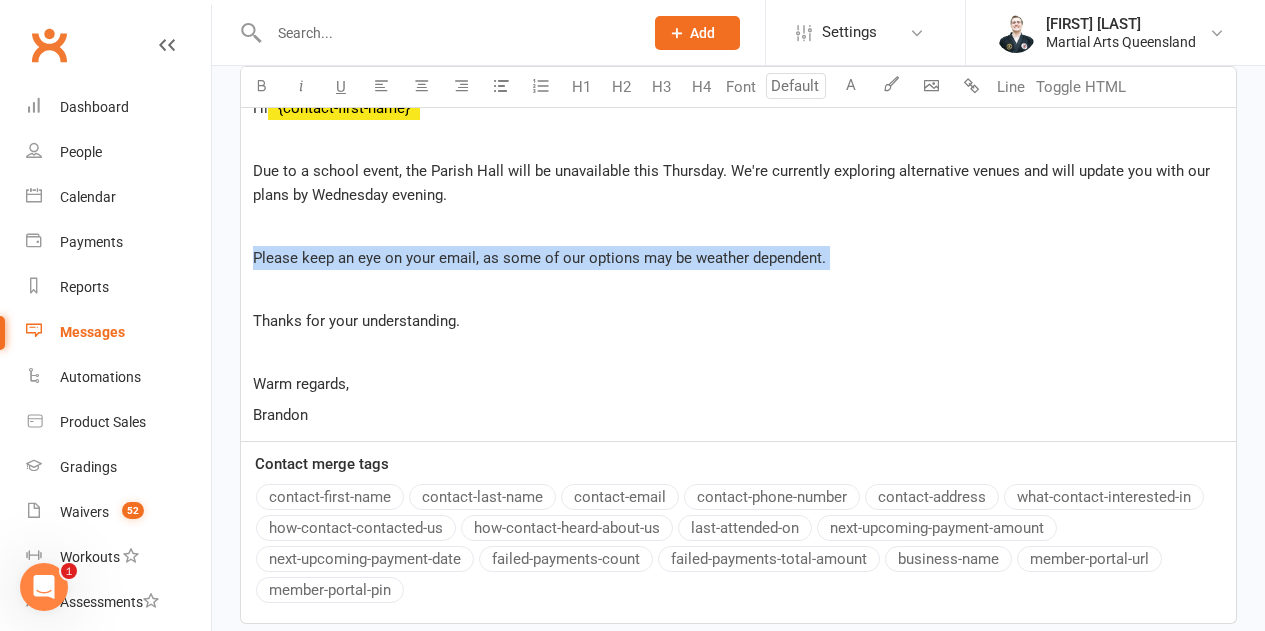 click on "Please keep an eye on your email, as some of our options may be weather dependent." at bounding box center [539, 258] 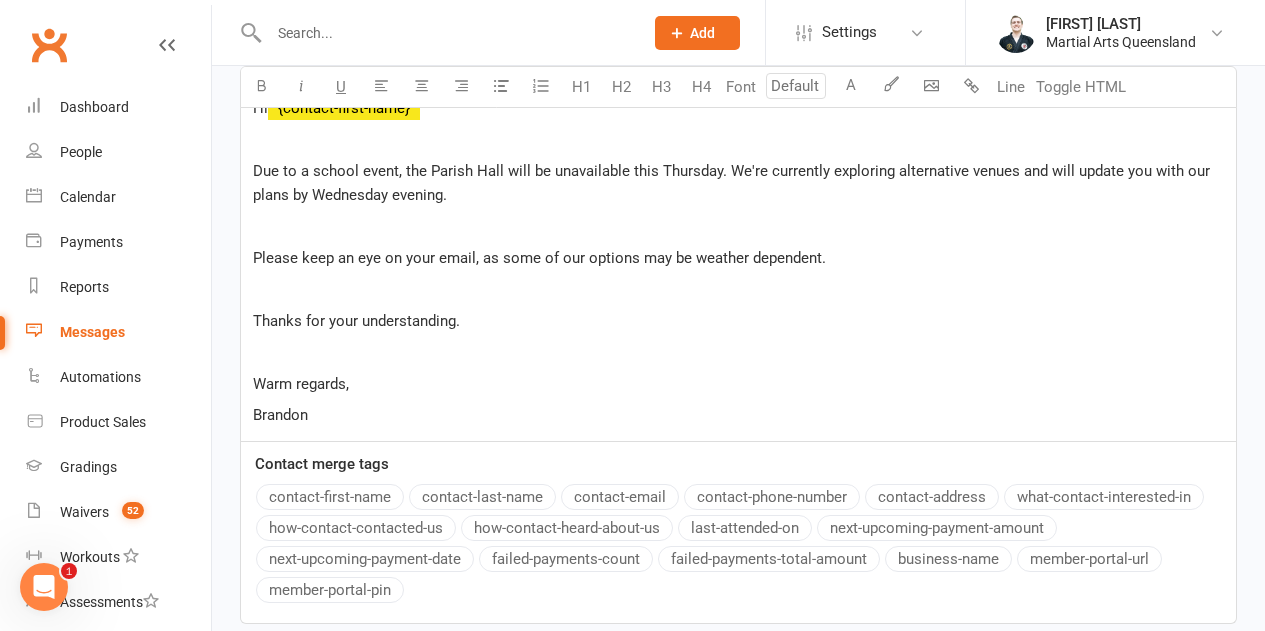click on "﻿" at bounding box center [738, 352] 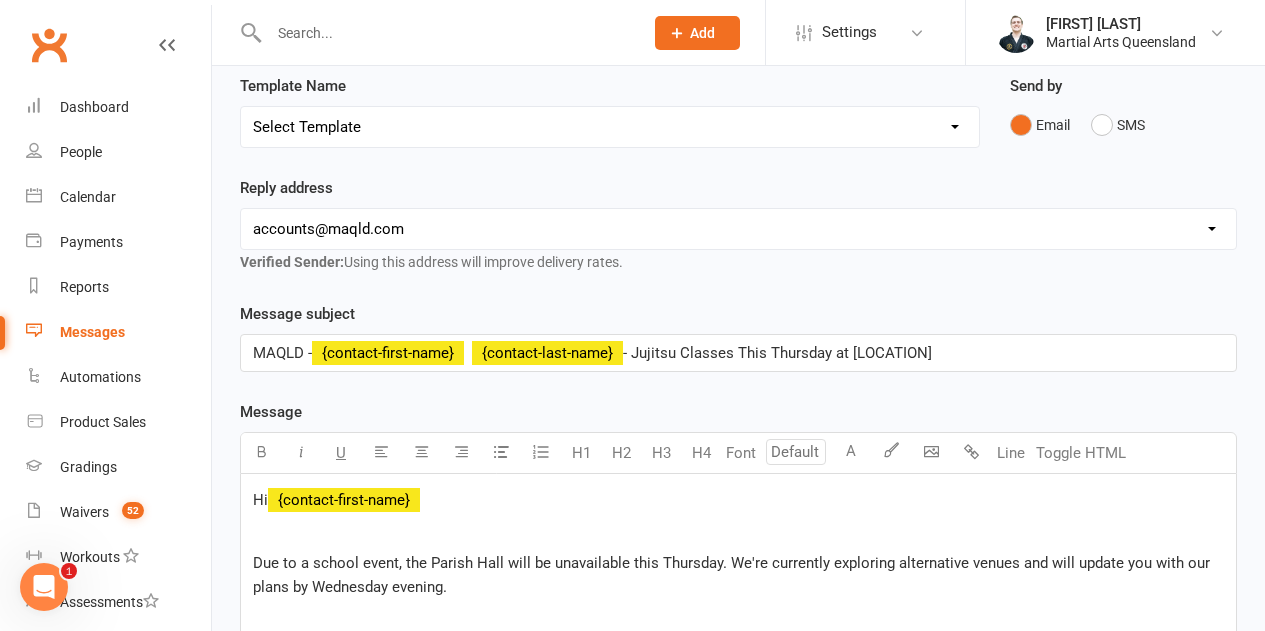 scroll, scrollTop: 0, scrollLeft: 0, axis: both 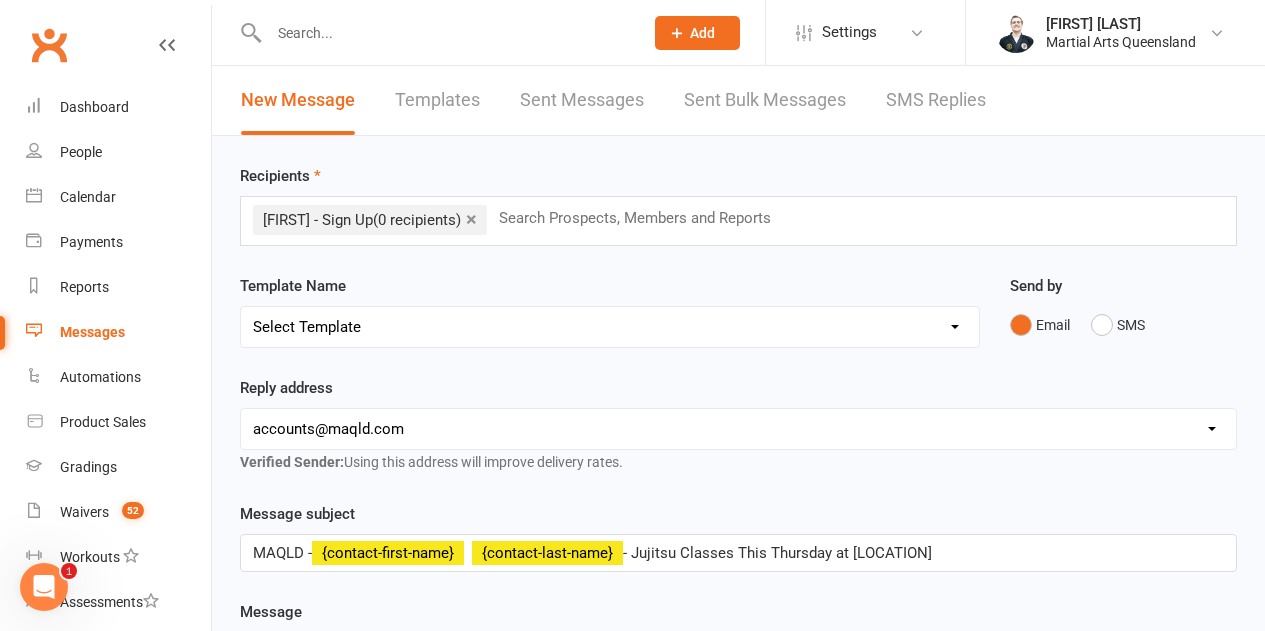 click on "×" at bounding box center [471, 219] 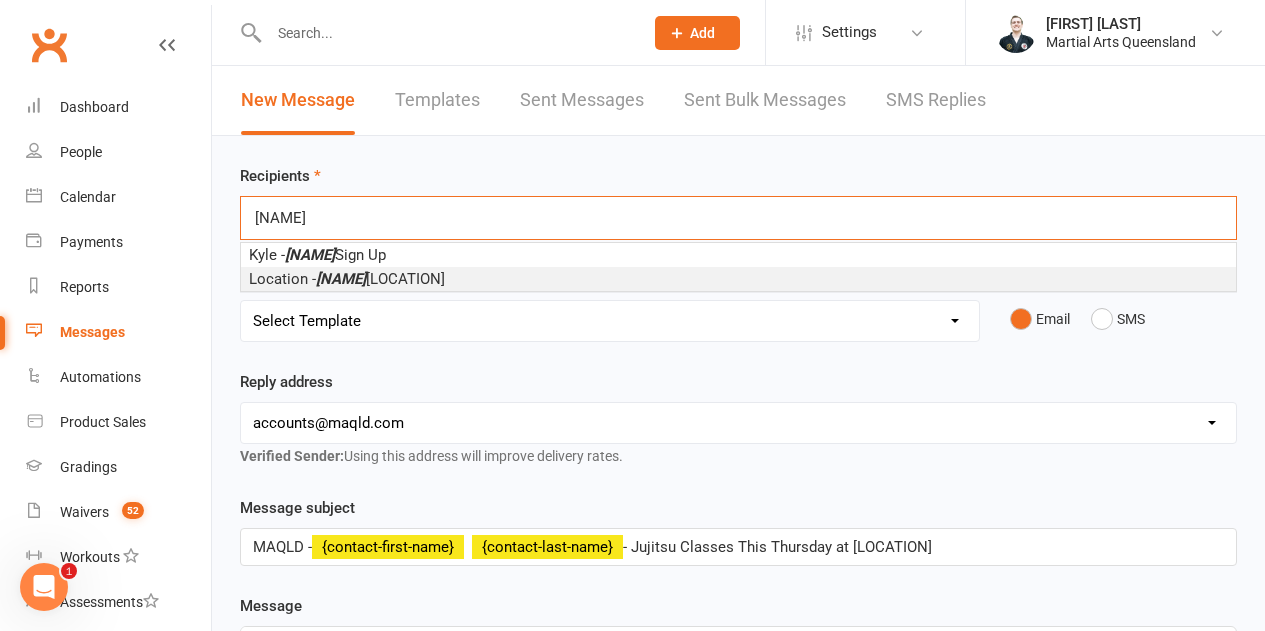 type on "wavell" 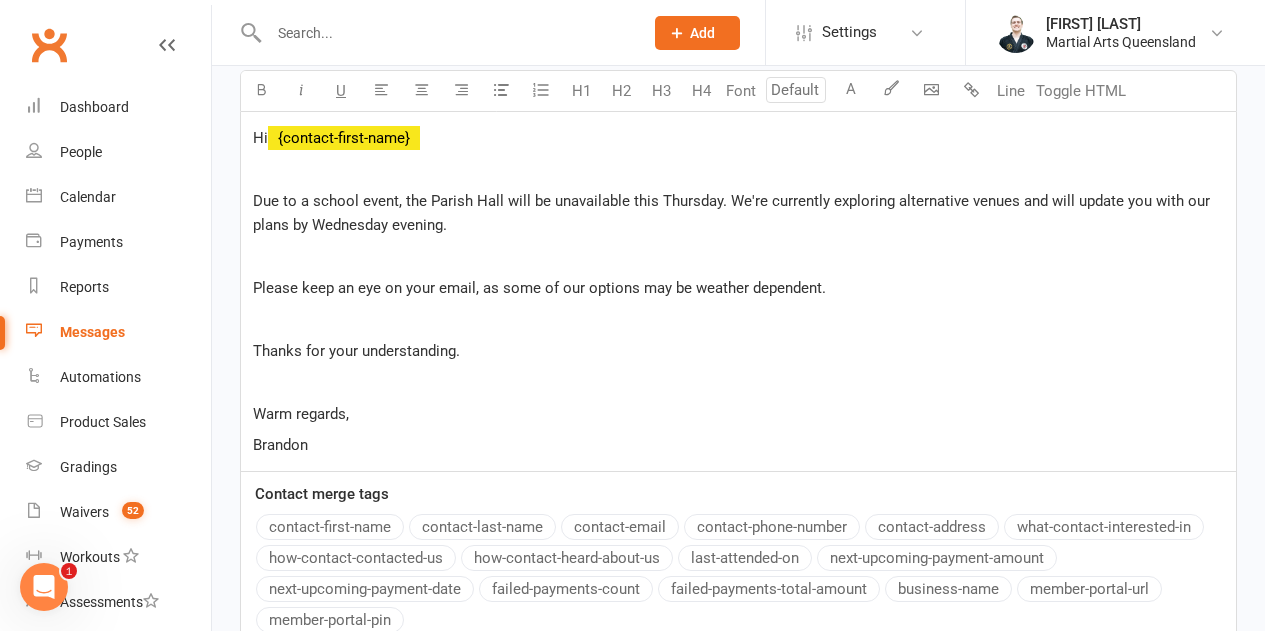 scroll, scrollTop: 764, scrollLeft: 0, axis: vertical 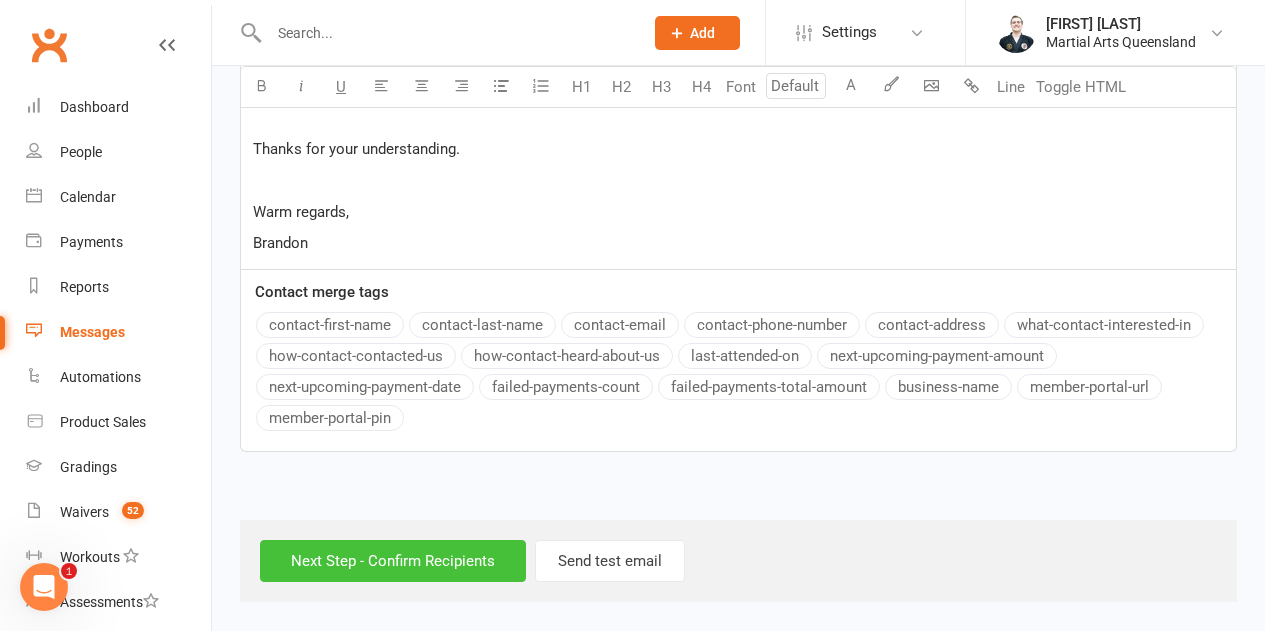 click on "Next Step - Confirm Recipients" at bounding box center [393, 561] 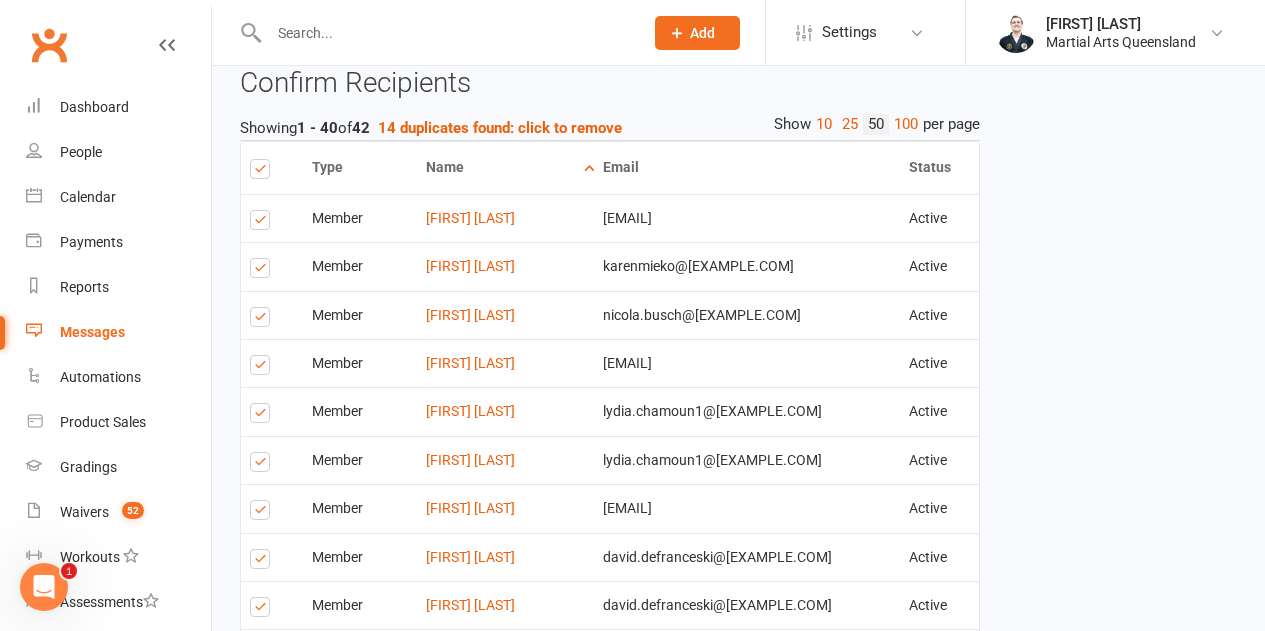 scroll, scrollTop: 0, scrollLeft: 0, axis: both 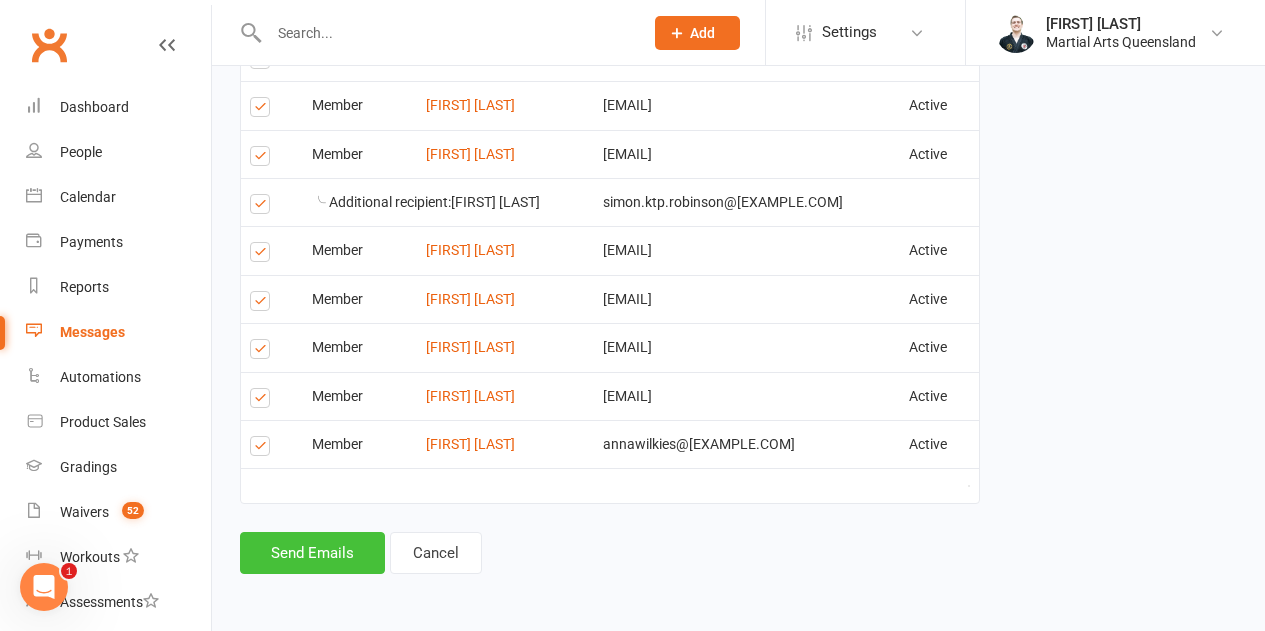 click on "Send Emails" at bounding box center (312, 553) 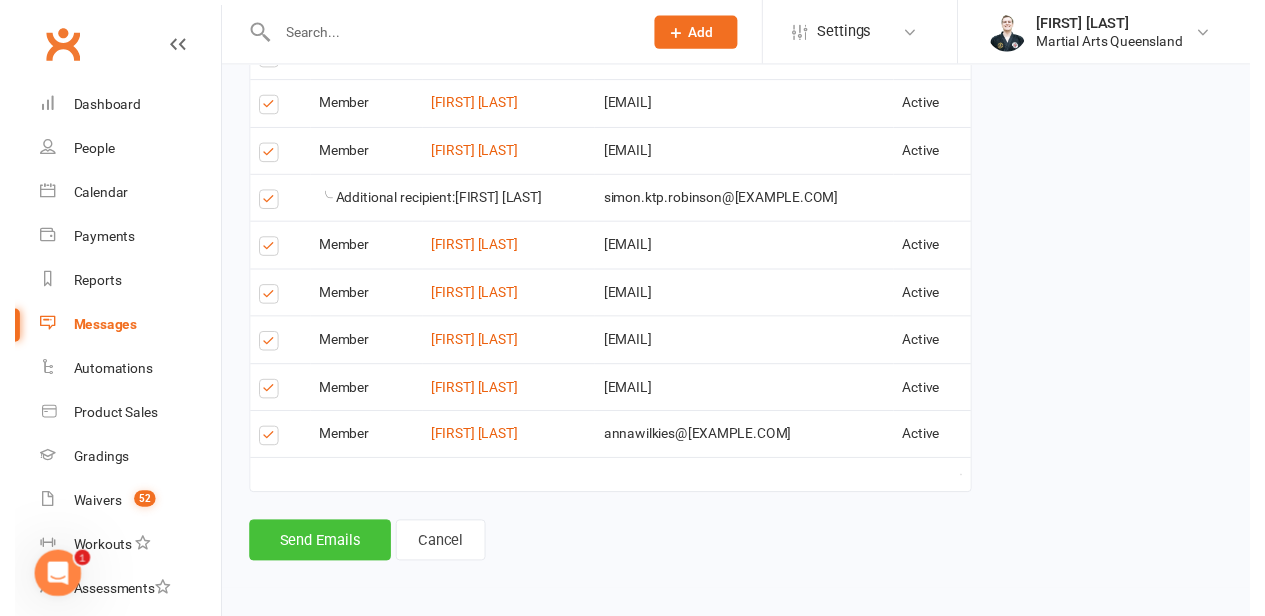 scroll, scrollTop: 2513, scrollLeft: 0, axis: vertical 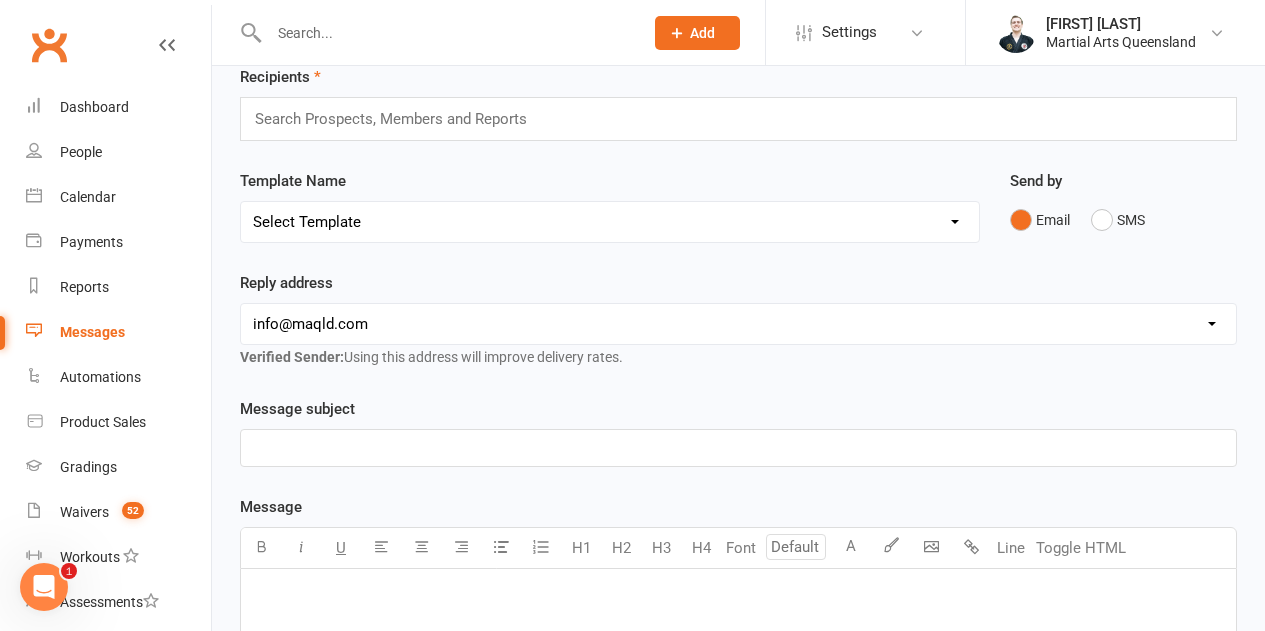 click at bounding box center [446, 33] 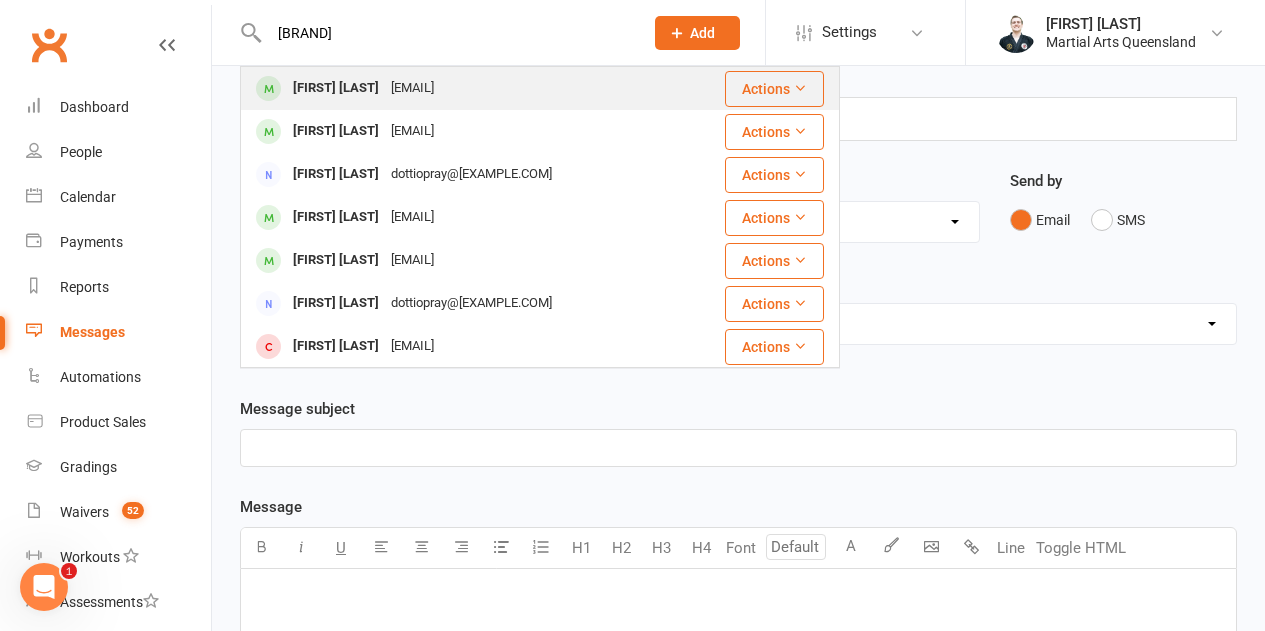 type on "ottimolo" 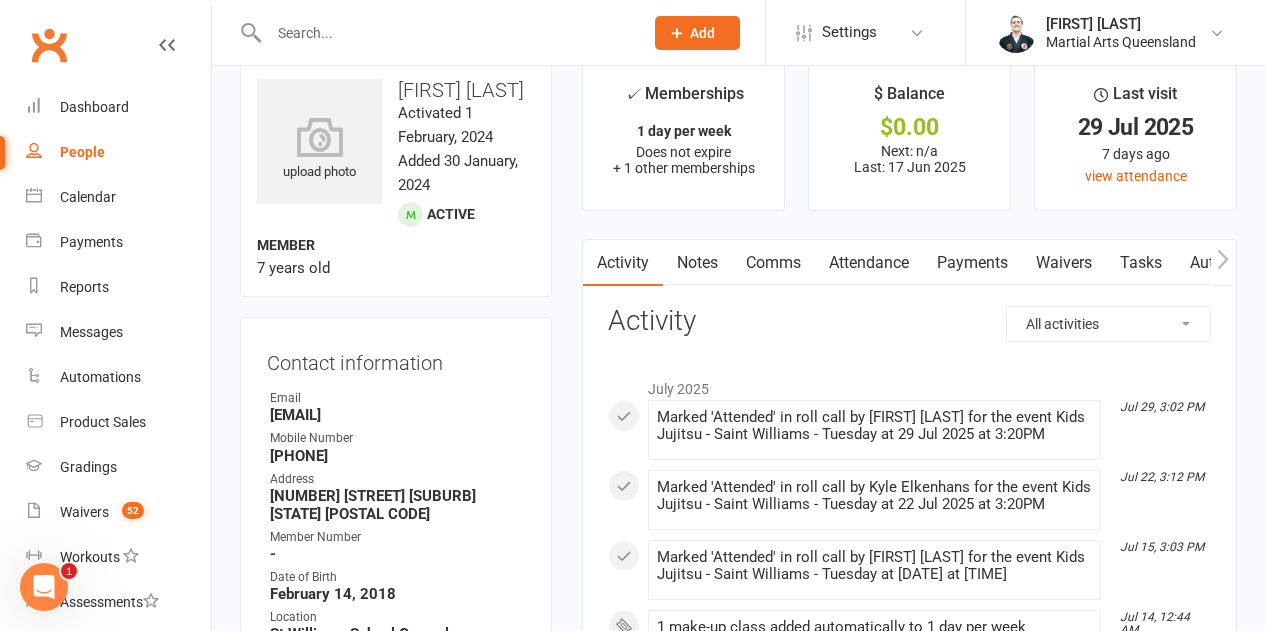scroll, scrollTop: 0, scrollLeft: 0, axis: both 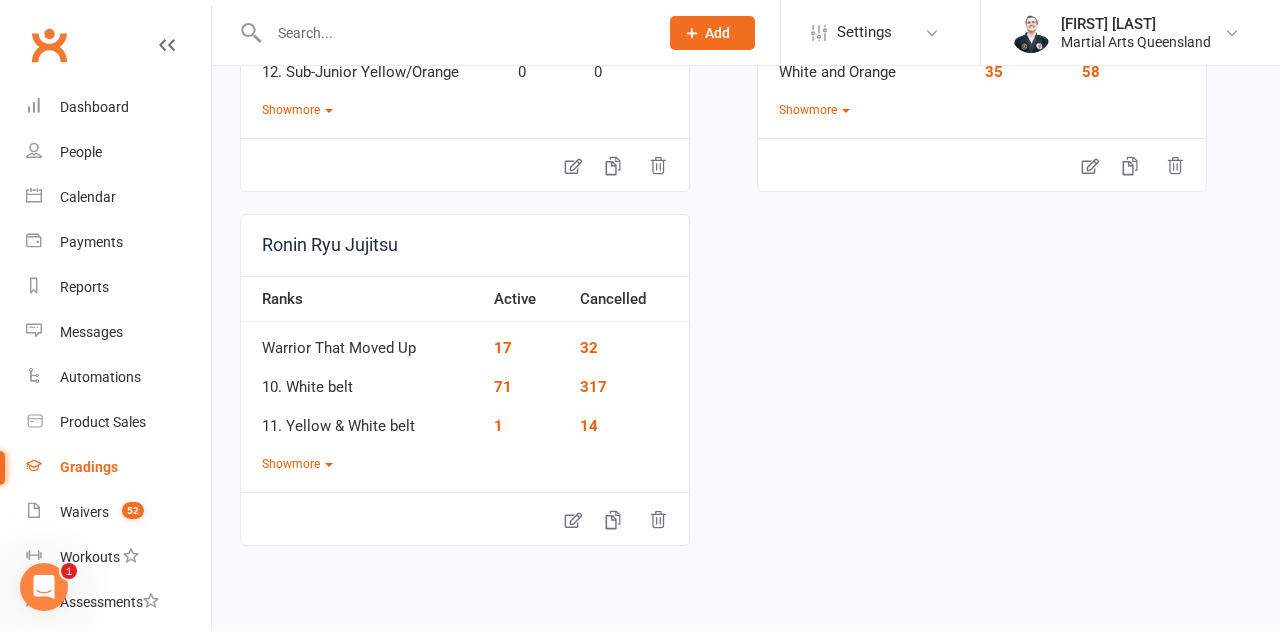 click on "Ronin Ryu Jujitsu" at bounding box center [465, 245] 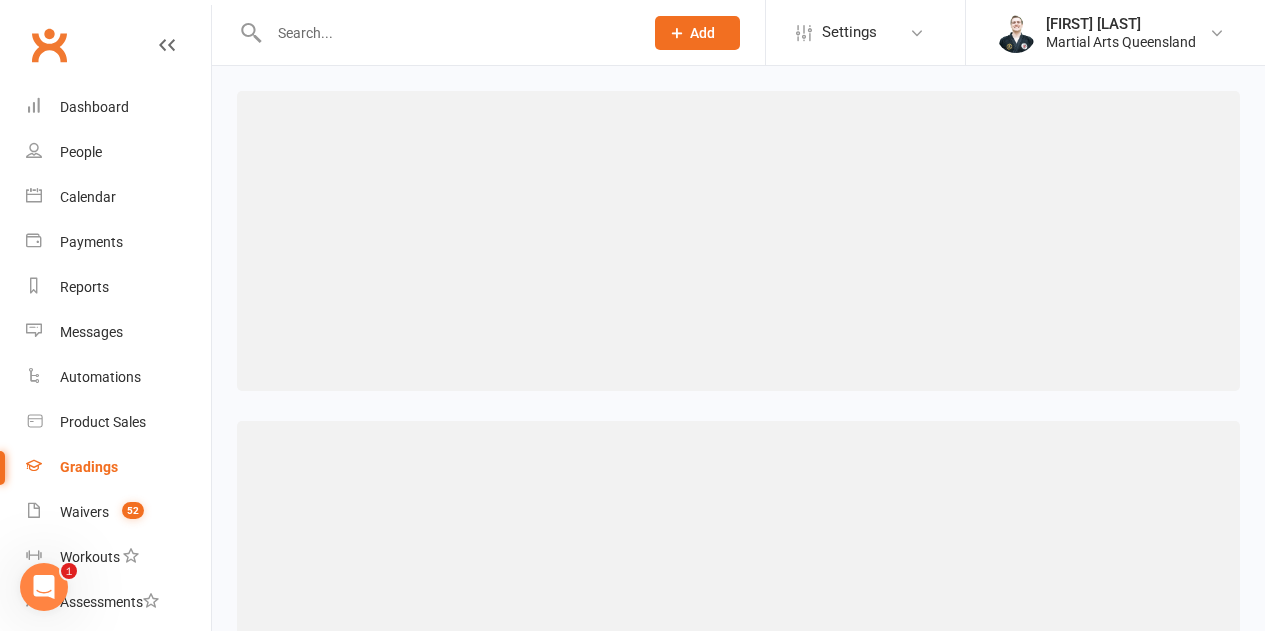 select on "contact_summaries:styles_style_class_attendances_since_last_promotion" 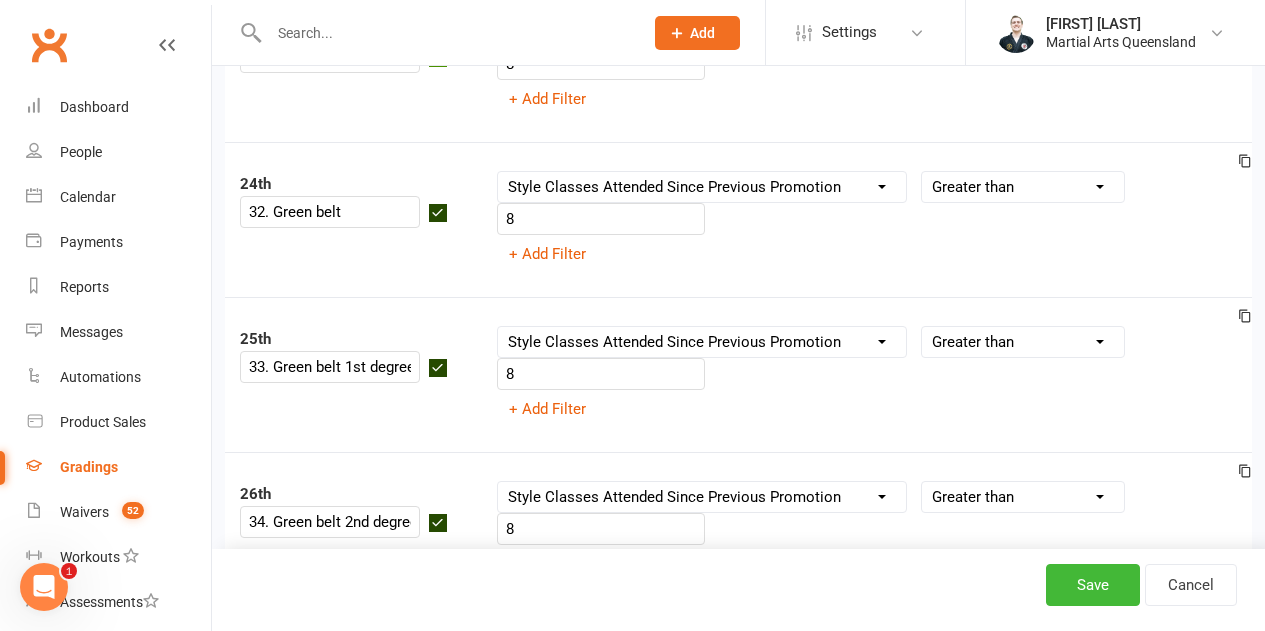 scroll, scrollTop: 3700, scrollLeft: 0, axis: vertical 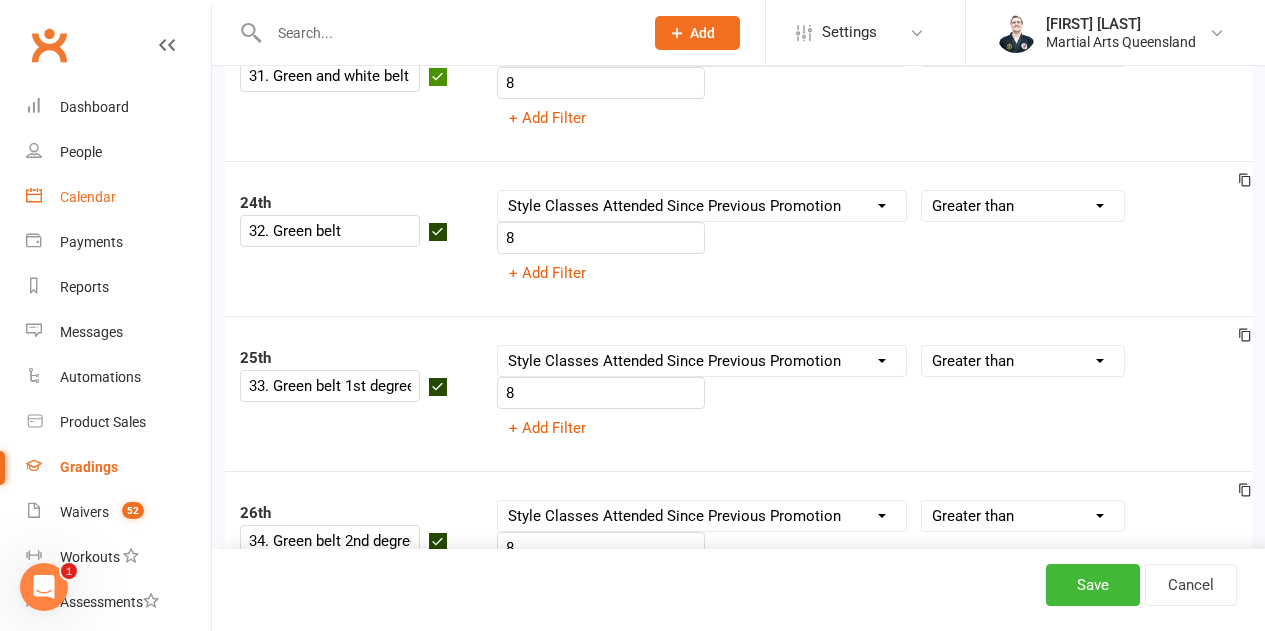 click on "Calendar" at bounding box center [118, 197] 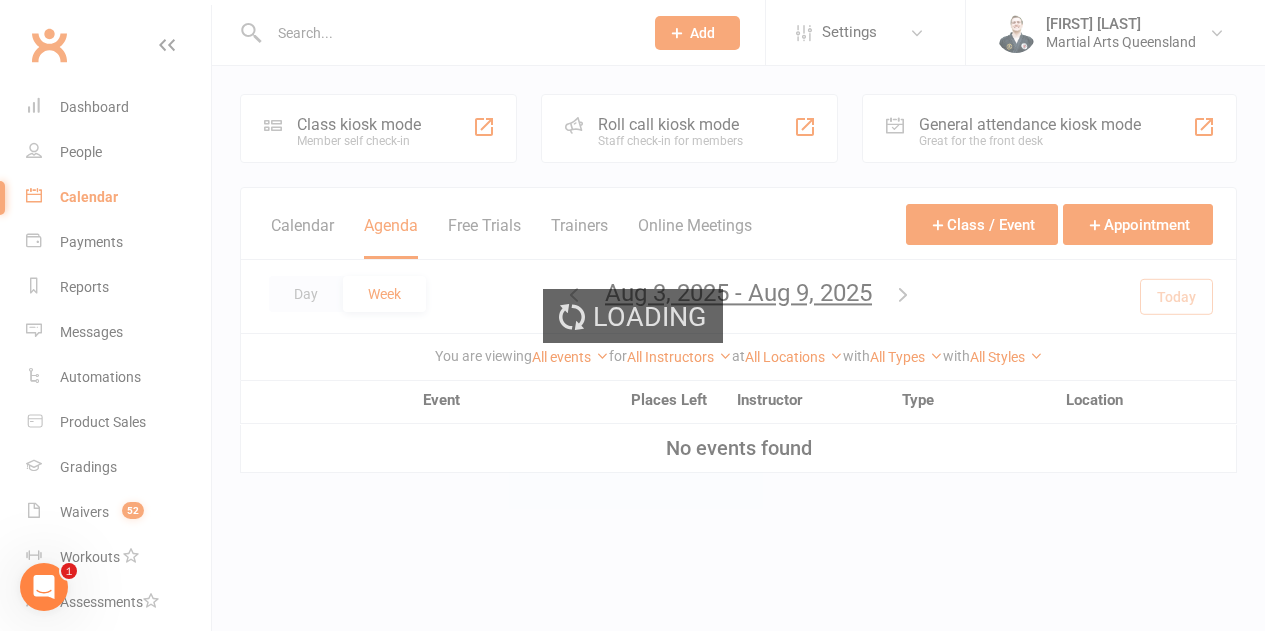 scroll, scrollTop: 0, scrollLeft: 0, axis: both 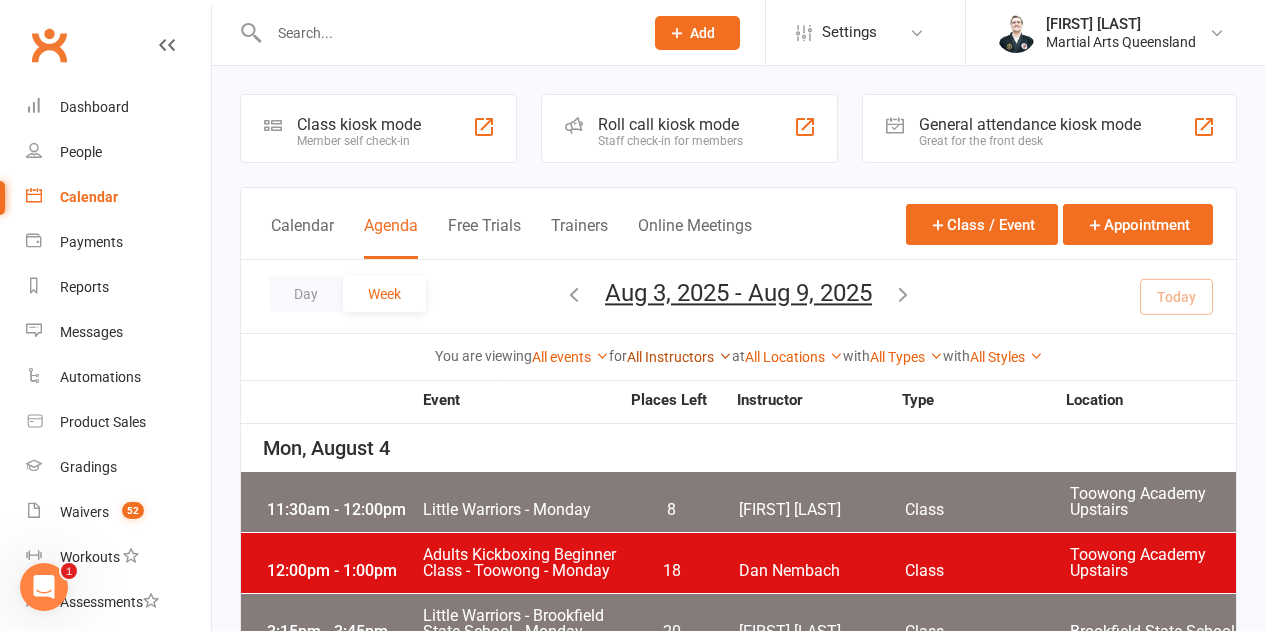 click on "All Instructors" at bounding box center [679, 357] 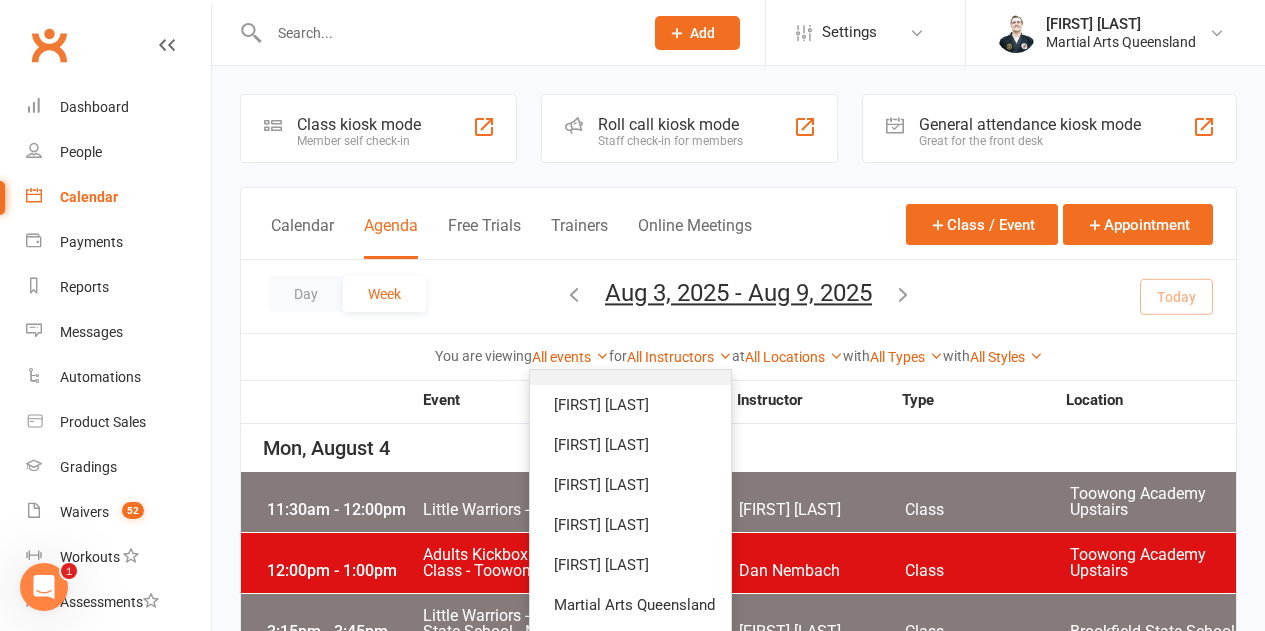 scroll, scrollTop: 200, scrollLeft: 0, axis: vertical 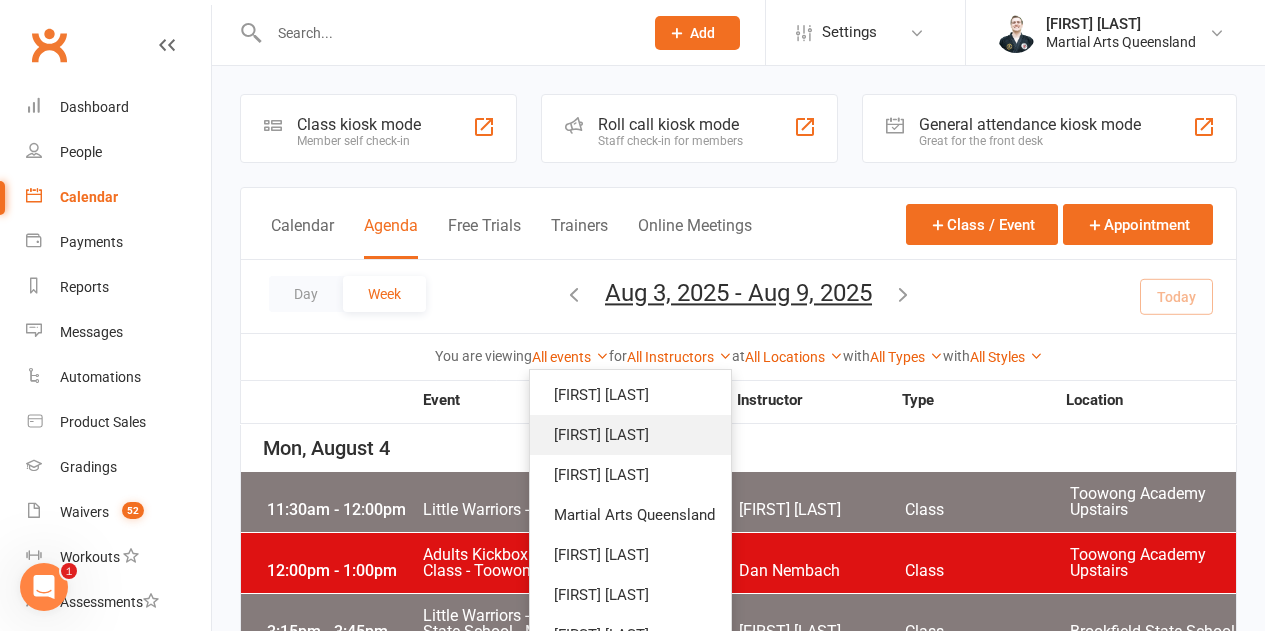 click on "[FIRST] [LAST]" at bounding box center (630, 435) 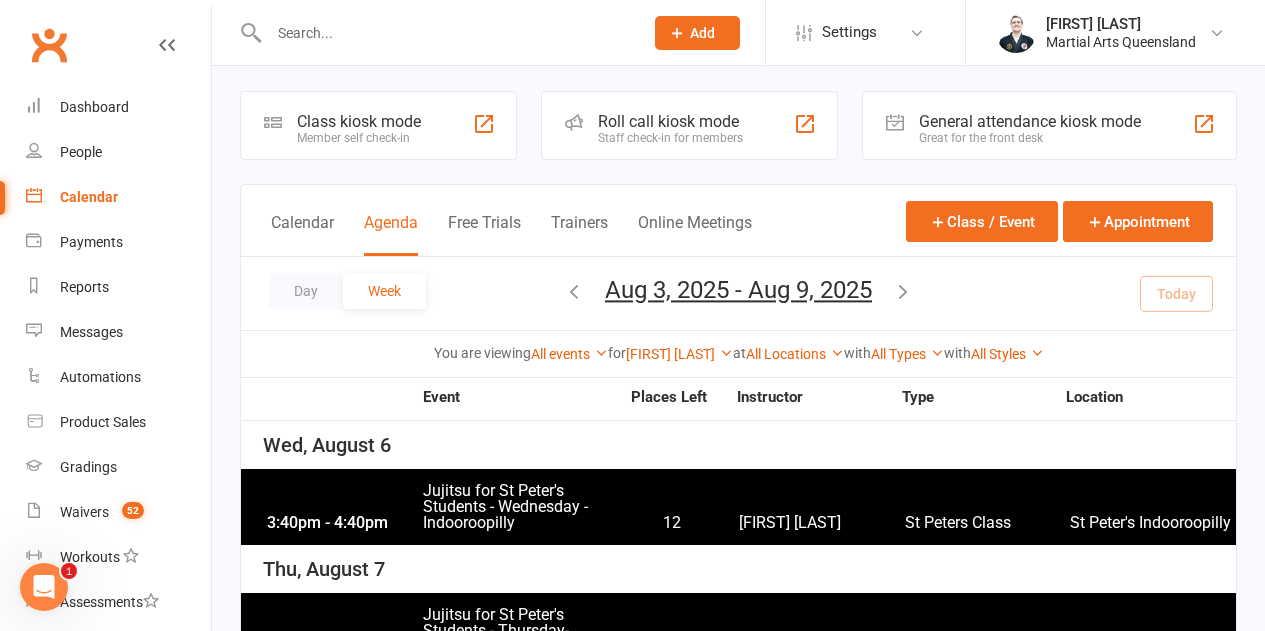 scroll, scrollTop: 0, scrollLeft: 0, axis: both 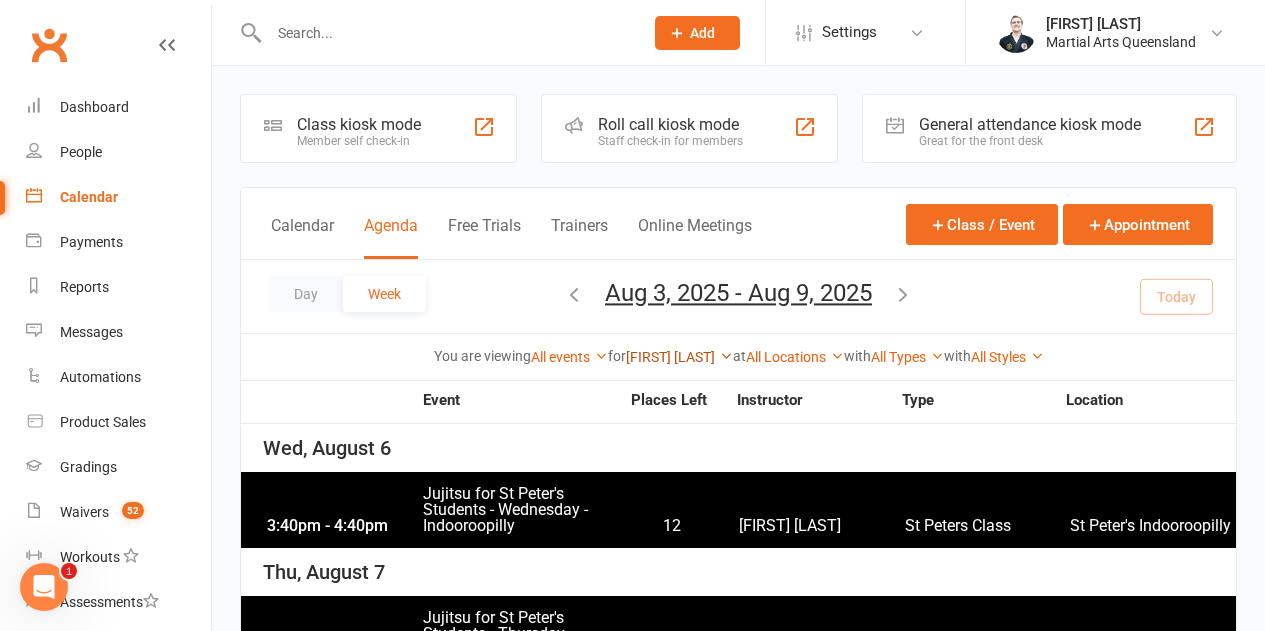 click on "[FIRST] [LAST]" at bounding box center (679, 357) 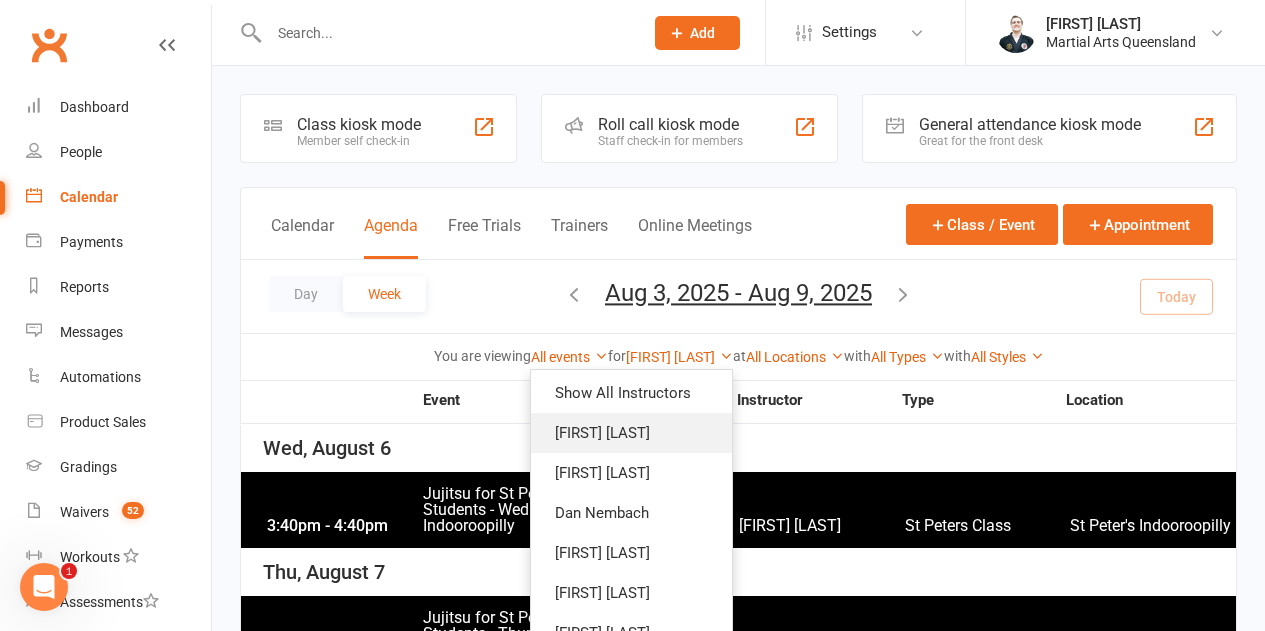 scroll, scrollTop: 0, scrollLeft: 0, axis: both 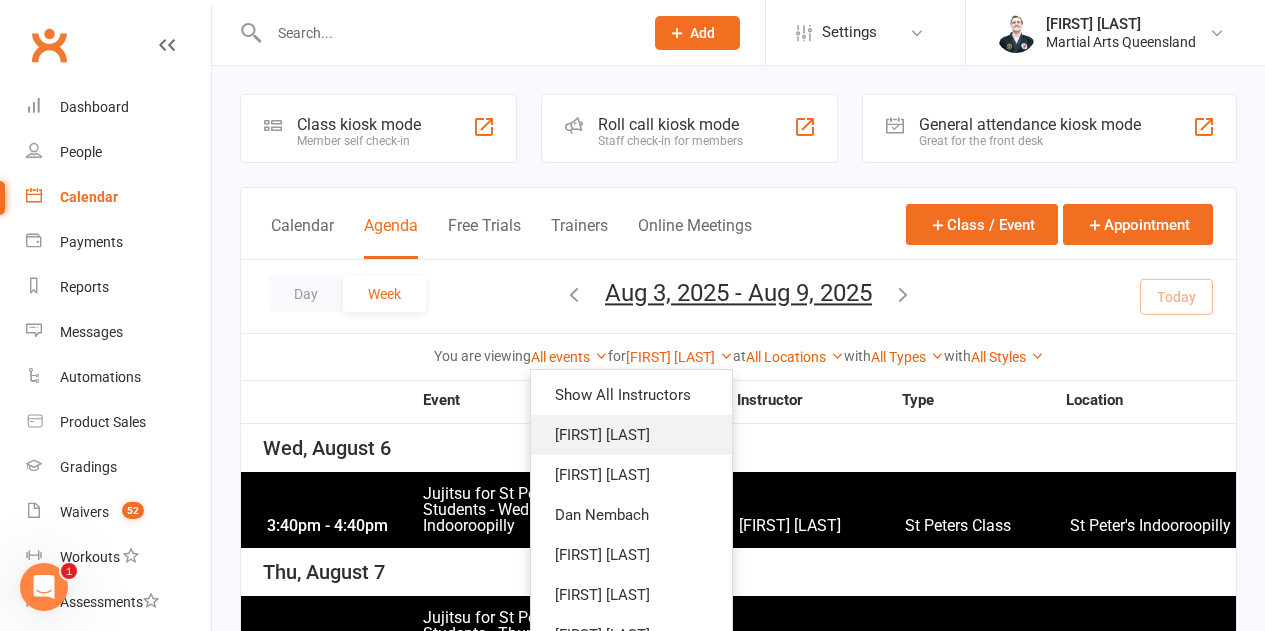 click on "[FIRST] [LAST]" at bounding box center [631, 435] 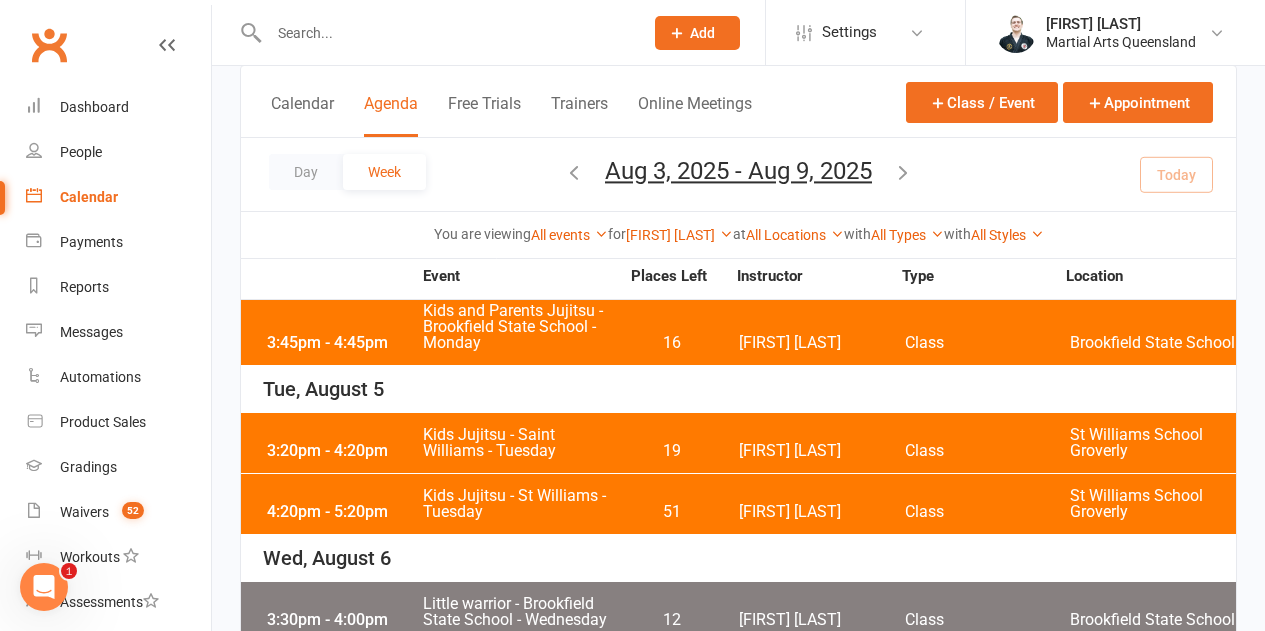 scroll, scrollTop: 300, scrollLeft: 0, axis: vertical 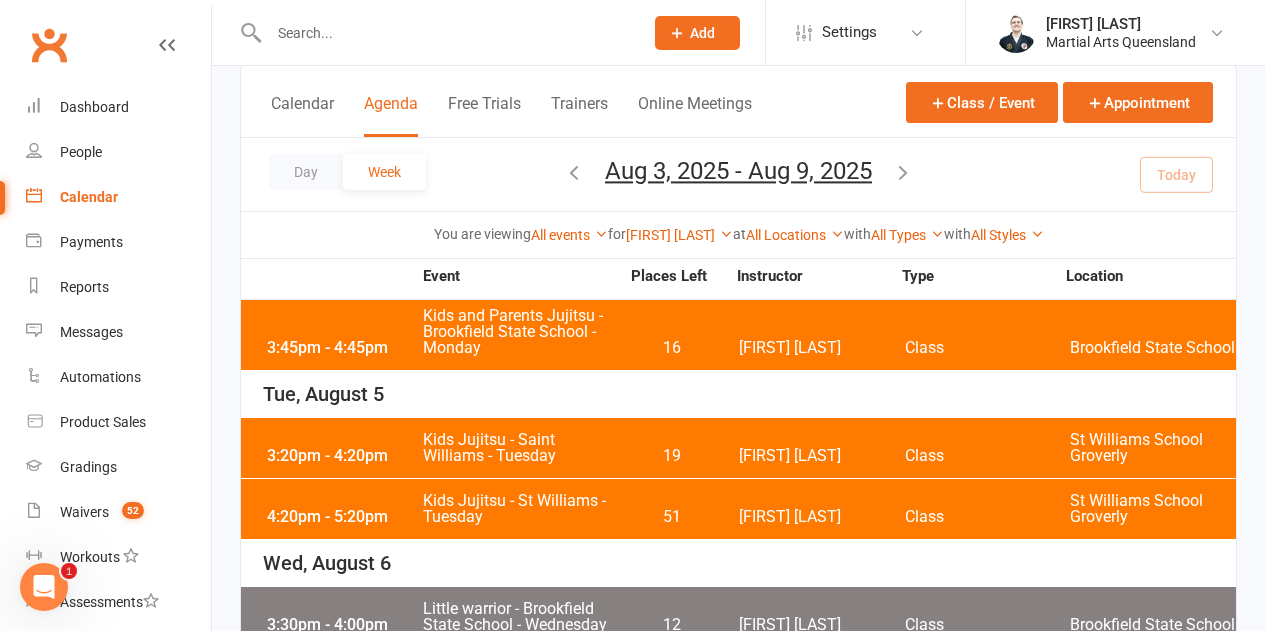 click on "3:20pm - 4:20pm Kids Jujitsu - Saint Williams - Tuesday 19 Brandon McNamara Class St Williams School Groverly" at bounding box center [738, 448] 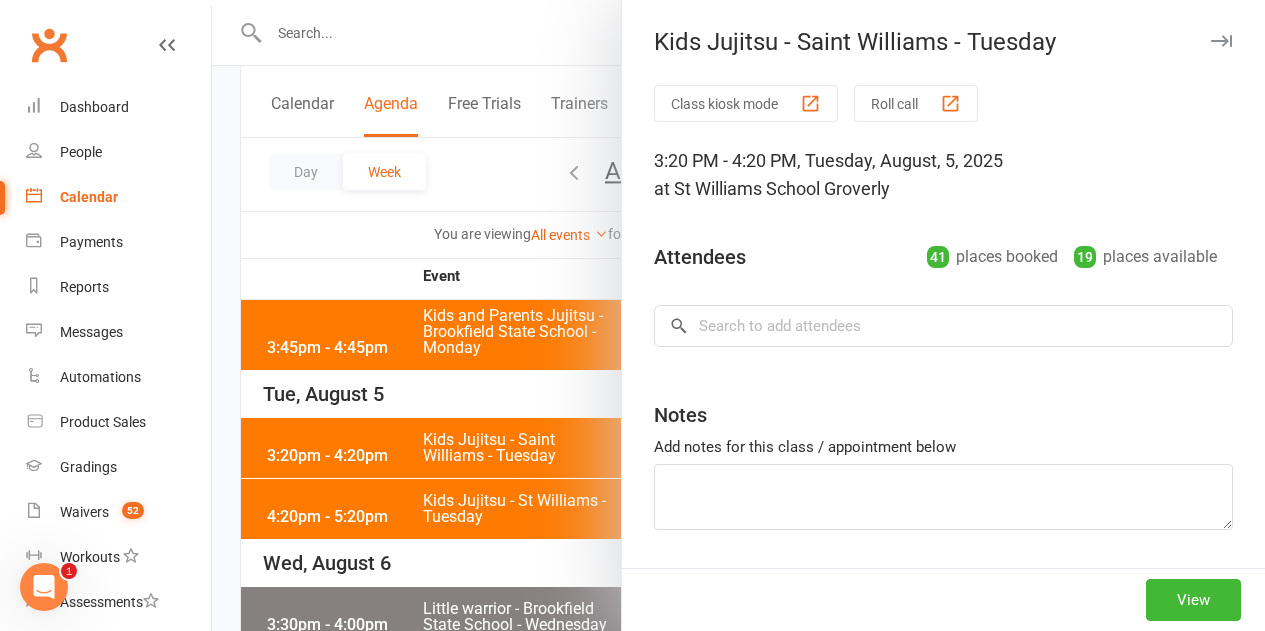 click at bounding box center [738, 315] 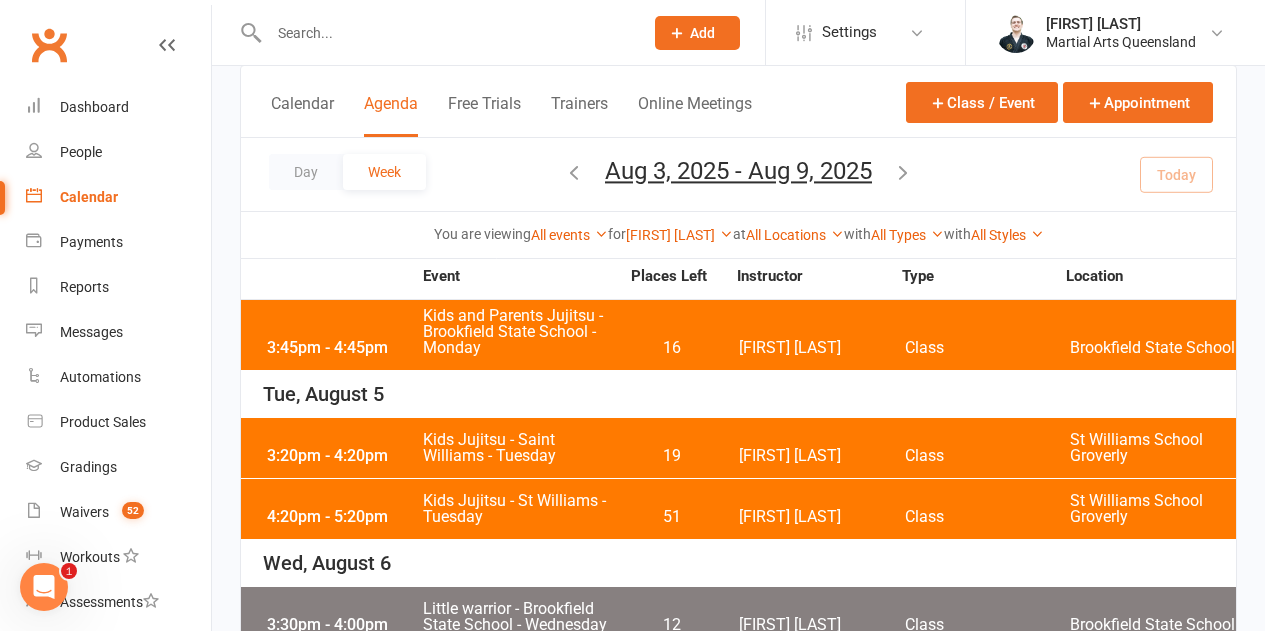 click on "Kids Jujitsu - St Williams - Tuesday" at bounding box center [520, 509] 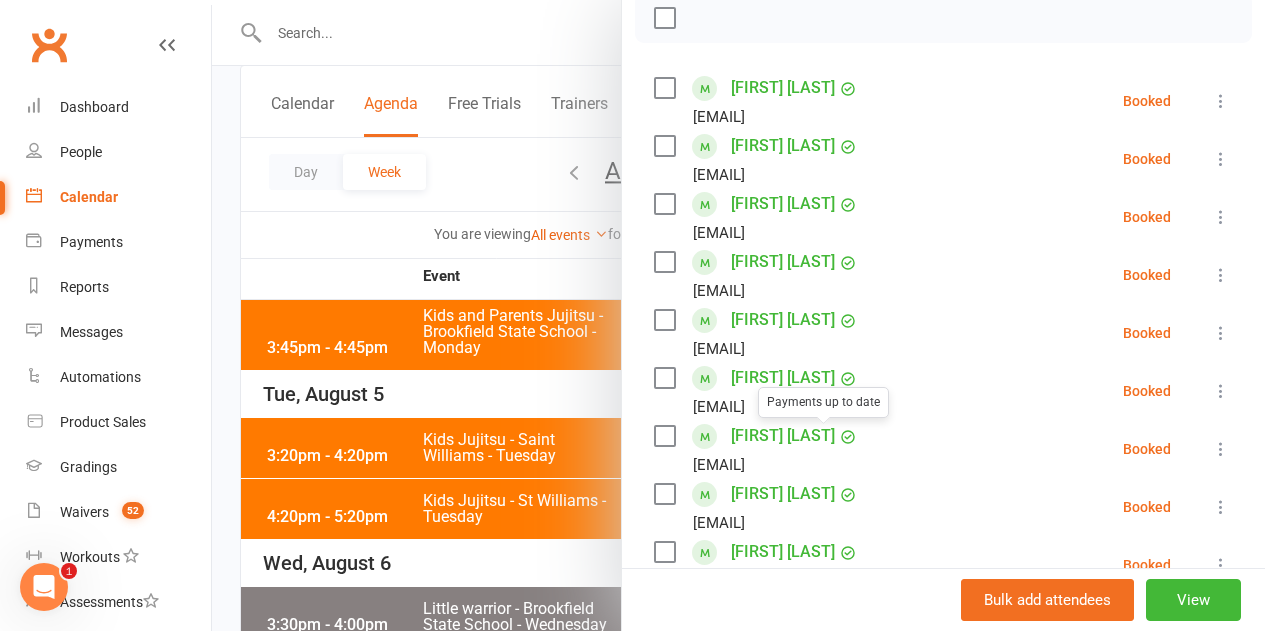 scroll, scrollTop: 400, scrollLeft: 0, axis: vertical 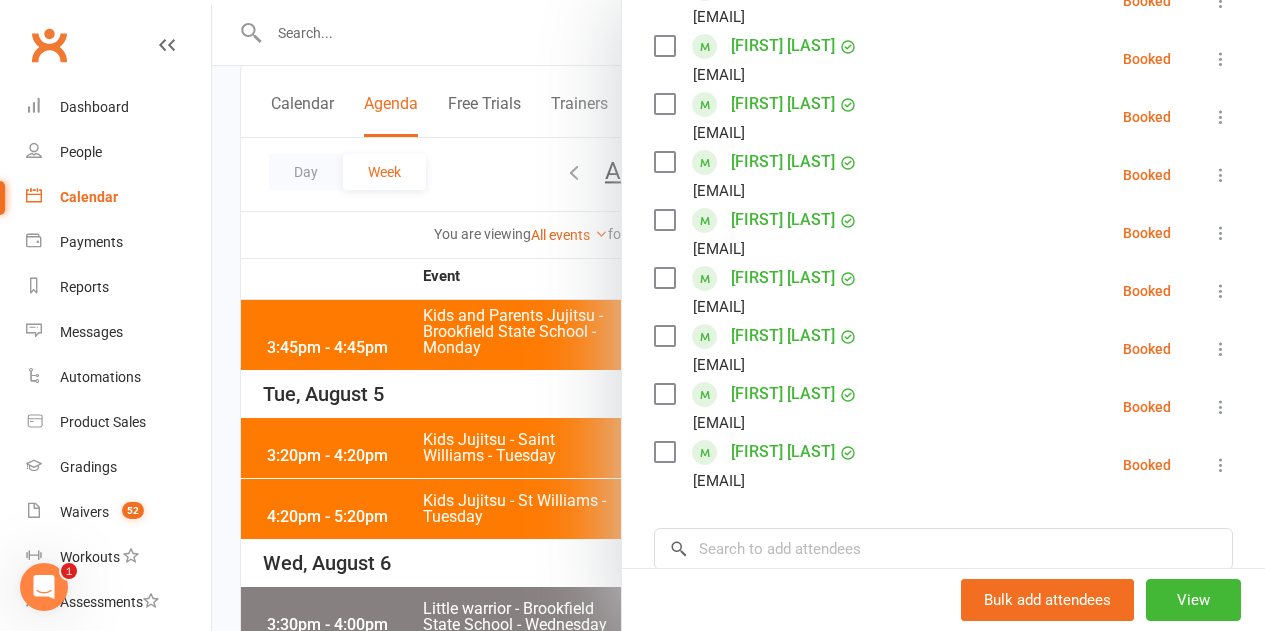 click at bounding box center (738, 315) 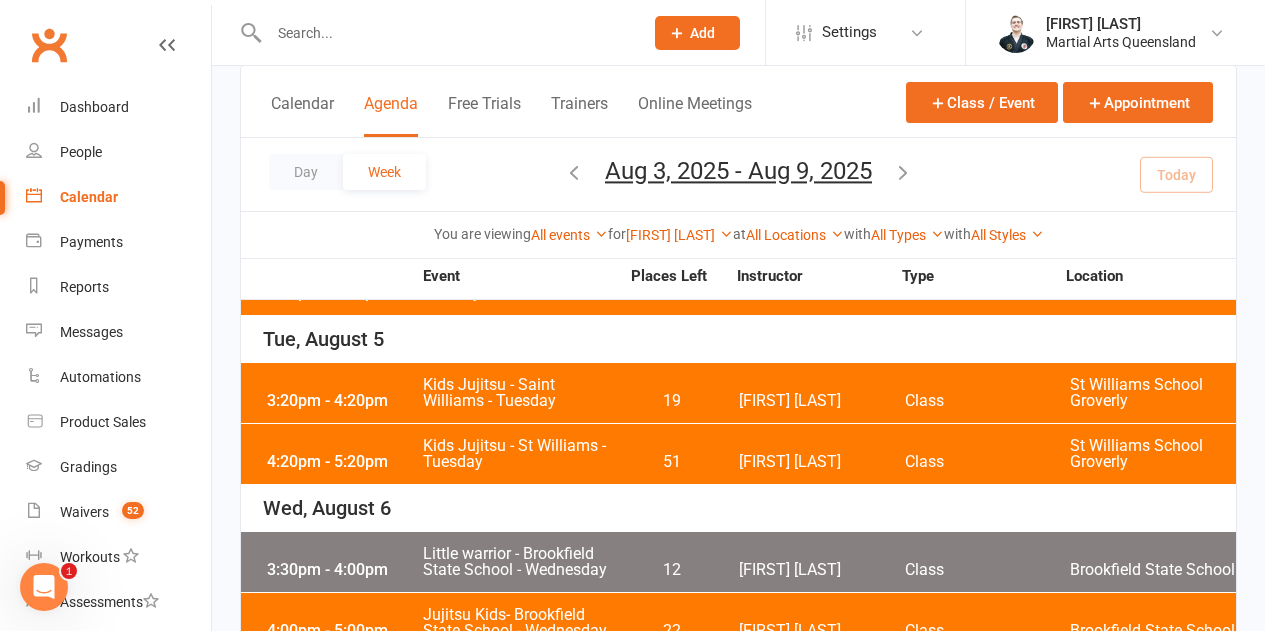 scroll, scrollTop: 400, scrollLeft: 0, axis: vertical 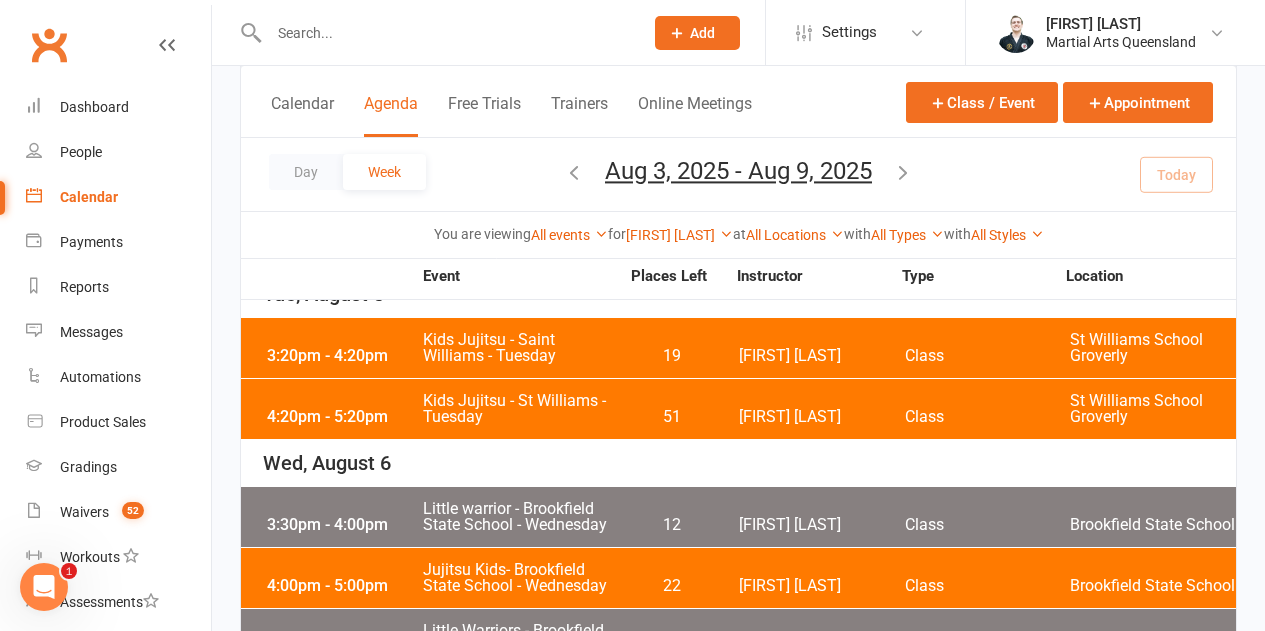 click on "Little warrior - Brookfield State School - Wednesday" at bounding box center (520, 517) 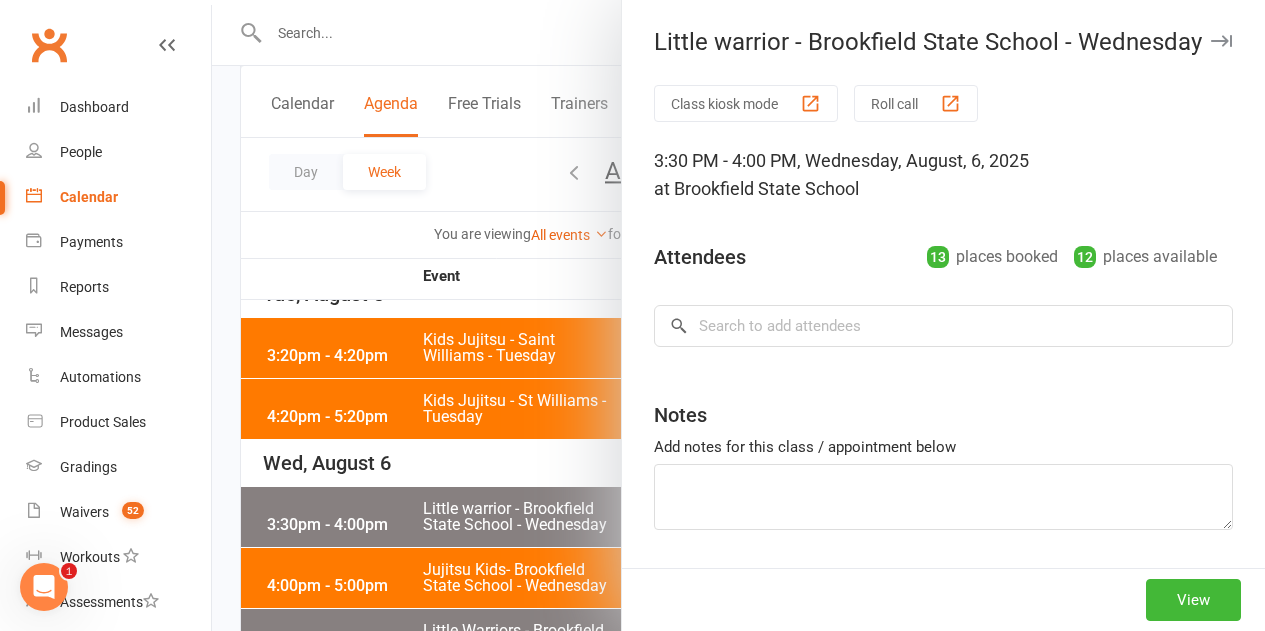 click at bounding box center [738, 315] 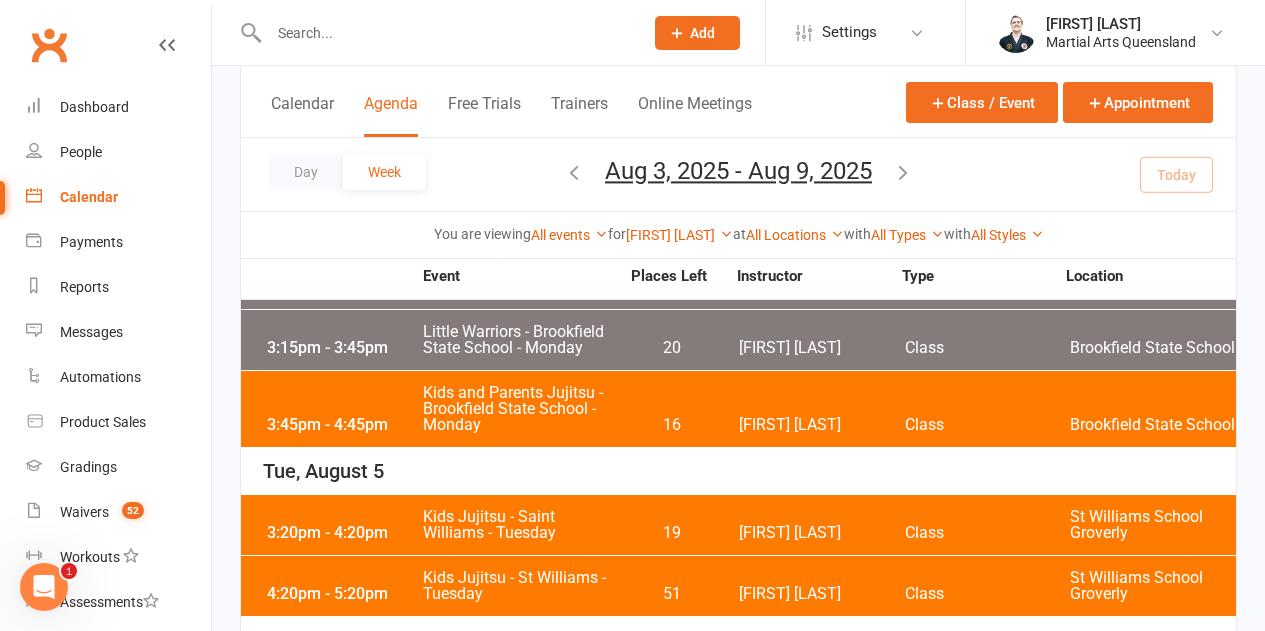 scroll, scrollTop: 100, scrollLeft: 0, axis: vertical 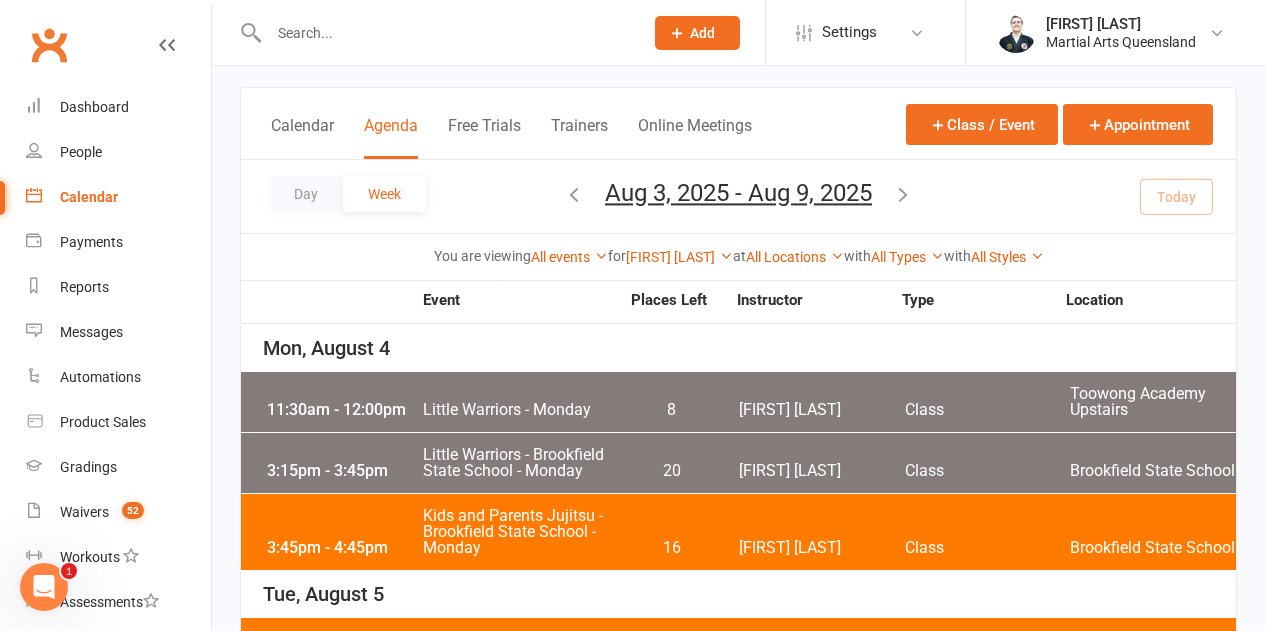 click on "11:30am - 12:00pm Little Warriors - Monday 8 Brandon McNamara Class Toowong Academy Upstairs" at bounding box center (738, 402) 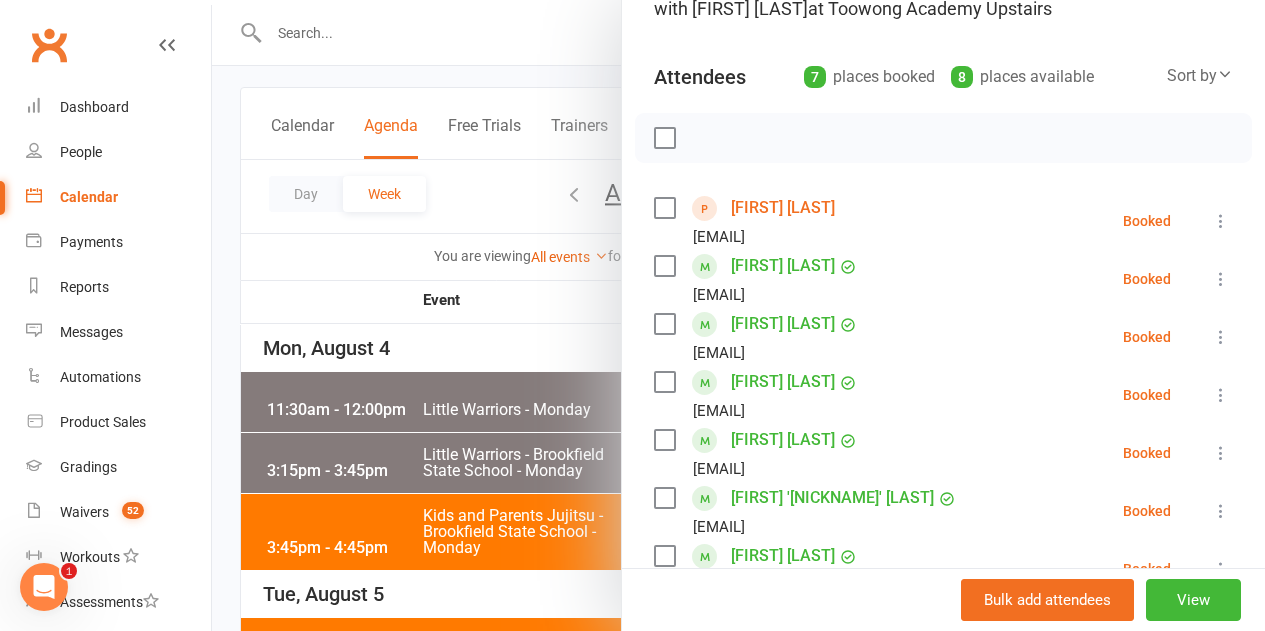 scroll, scrollTop: 200, scrollLeft: 0, axis: vertical 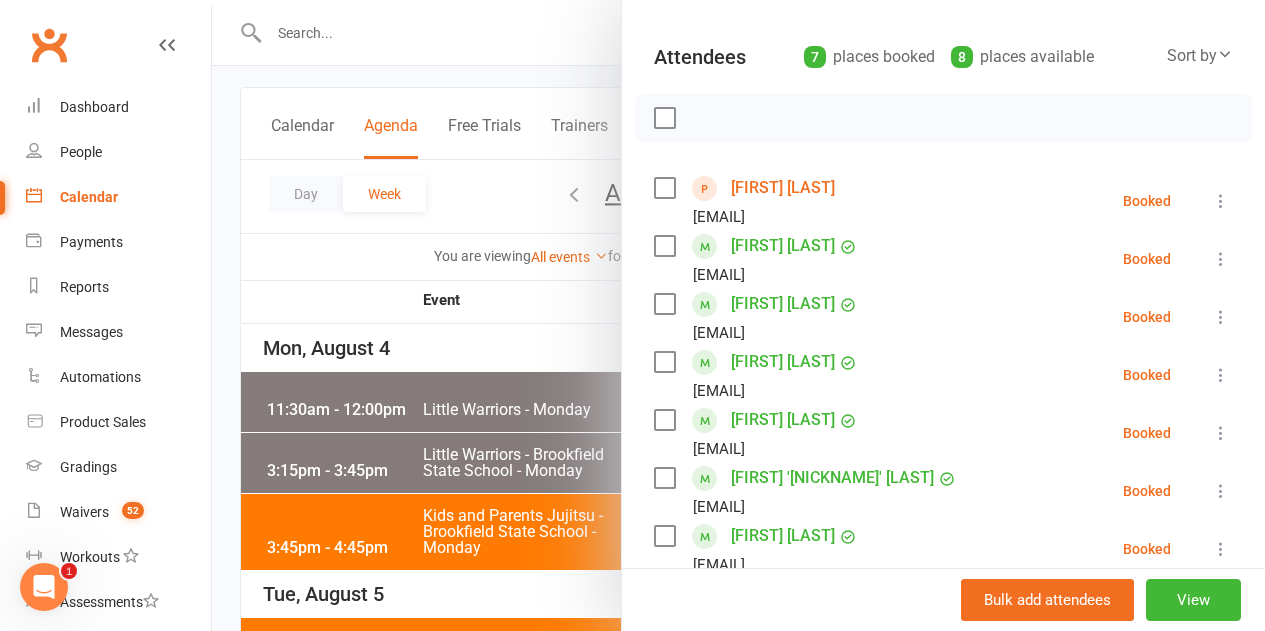 click at bounding box center [664, 246] 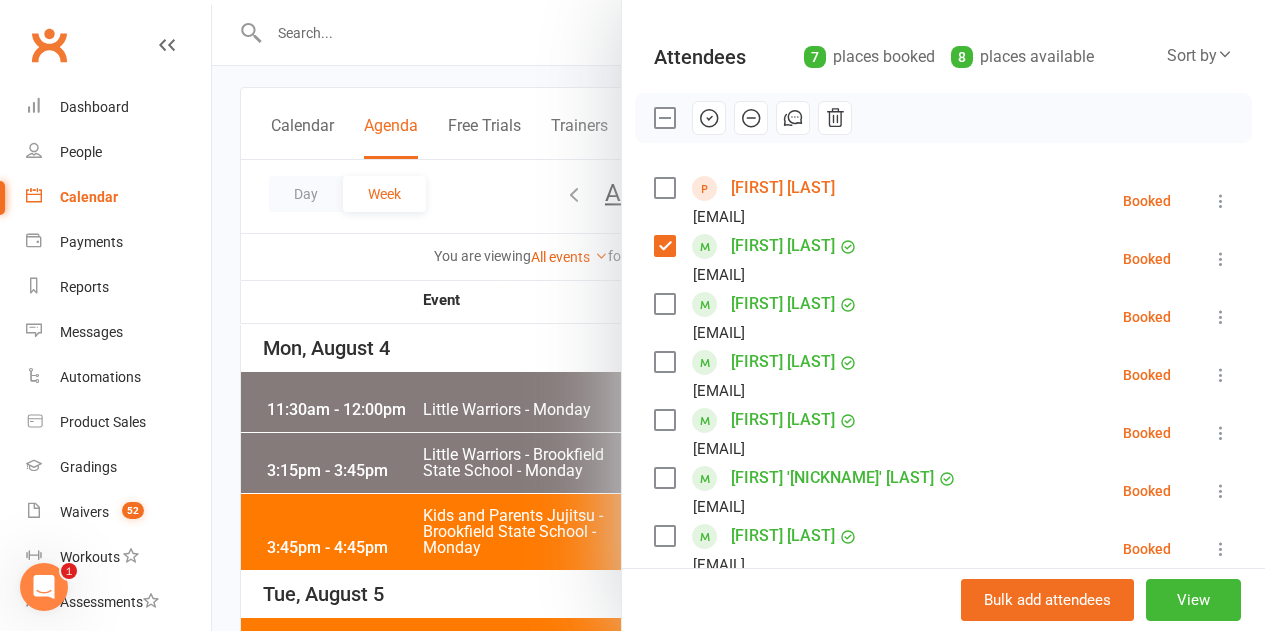 scroll, scrollTop: 300, scrollLeft: 0, axis: vertical 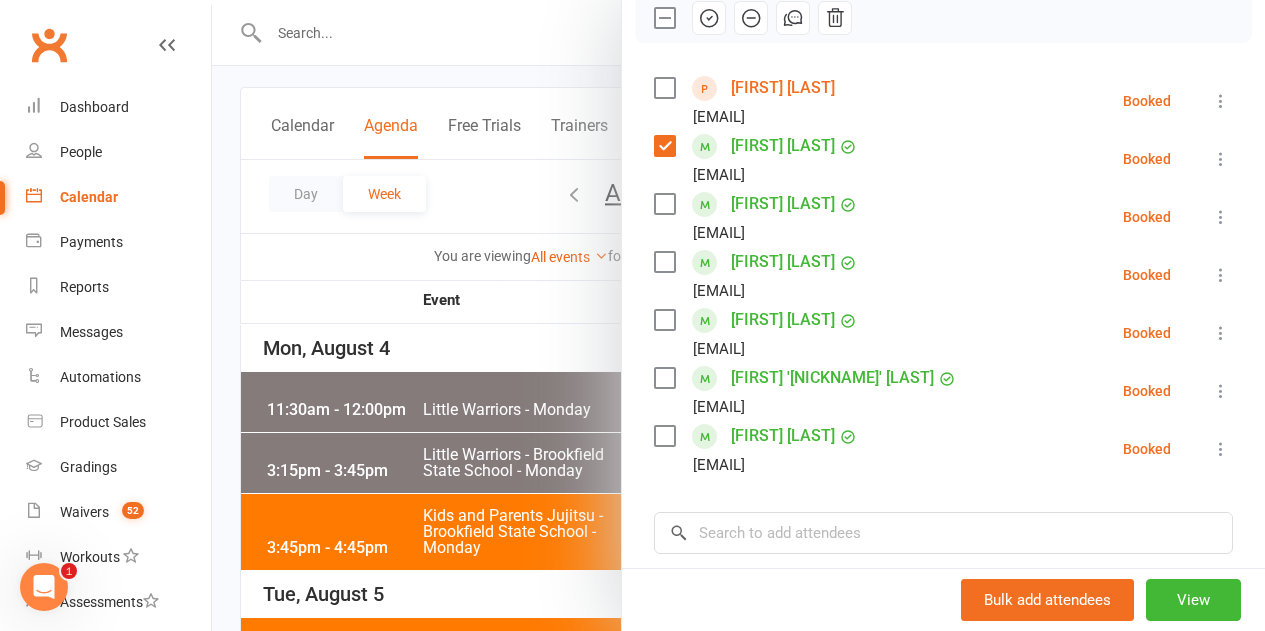 click at bounding box center [664, 320] 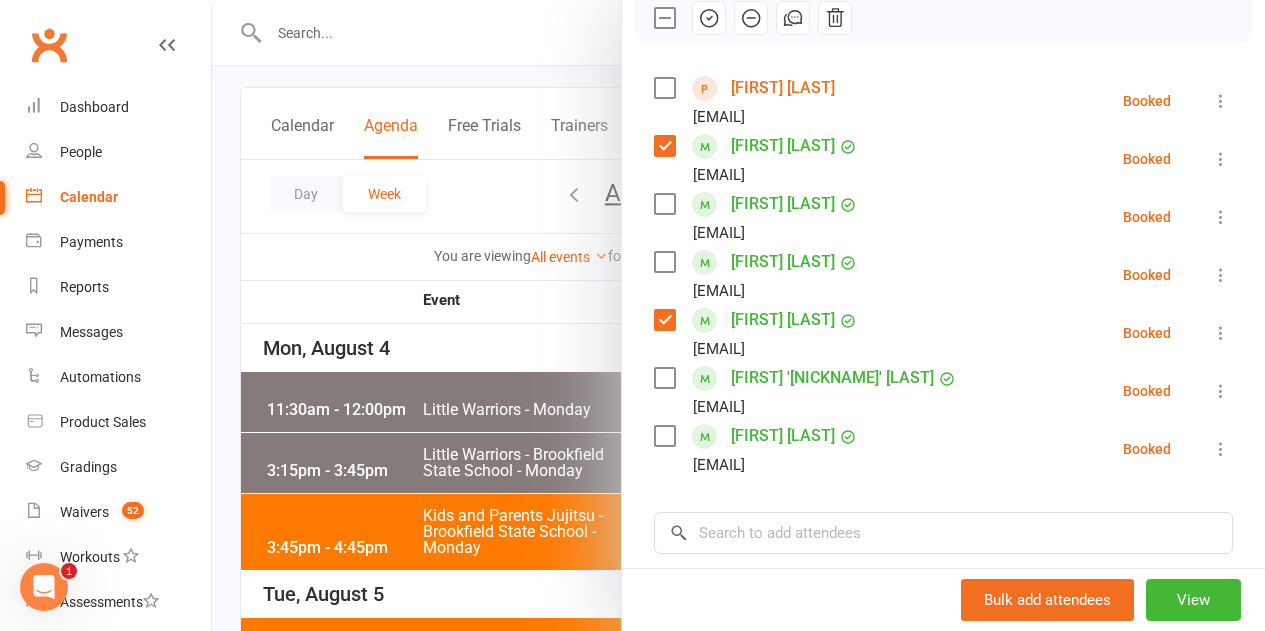 click on "Elliot Yang  lisa77123@hotmail.com" at bounding box center (760, 449) 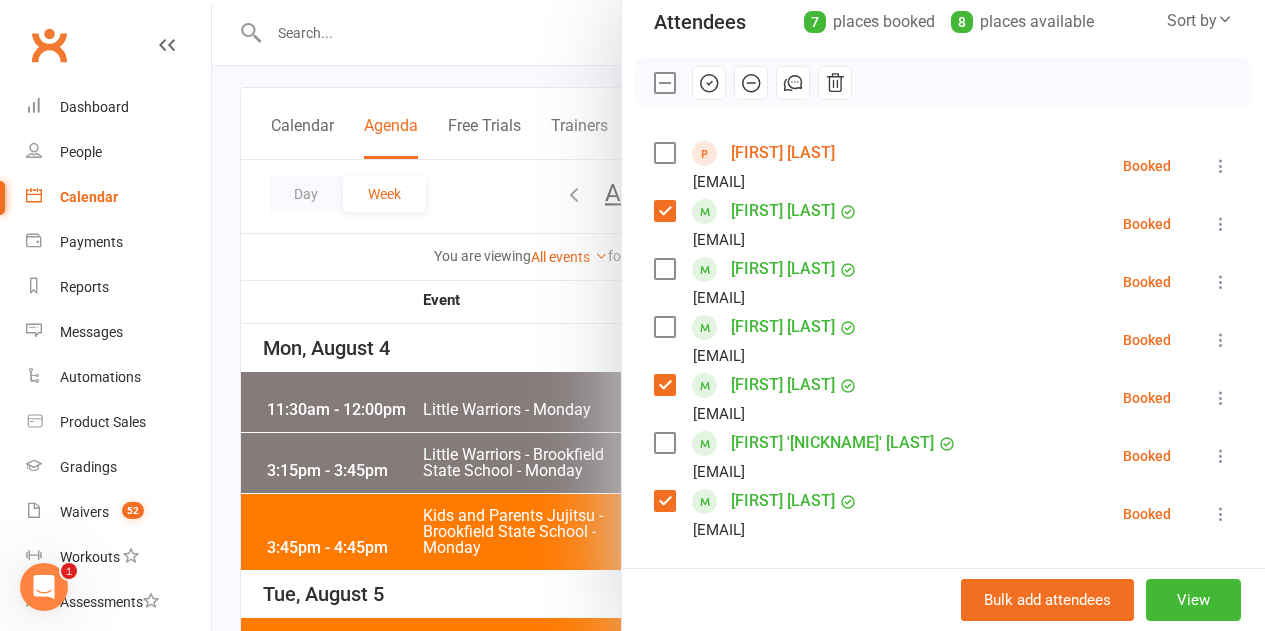 scroll, scrollTop: 200, scrollLeft: 0, axis: vertical 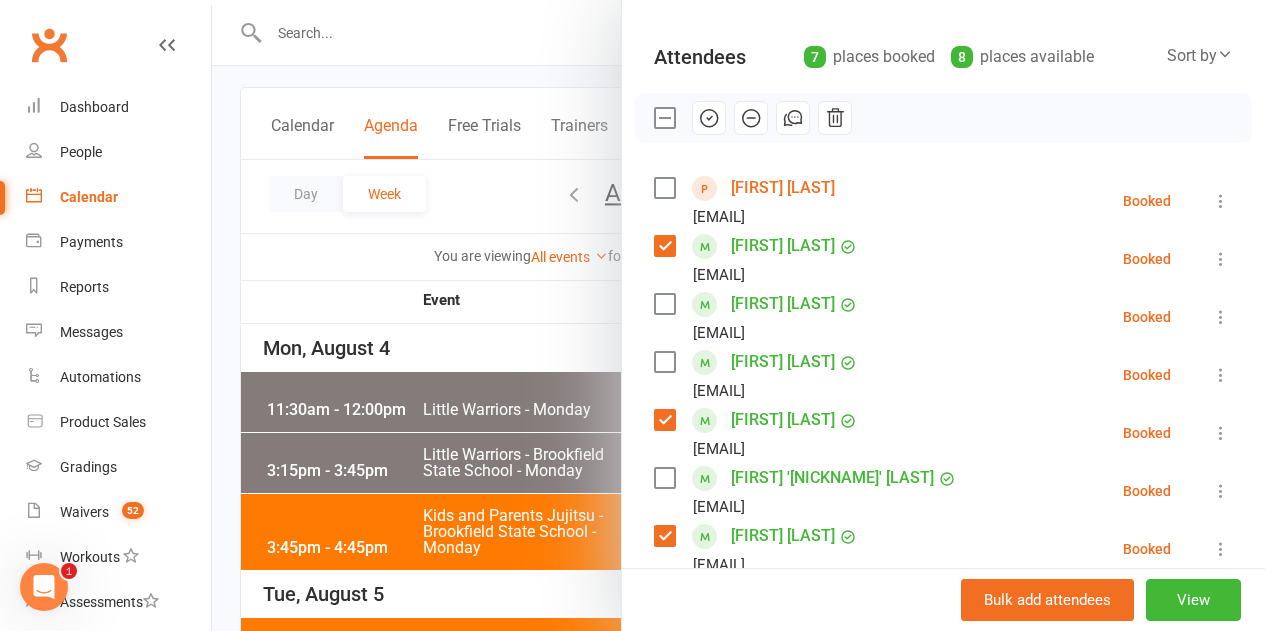 click 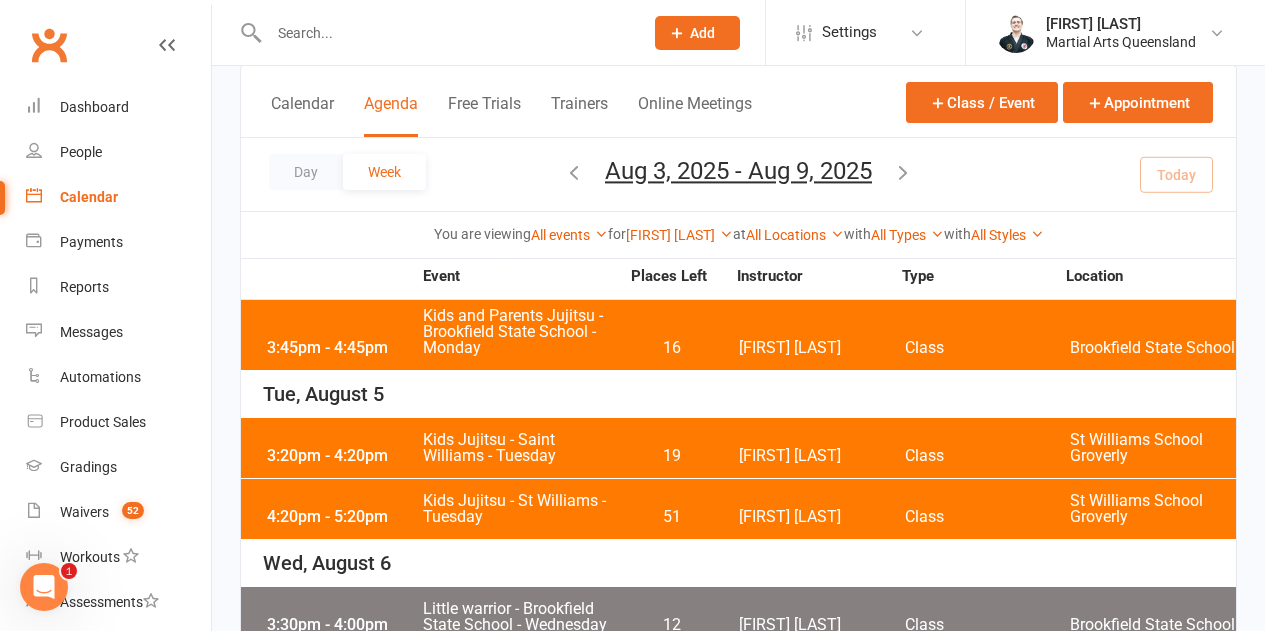 scroll, scrollTop: 200, scrollLeft: 0, axis: vertical 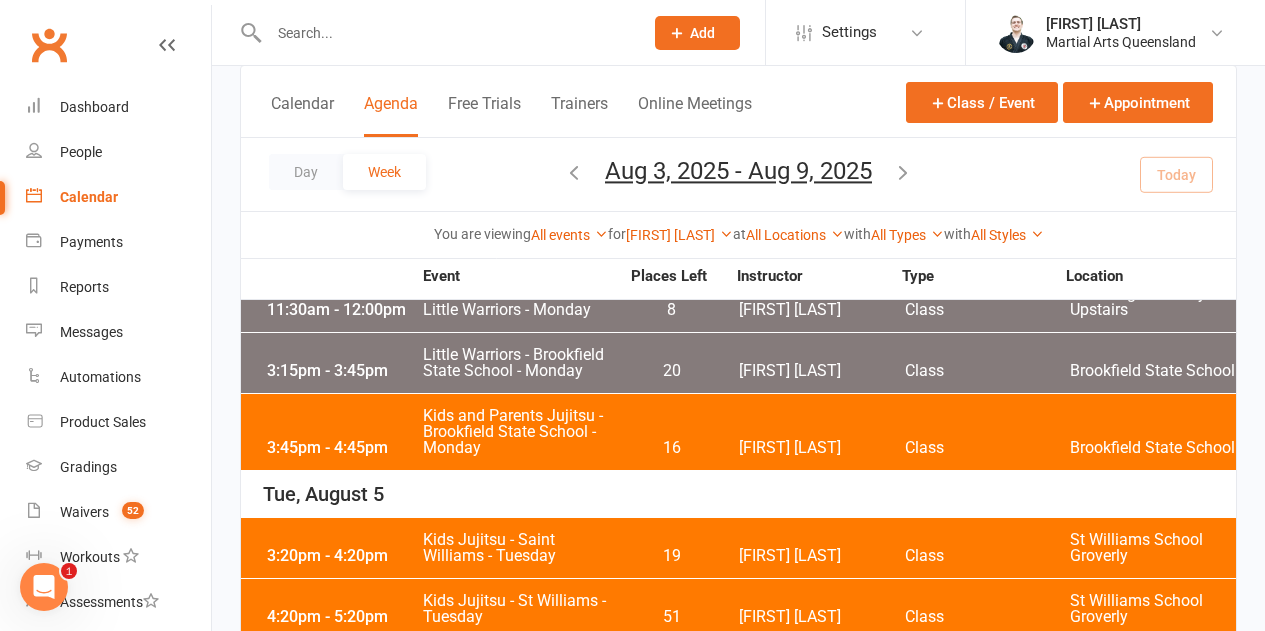 click on "Kids and Parents Jujitsu - Brookfield State School - Monday" at bounding box center (520, 432) 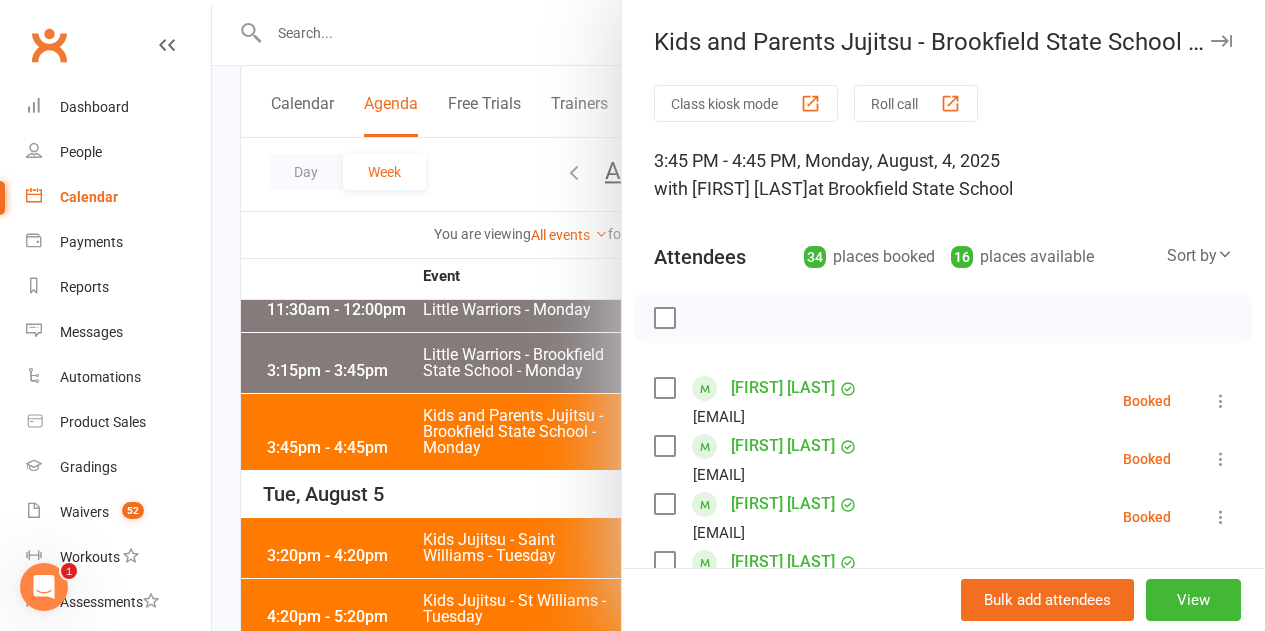 click at bounding box center [664, 318] 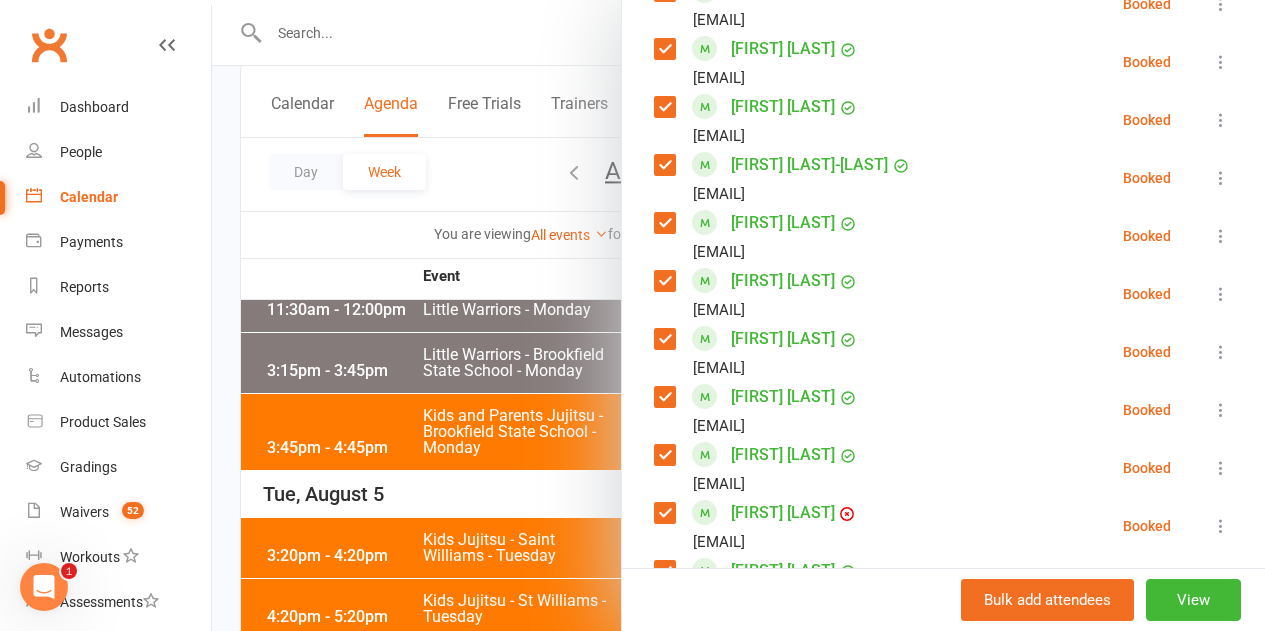 scroll, scrollTop: 1700, scrollLeft: 0, axis: vertical 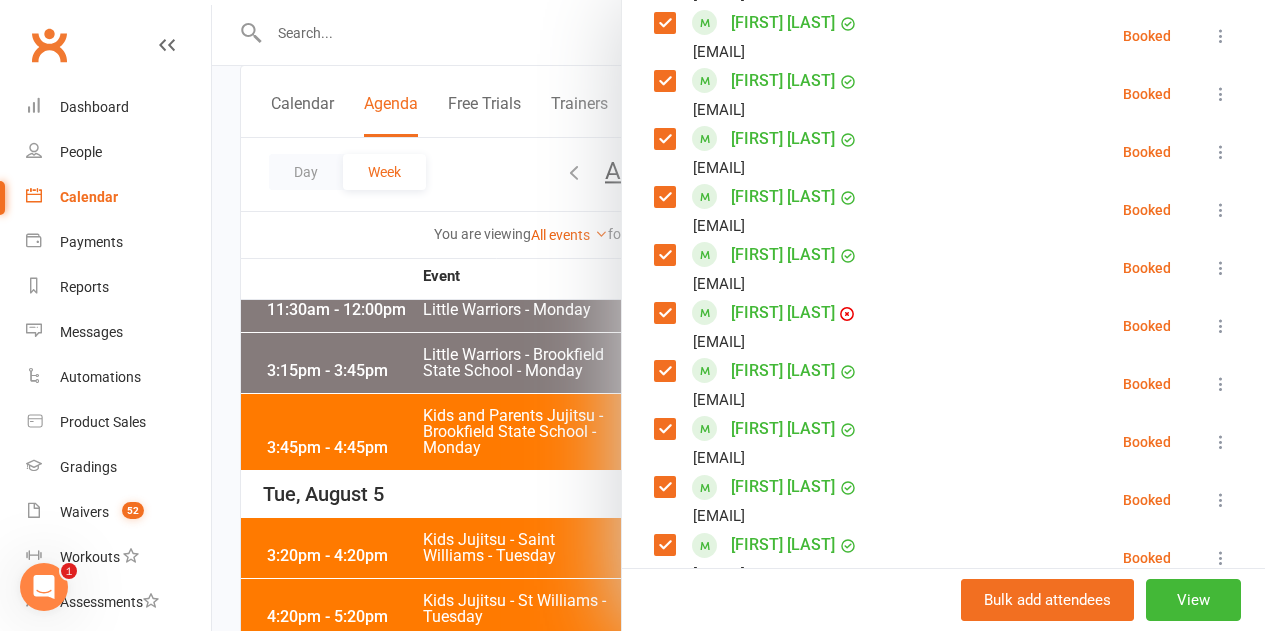 click at bounding box center [664, 313] 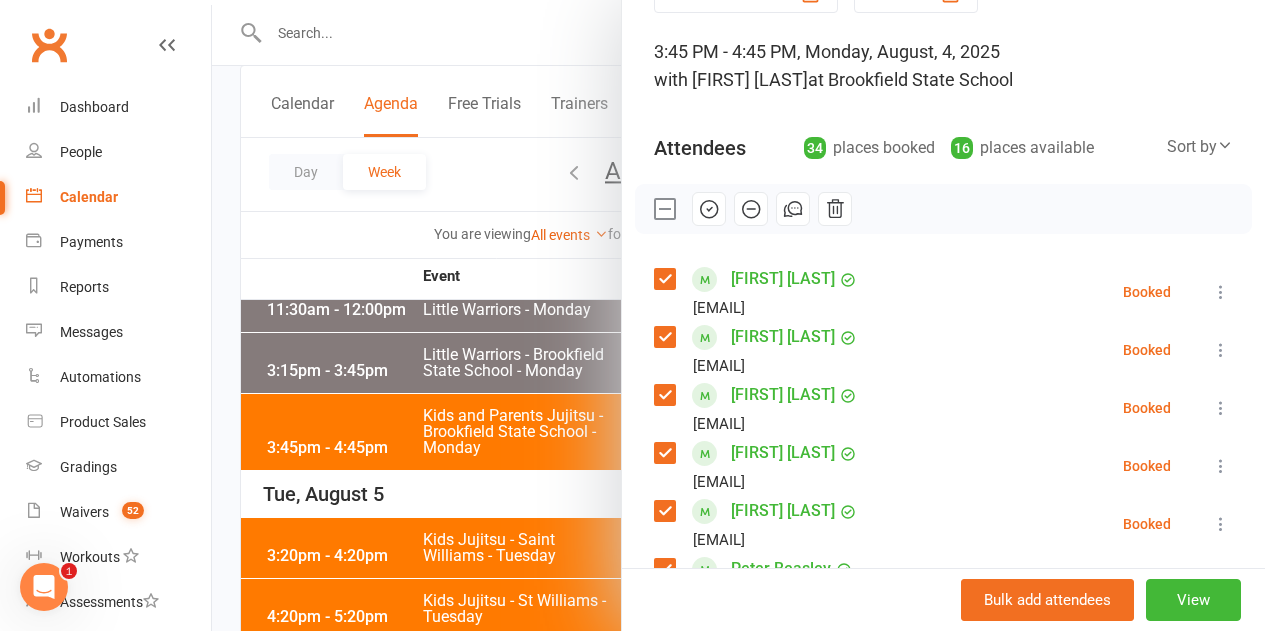 scroll, scrollTop: 0, scrollLeft: 0, axis: both 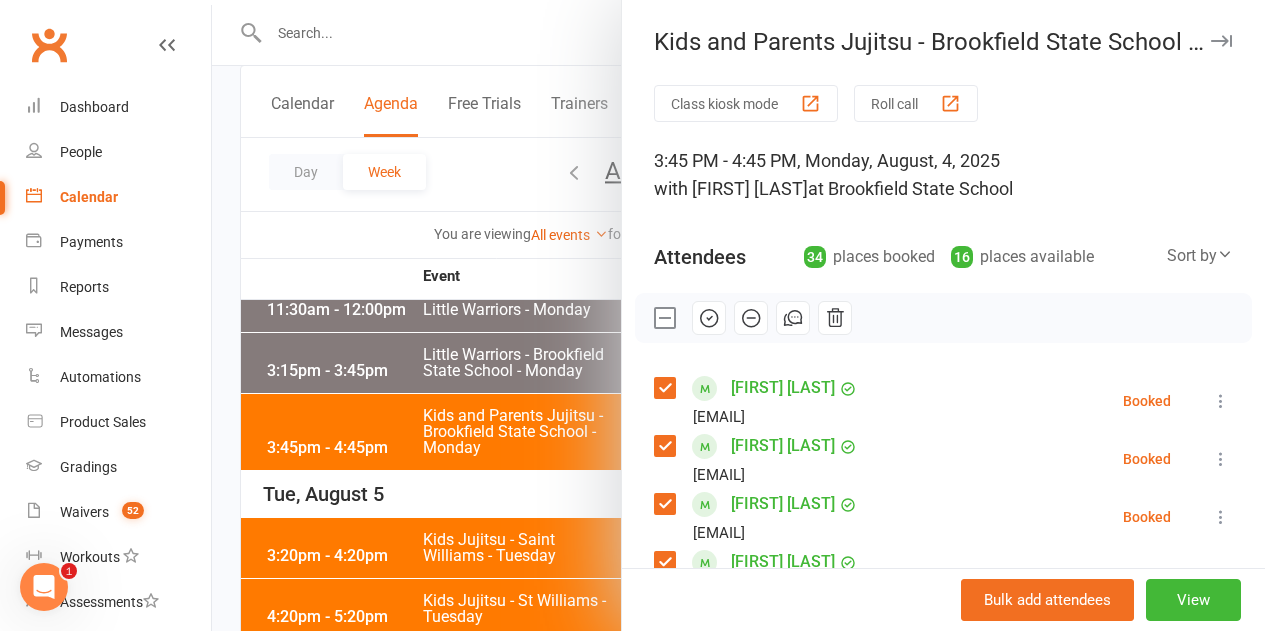 click 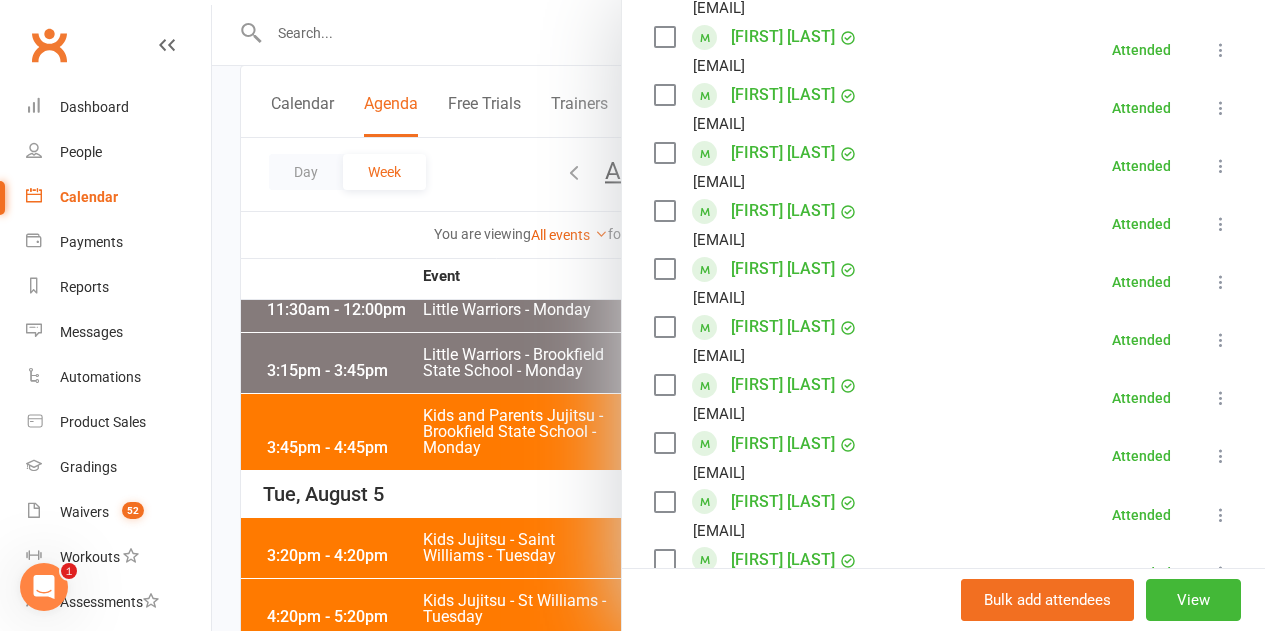 scroll, scrollTop: 700, scrollLeft: 0, axis: vertical 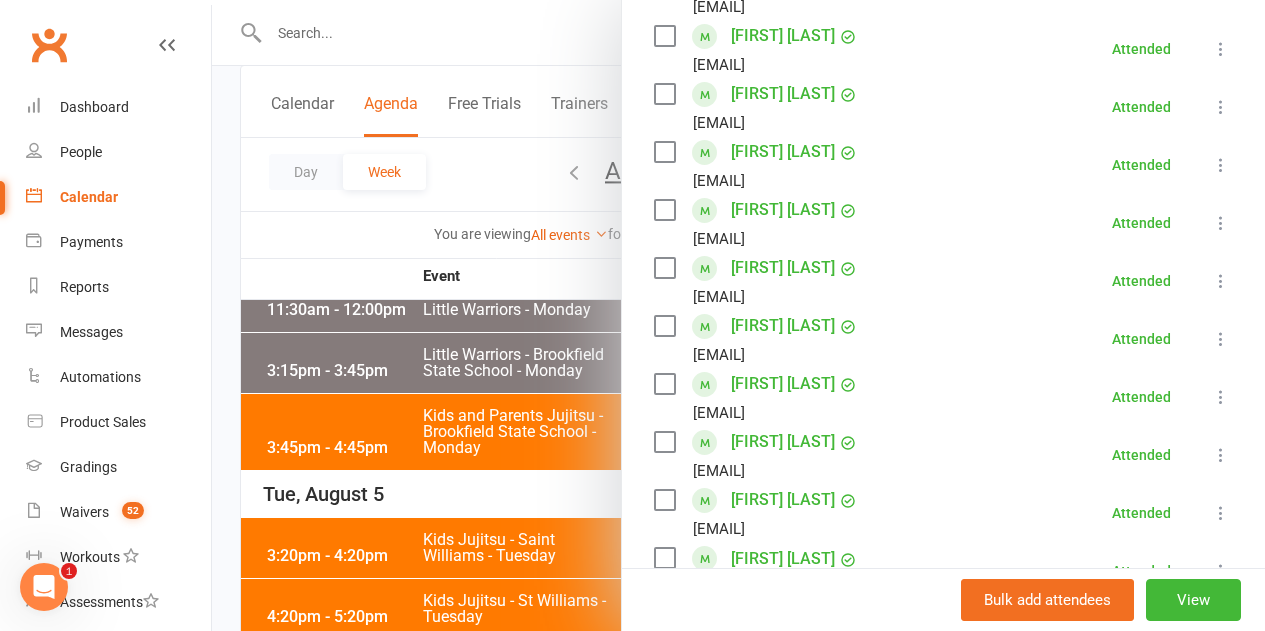 click at bounding box center (664, 210) 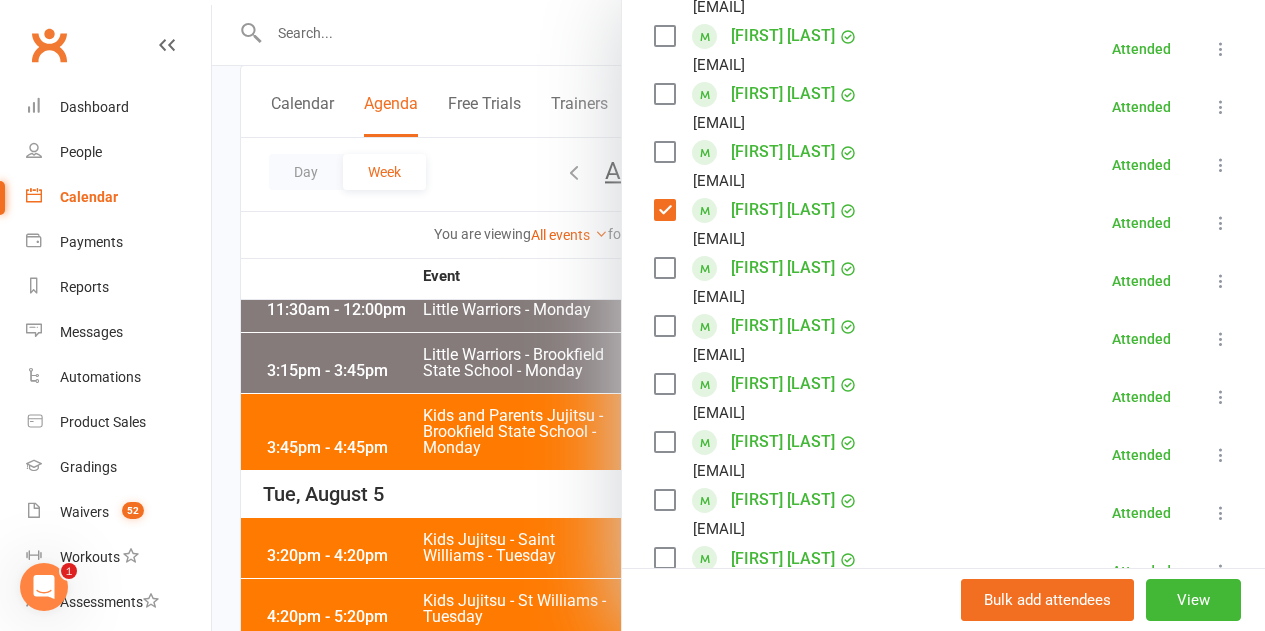 click at bounding box center (664, 210) 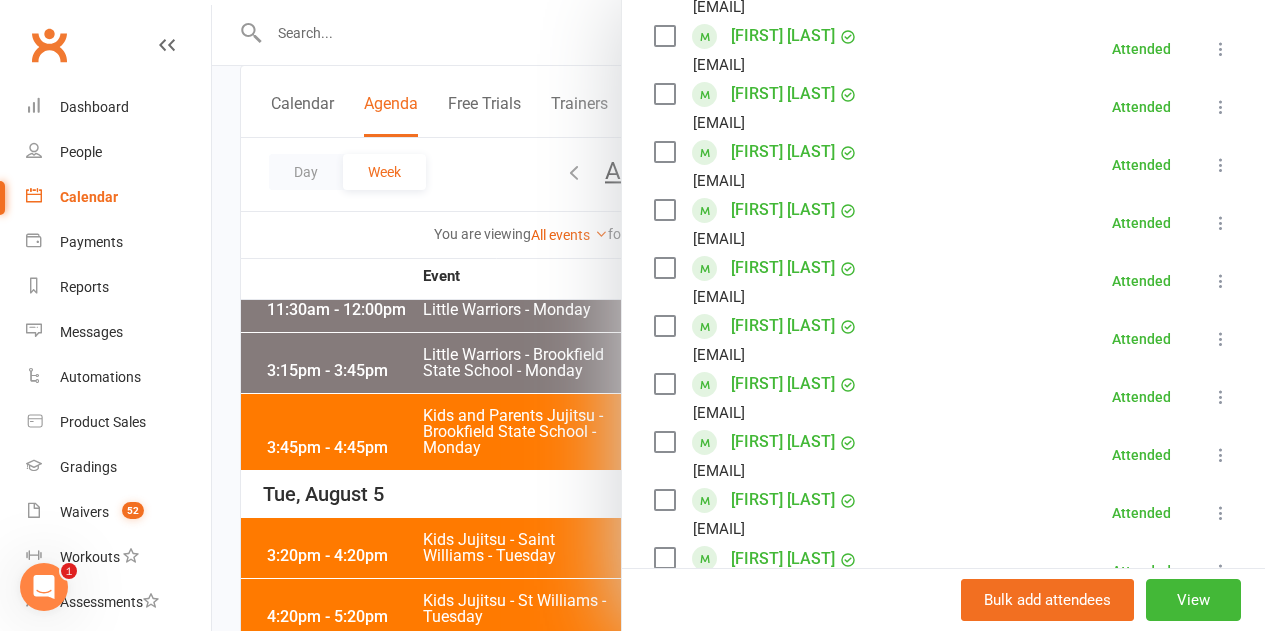 click at bounding box center [1221, 223] 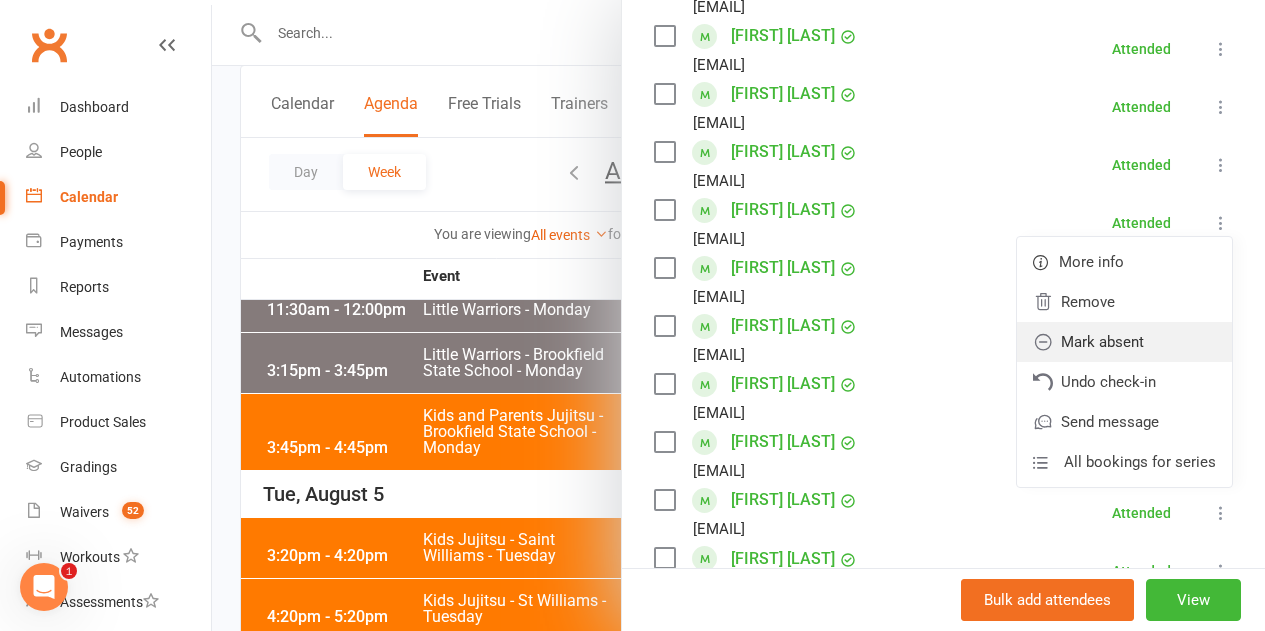click on "Mark absent" at bounding box center (1124, 342) 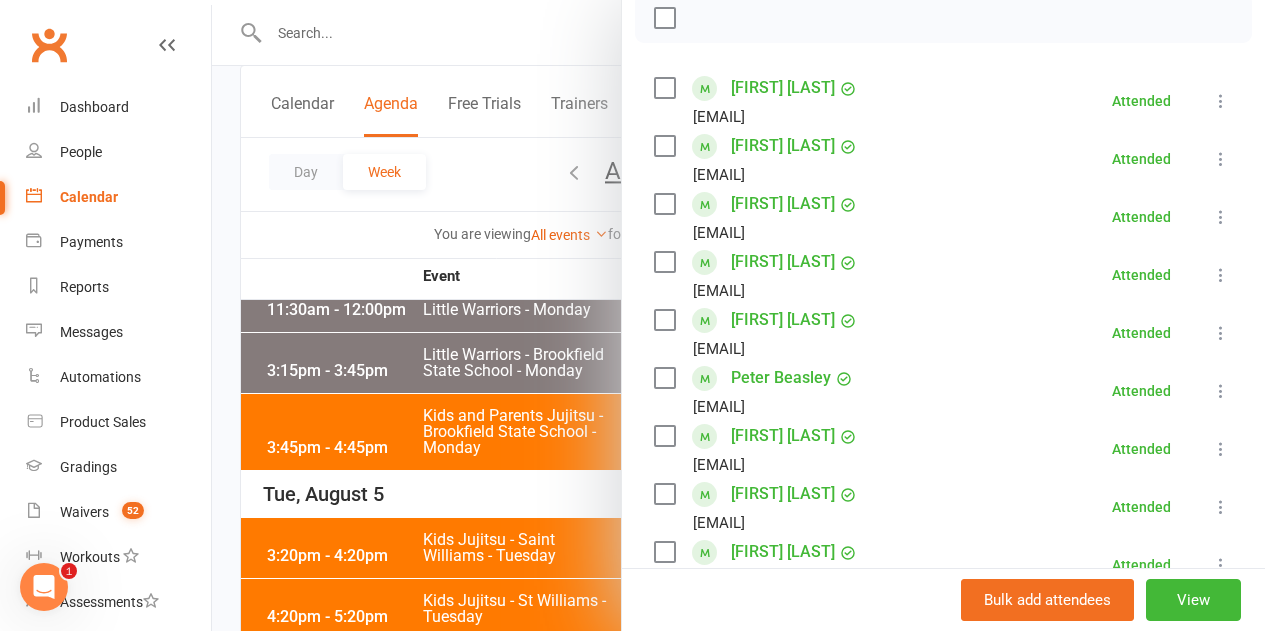 scroll, scrollTop: 200, scrollLeft: 0, axis: vertical 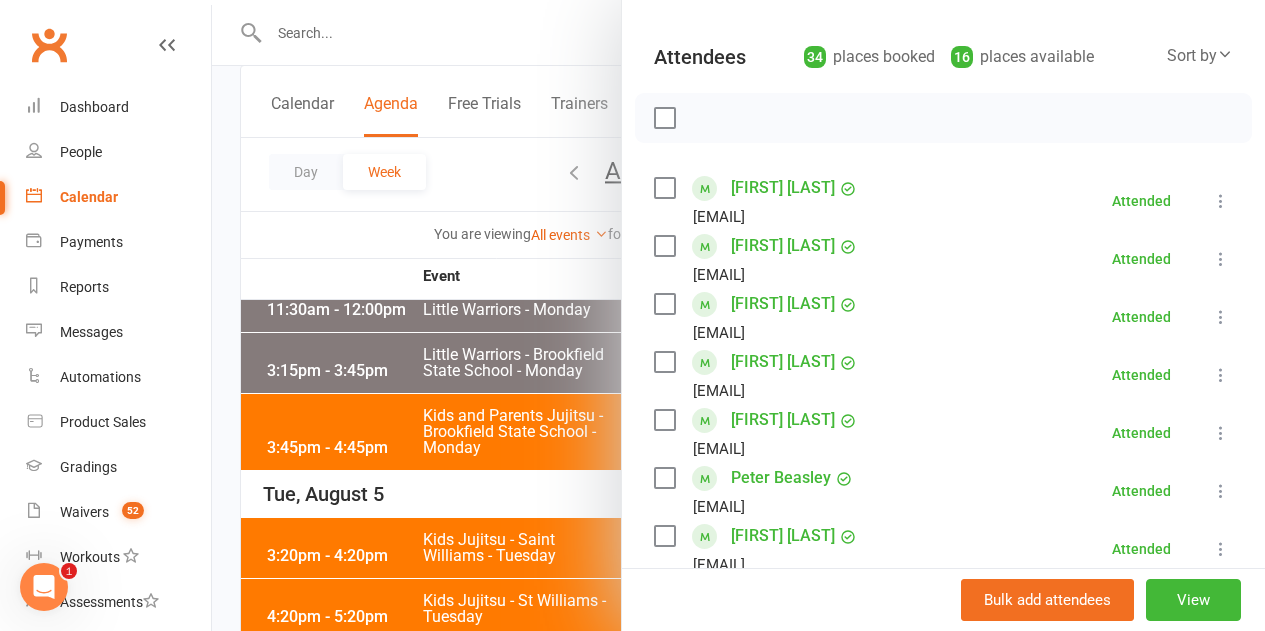 click at bounding box center [738, 315] 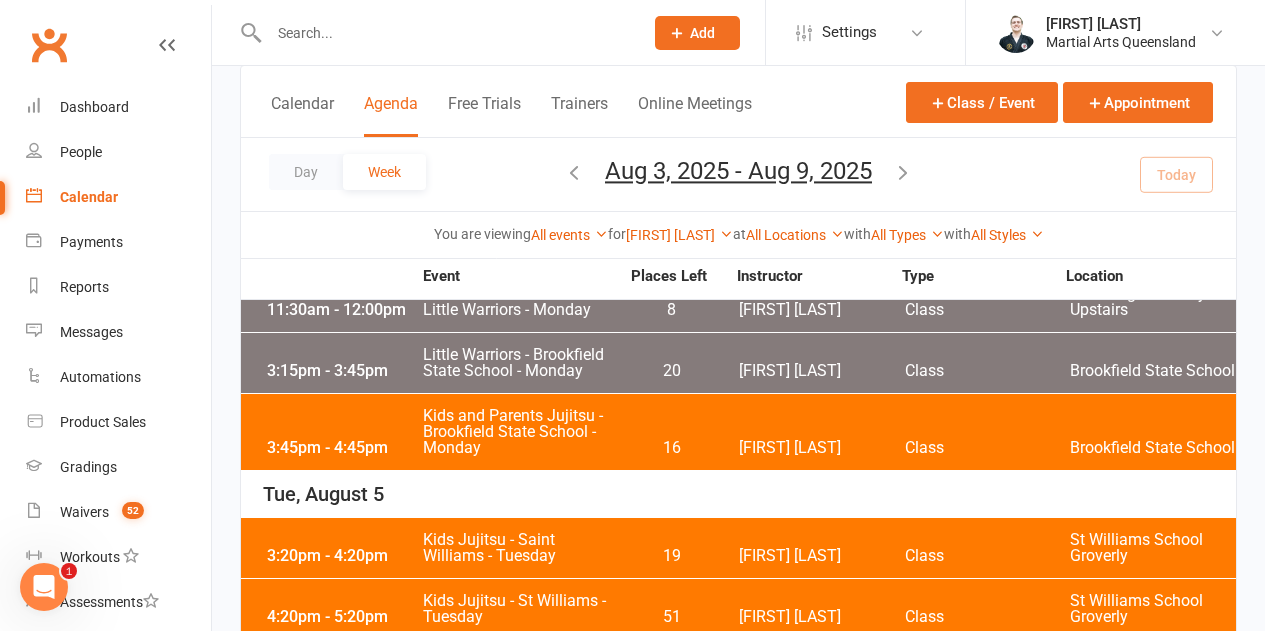 click on "Little Warriors - Brookfield State School - Monday" at bounding box center (520, 363) 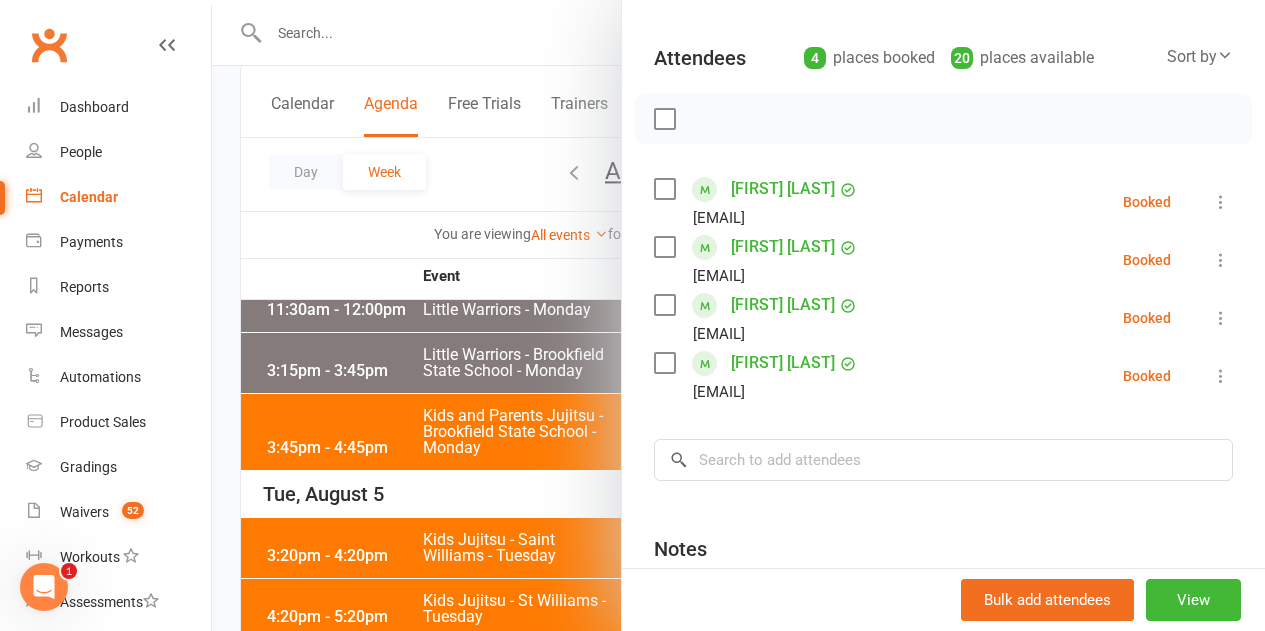 scroll, scrollTop: 200, scrollLeft: 0, axis: vertical 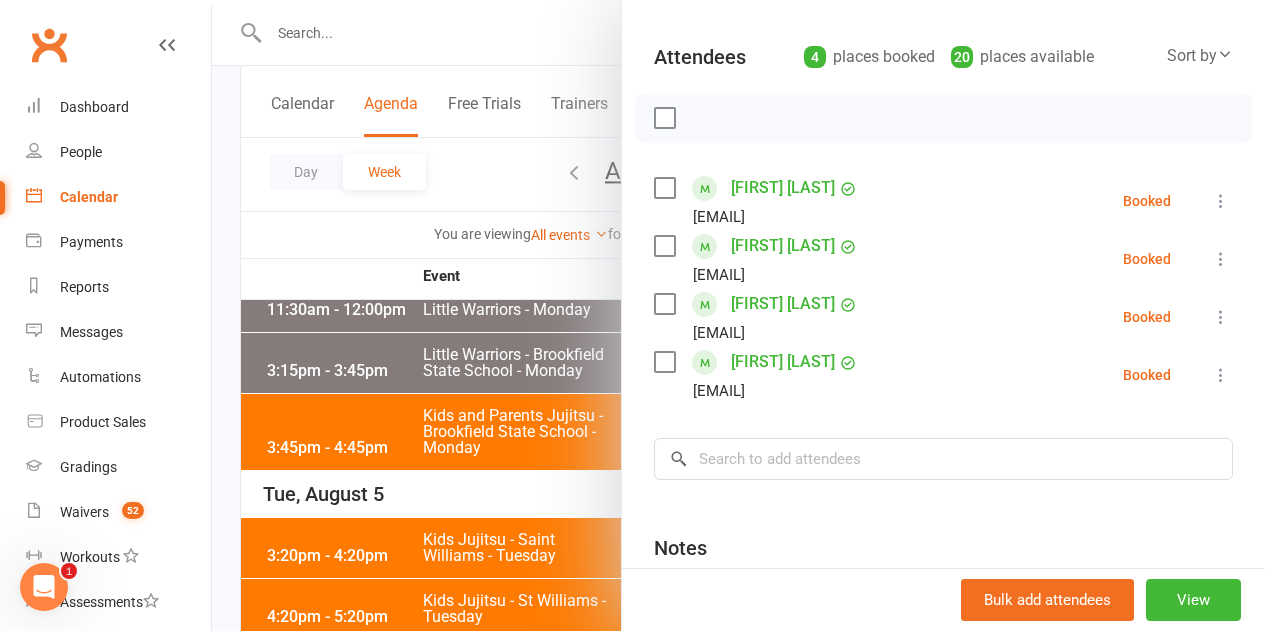 click at bounding box center [664, 188] 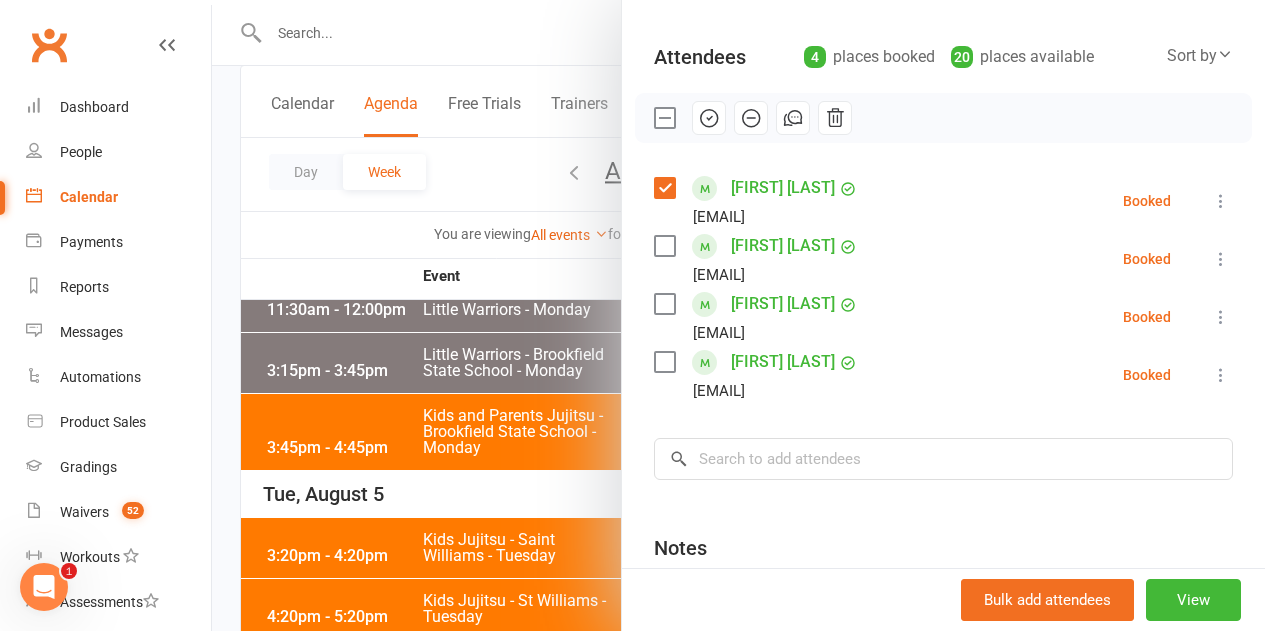 click at bounding box center [664, 246] 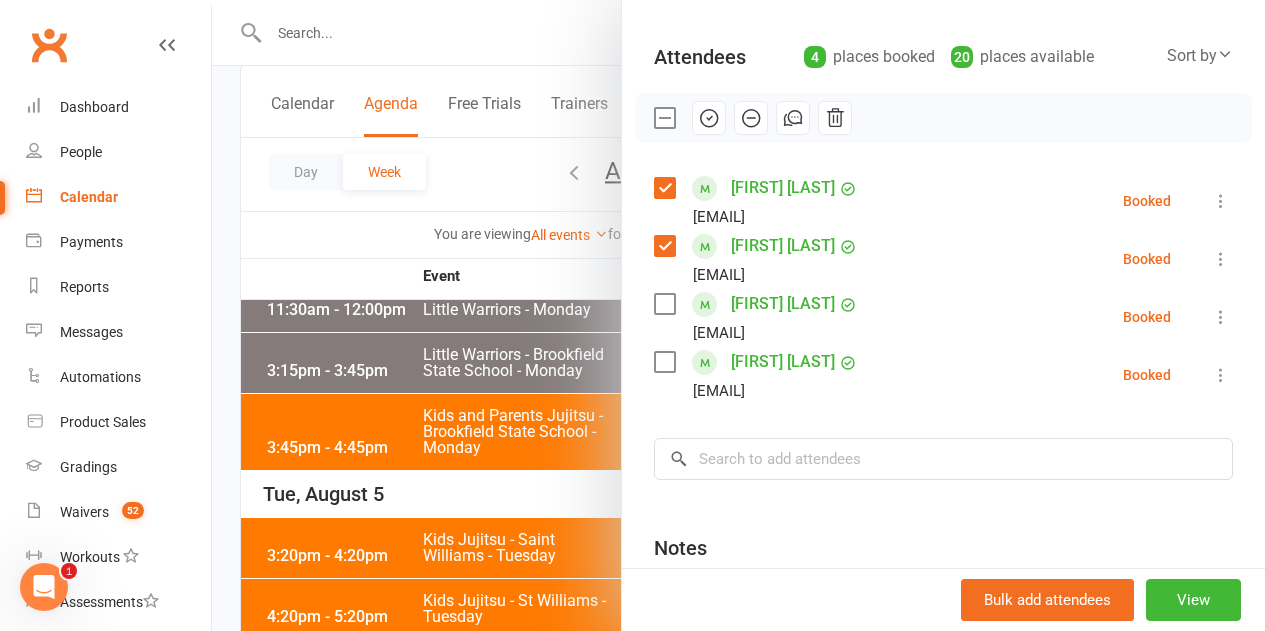 click at bounding box center [664, 304] 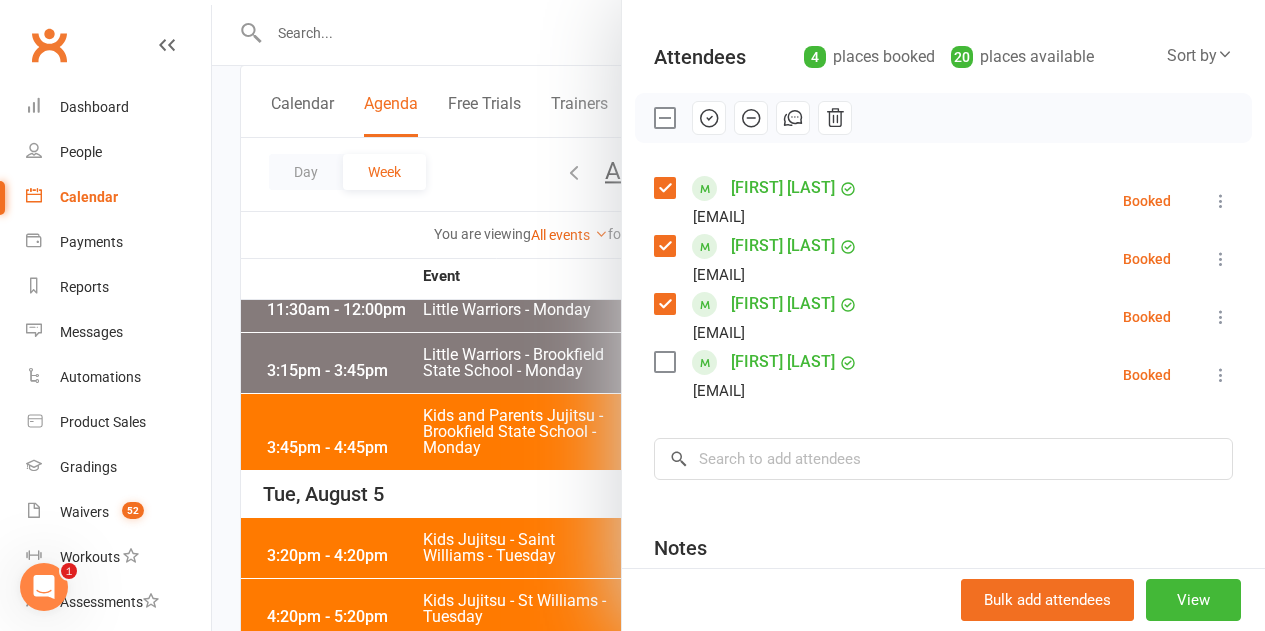 click 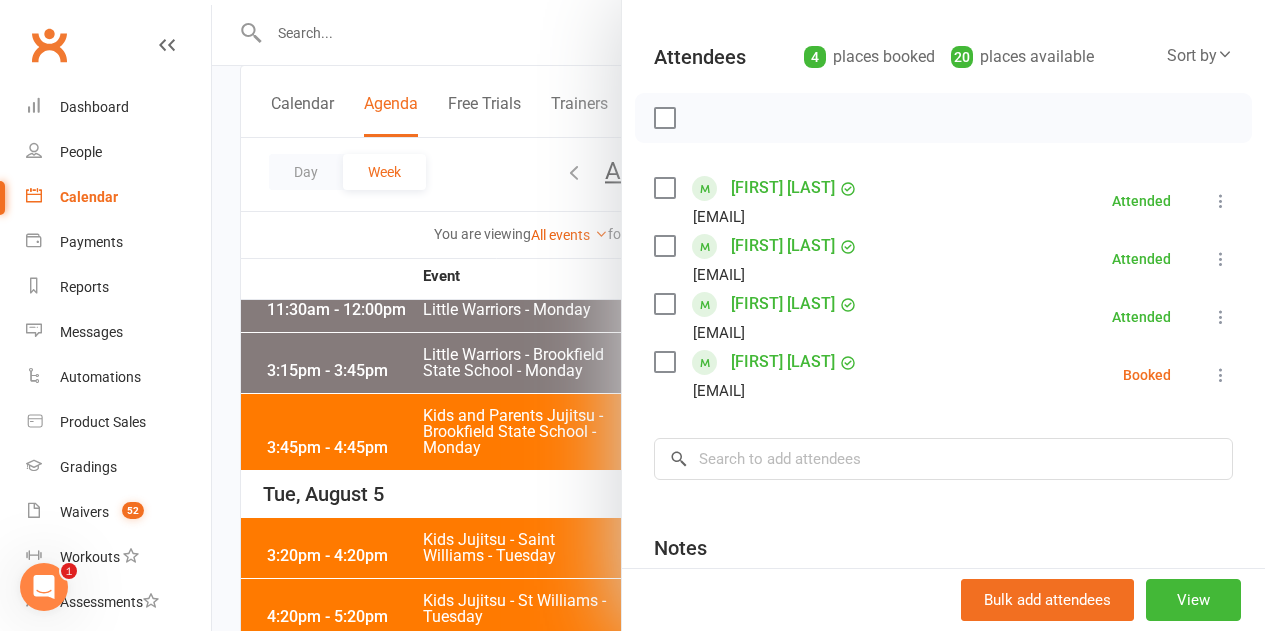 click at bounding box center (738, 315) 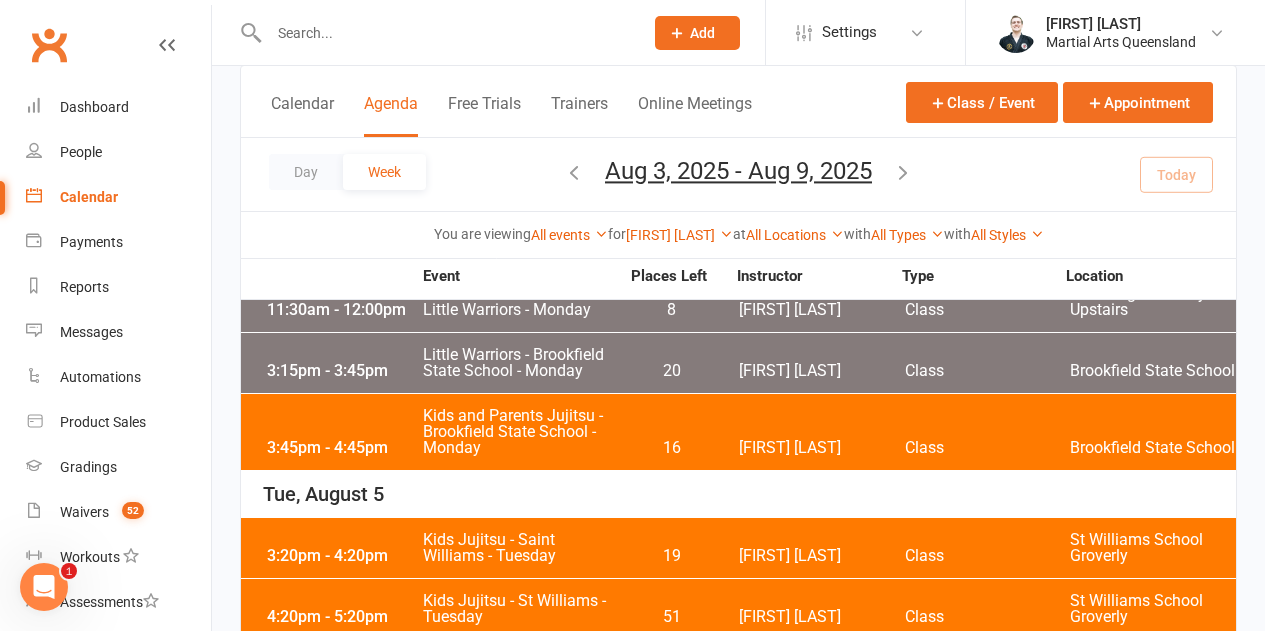 click on "Kids and Parents Jujitsu - Brookfield State School - Monday" at bounding box center (520, 432) 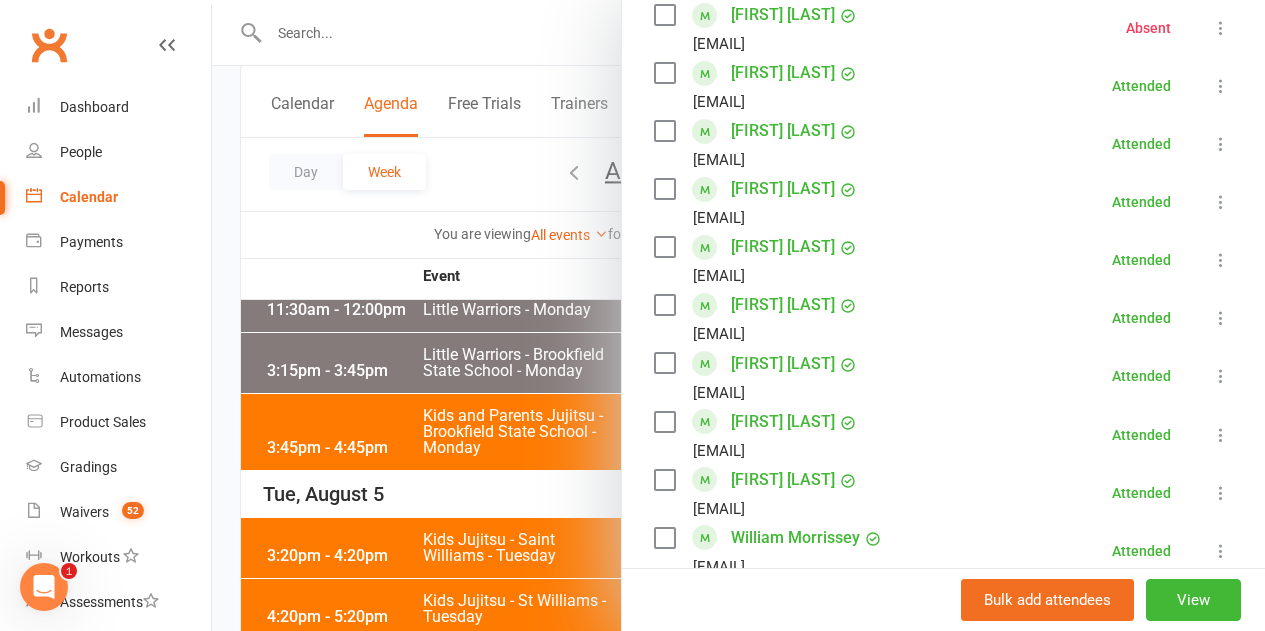 scroll, scrollTop: 862, scrollLeft: 0, axis: vertical 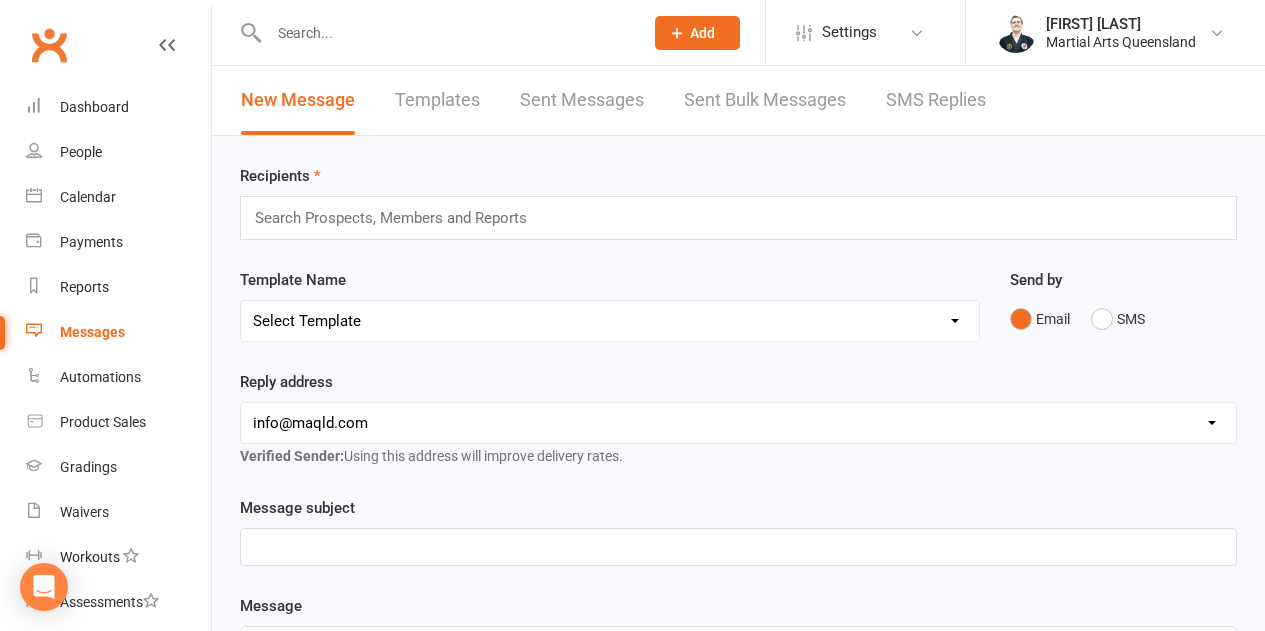 click at bounding box center (399, 218) 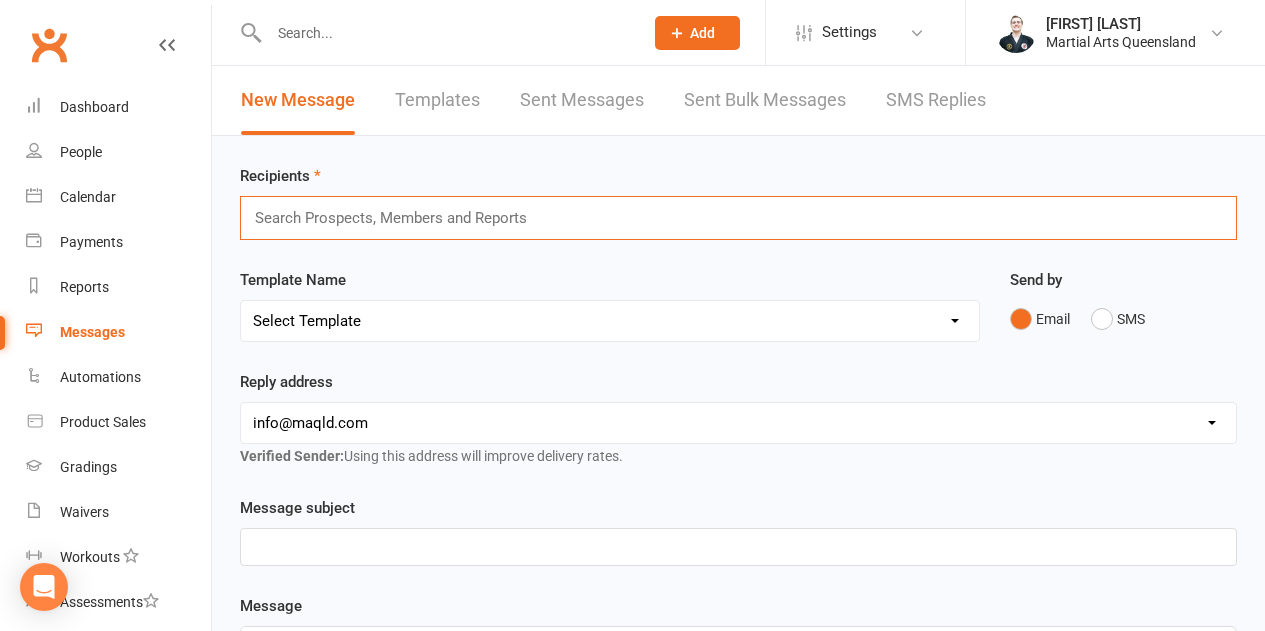 type on "g" 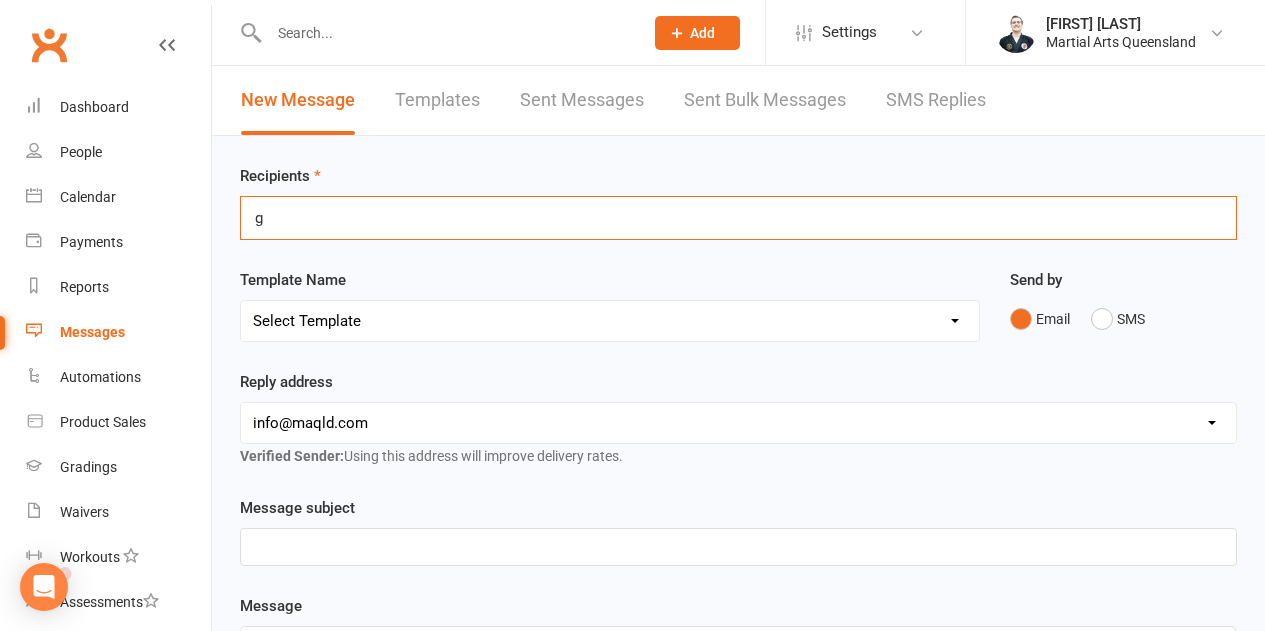 scroll, scrollTop: 0, scrollLeft: 0, axis: both 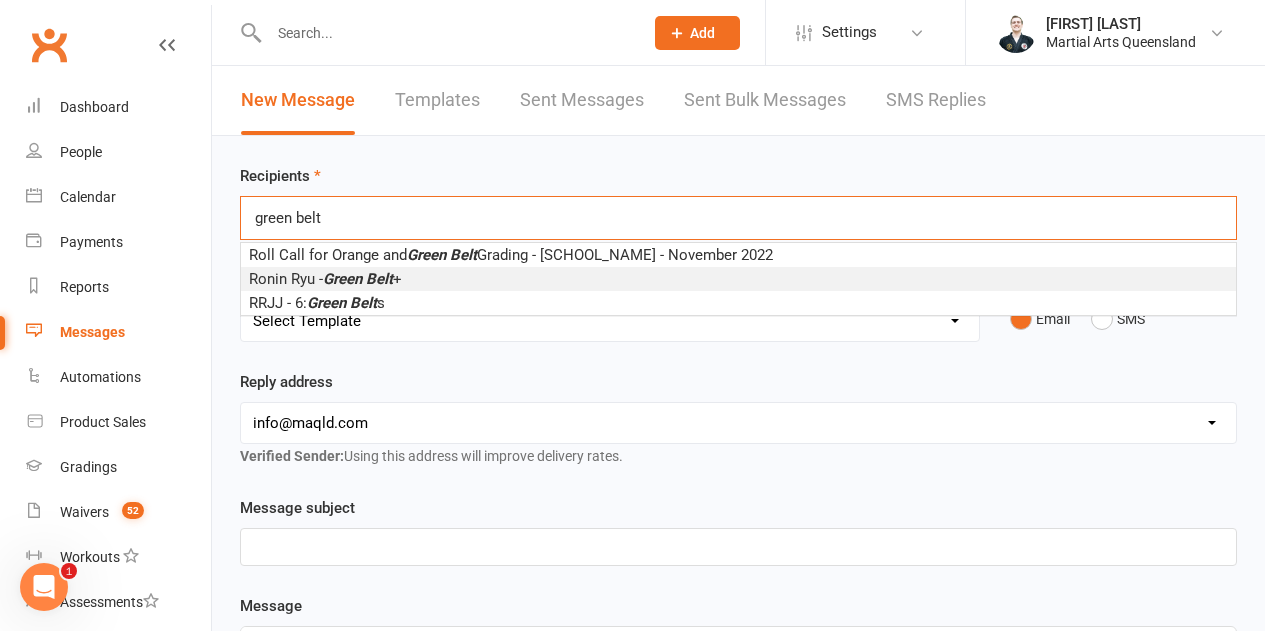 type on "green belt" 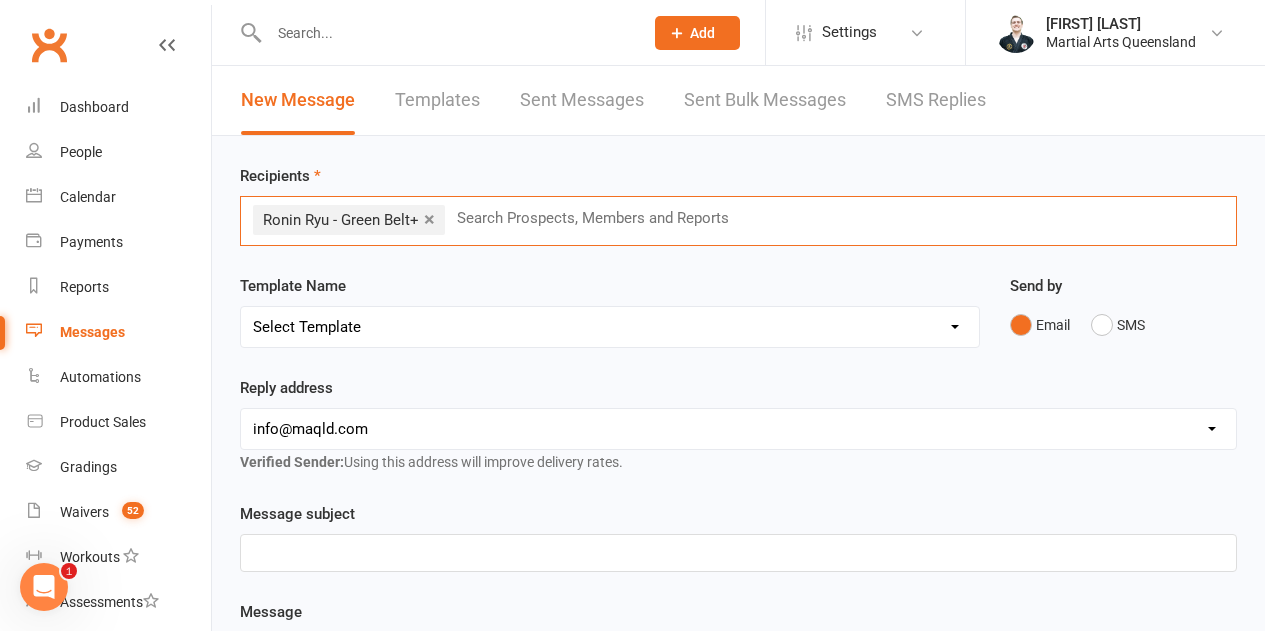 click on "hello@clubworx.com info@maqld.com accounts@maqld.com angelique@maqld.com admin@physicophysio.com" at bounding box center (738, 429) 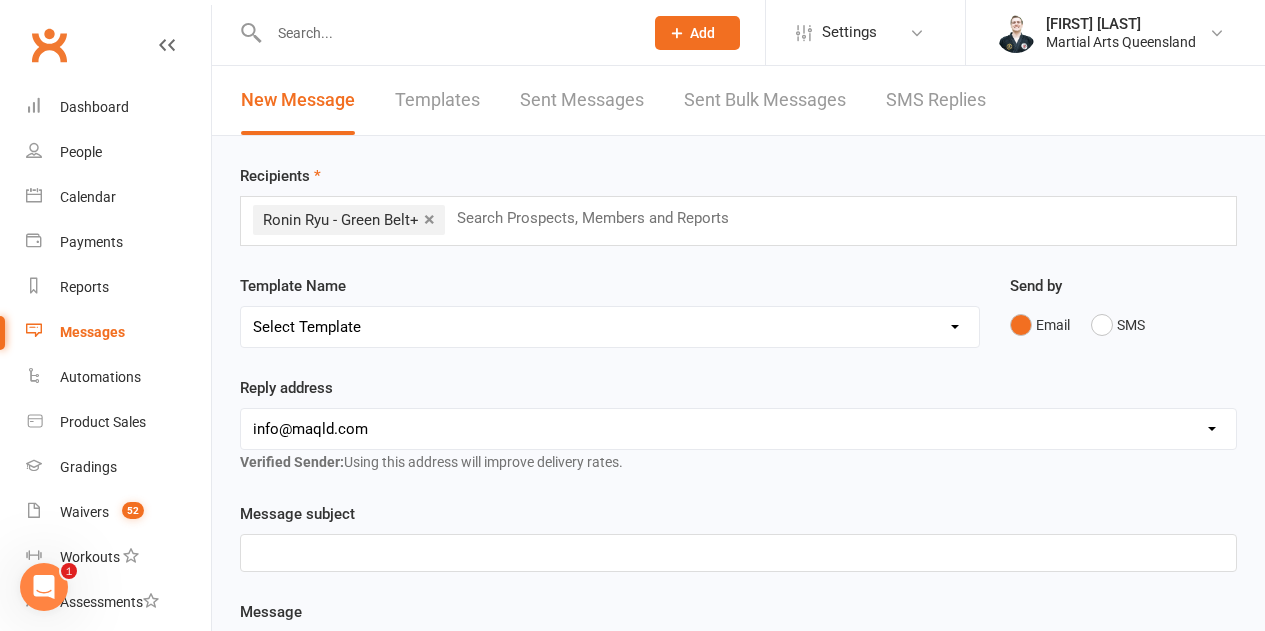 select on "2" 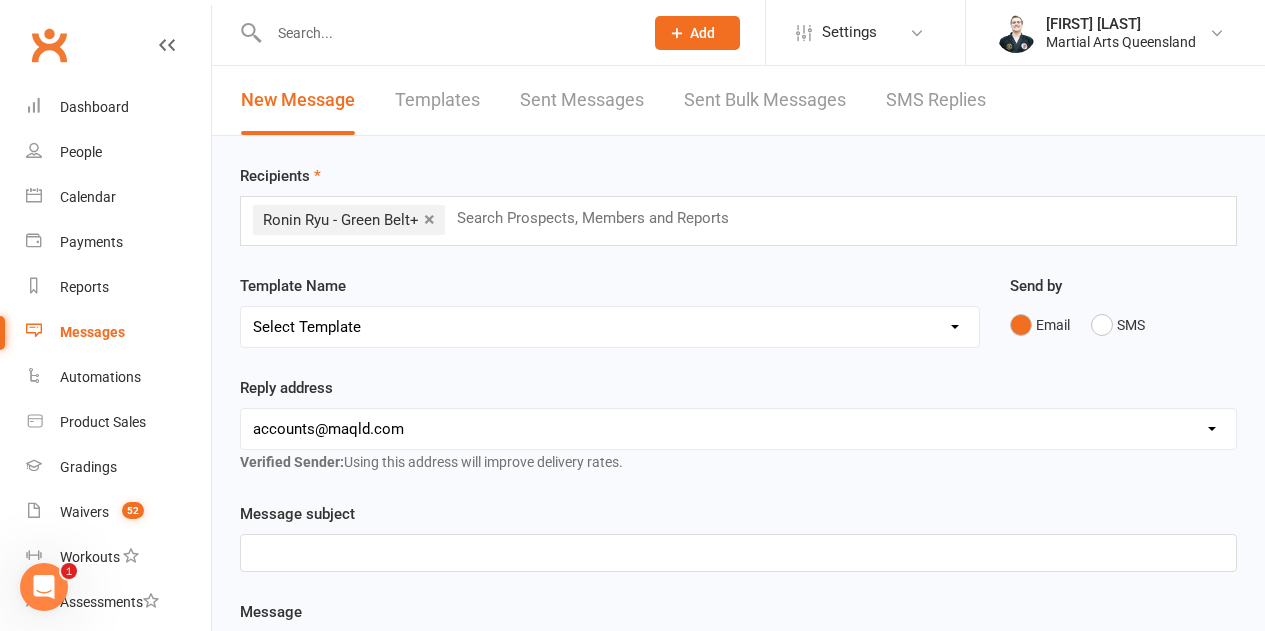 click on "hello@clubworx.com info@maqld.com accounts@maqld.com angelique@maqld.com admin@physicophysio.com" at bounding box center (738, 429) 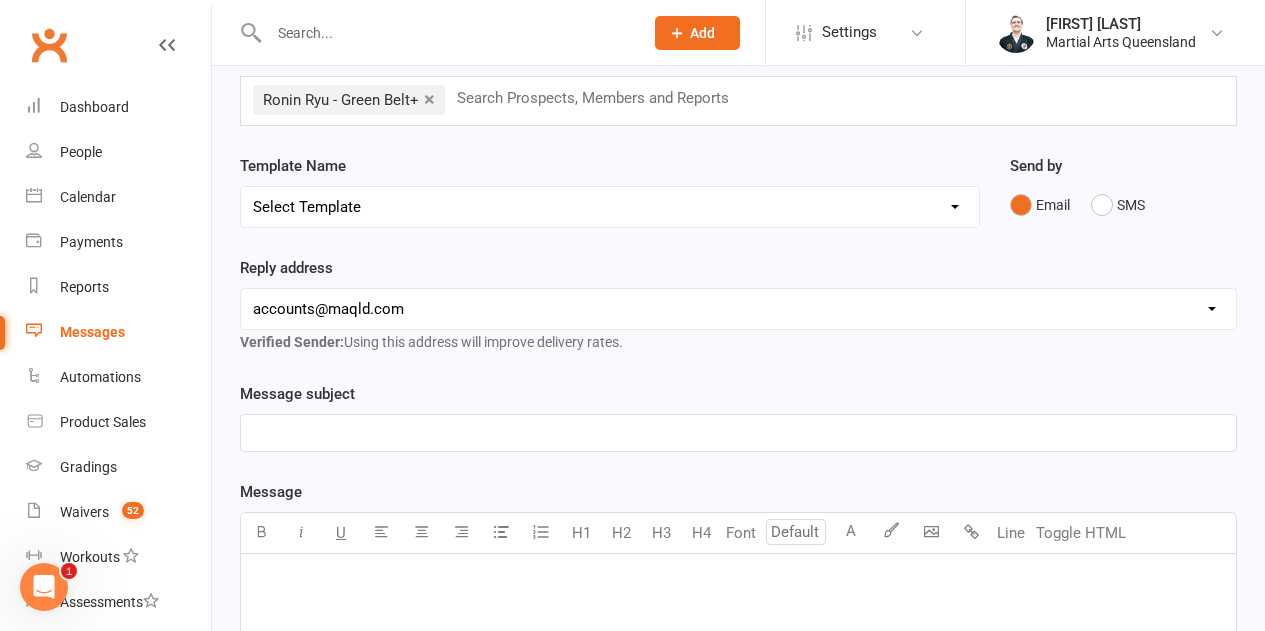 scroll, scrollTop: 300, scrollLeft: 0, axis: vertical 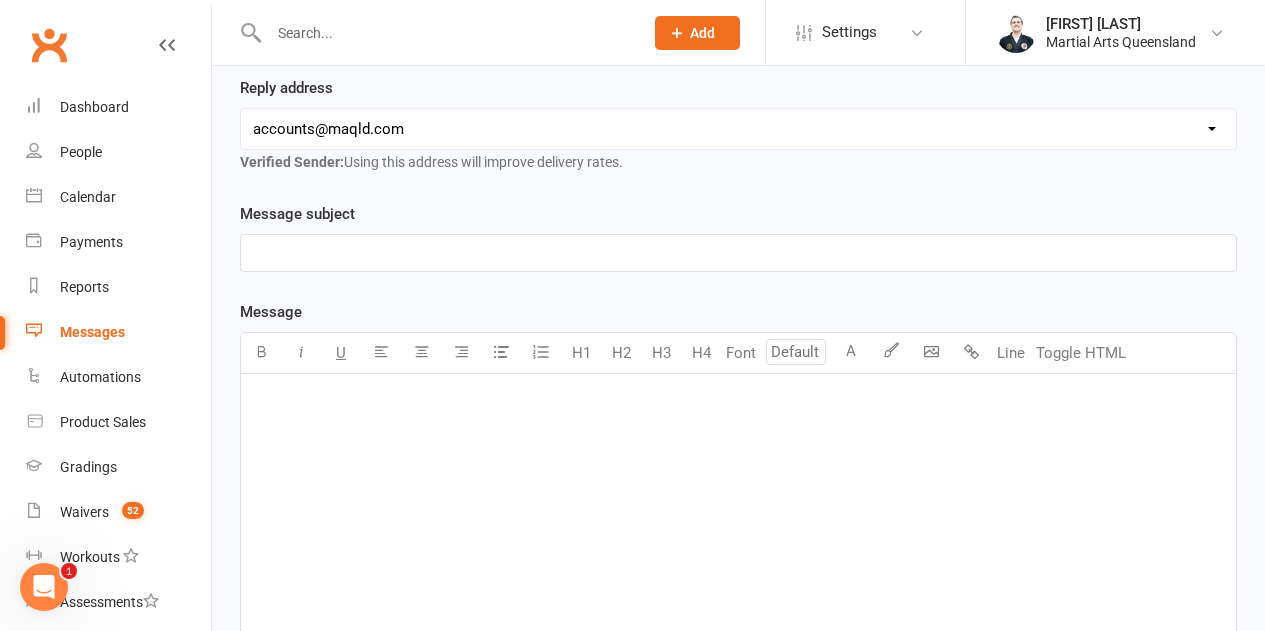 click on "﻿" at bounding box center (738, 253) 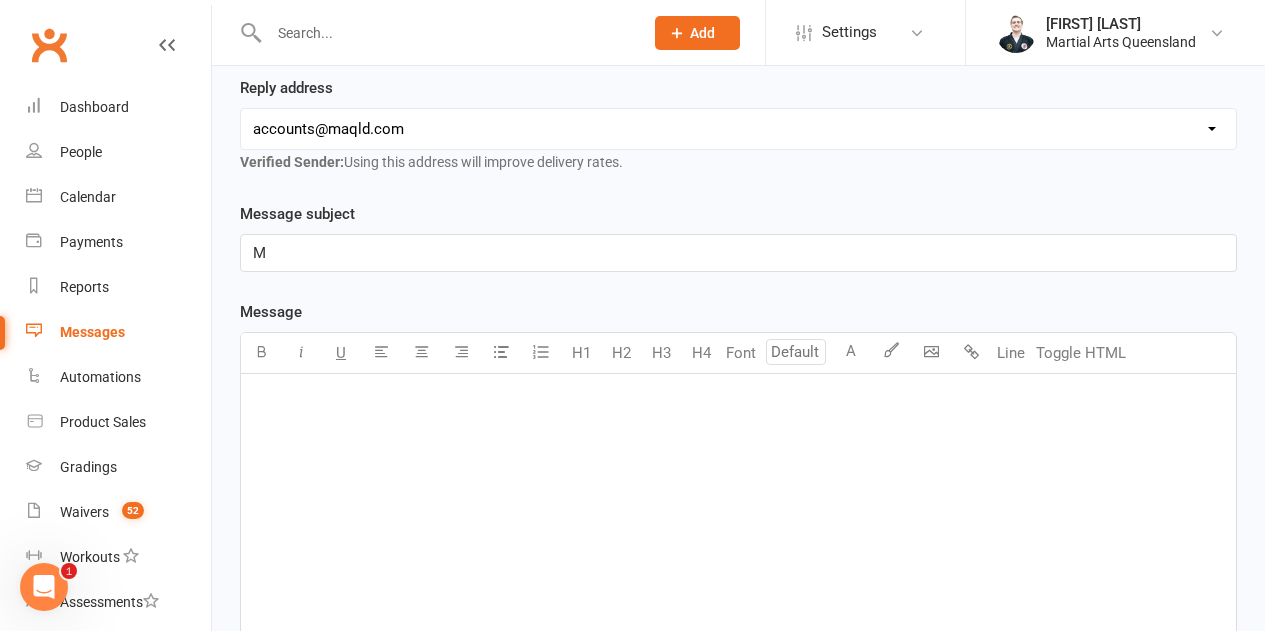 type 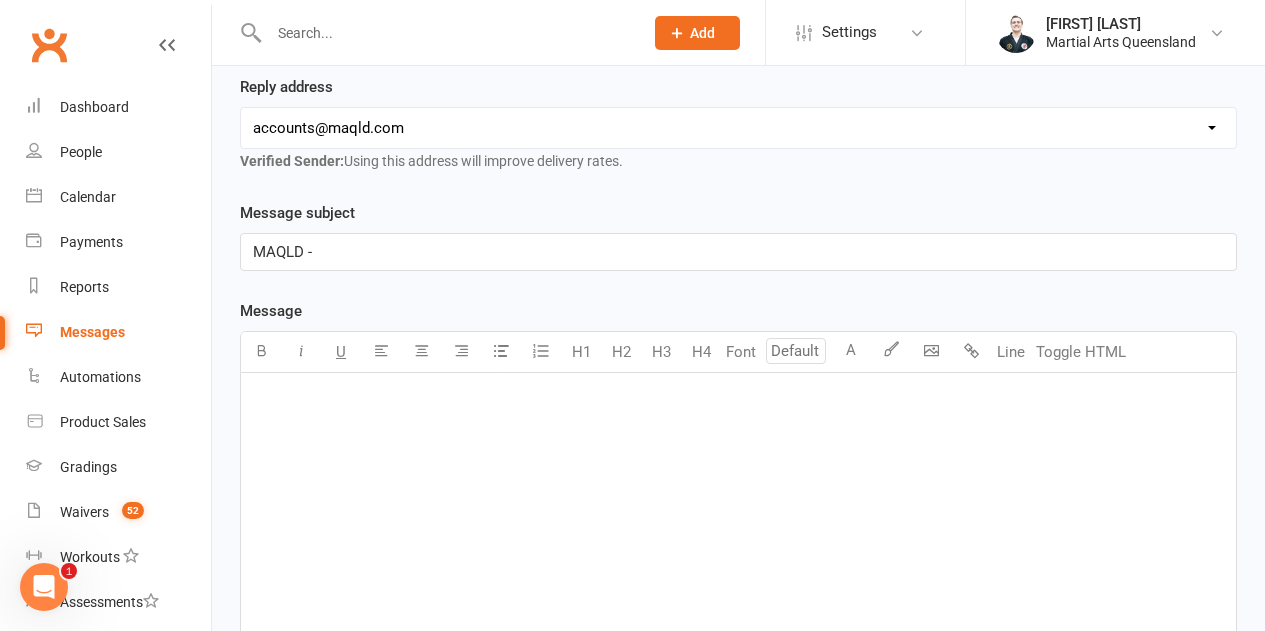 scroll, scrollTop: 600, scrollLeft: 0, axis: vertical 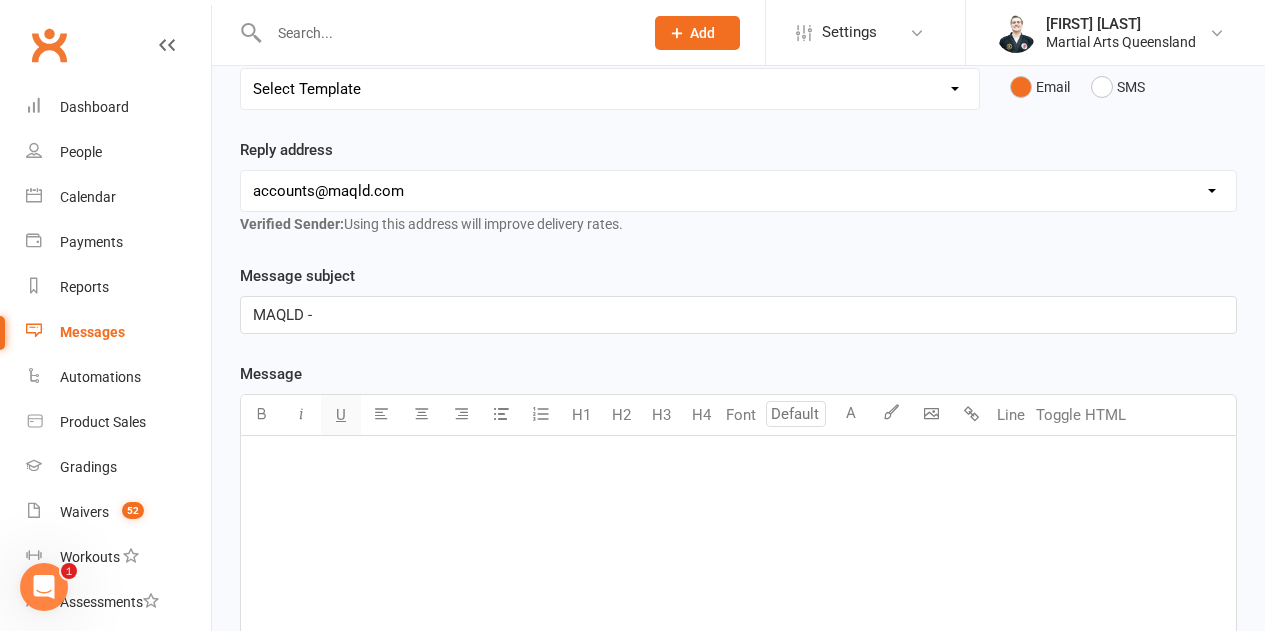 drag, startPoint x: 345, startPoint y: 430, endPoint x: 358, endPoint y: 423, distance: 14.764823 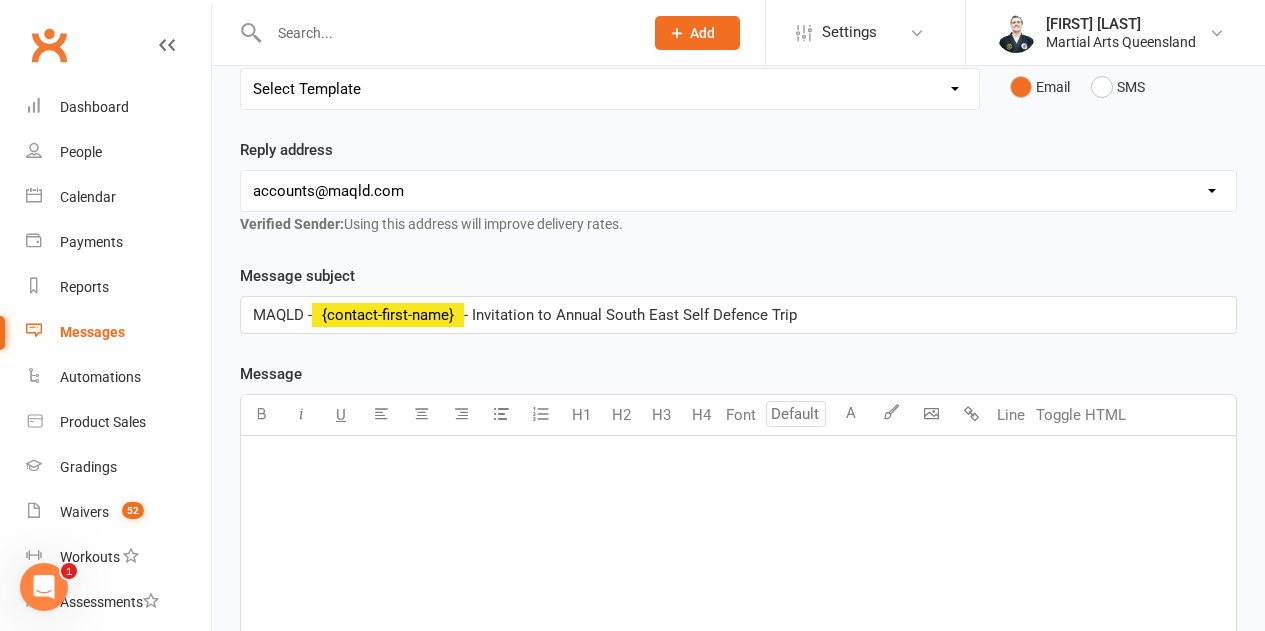 click on "﻿" at bounding box center [738, 586] 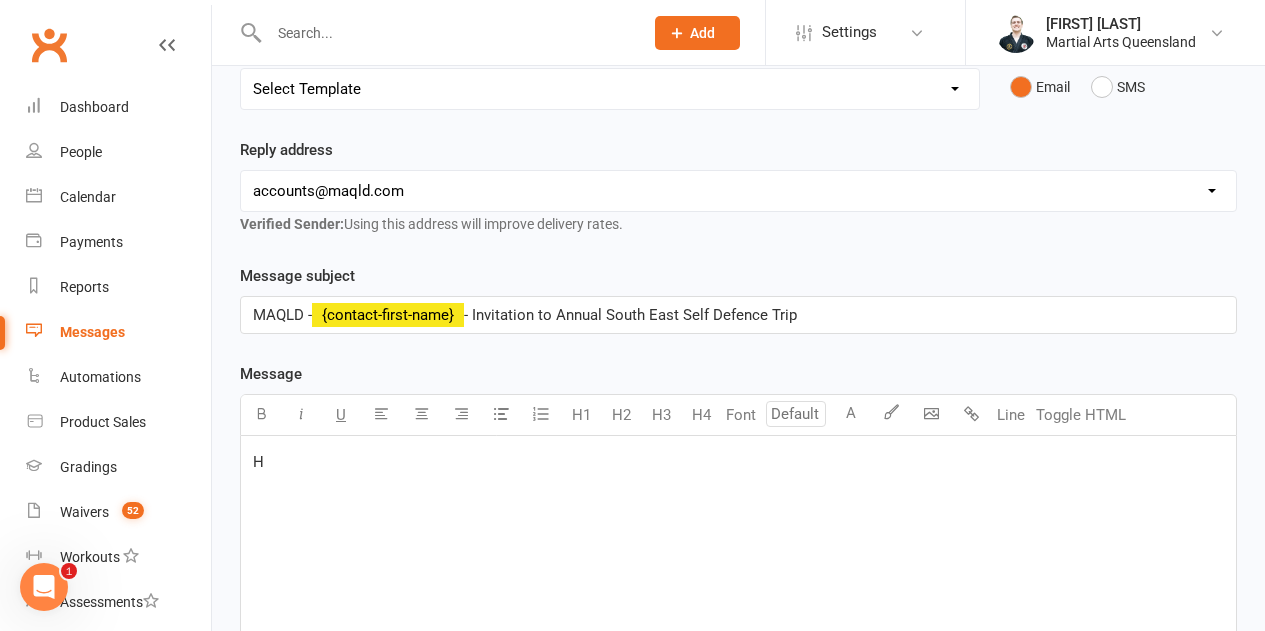 type 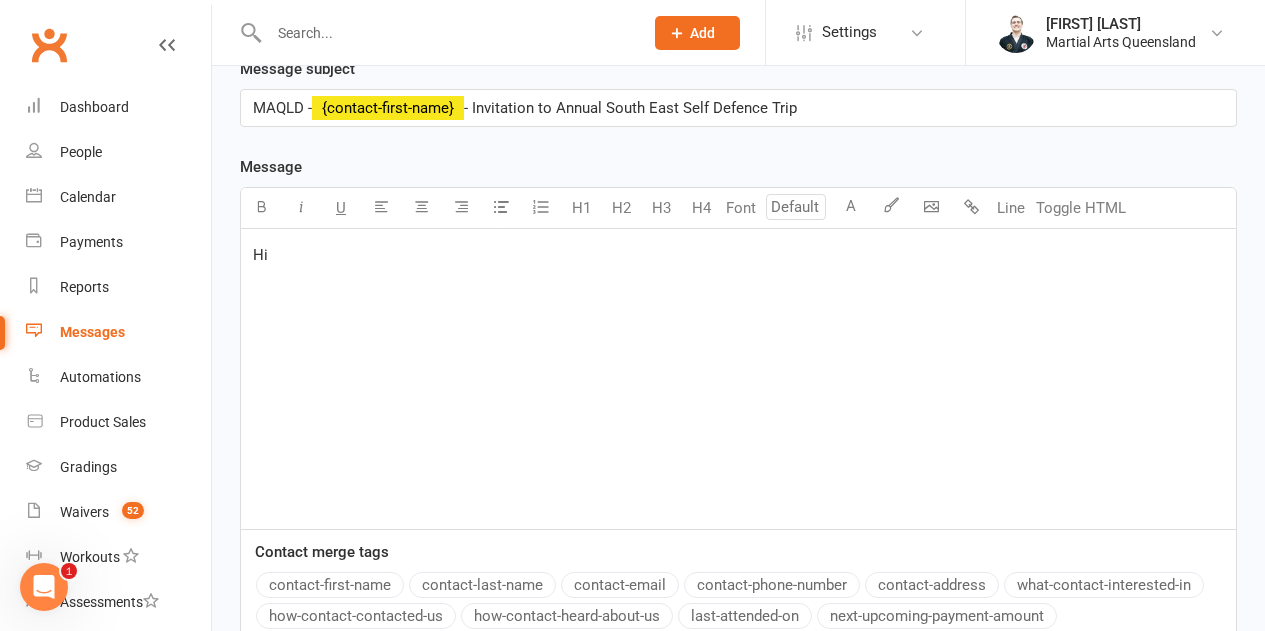 scroll, scrollTop: 538, scrollLeft: 0, axis: vertical 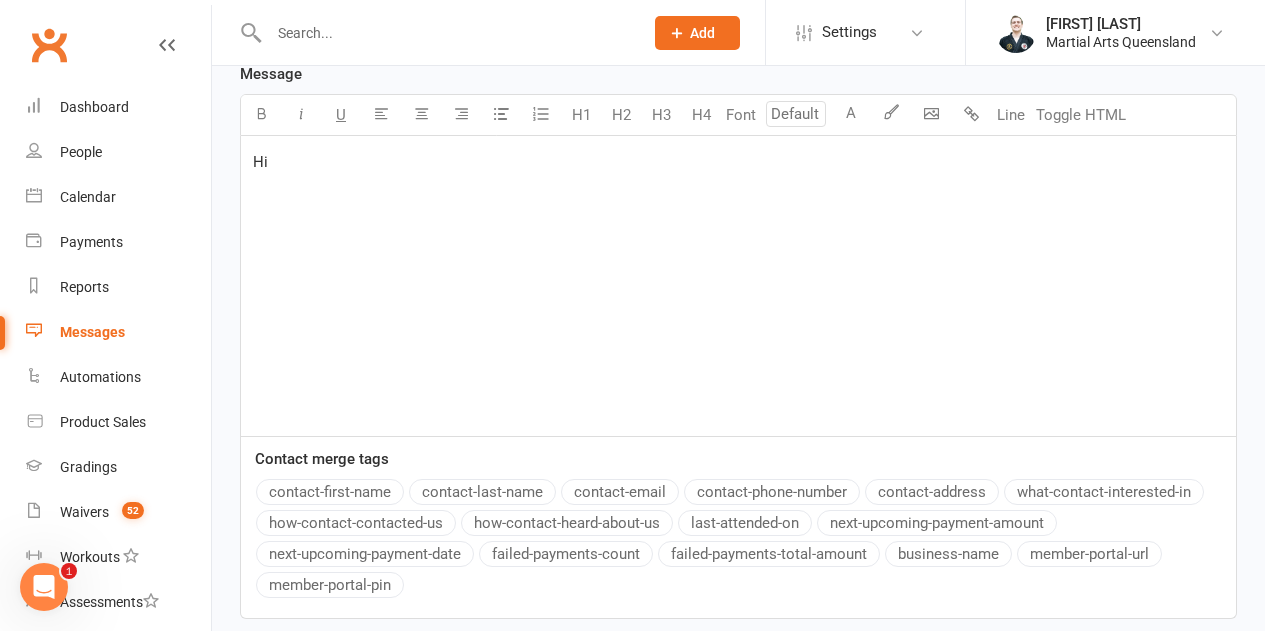 click on "contact-first-name" at bounding box center (330, 492) 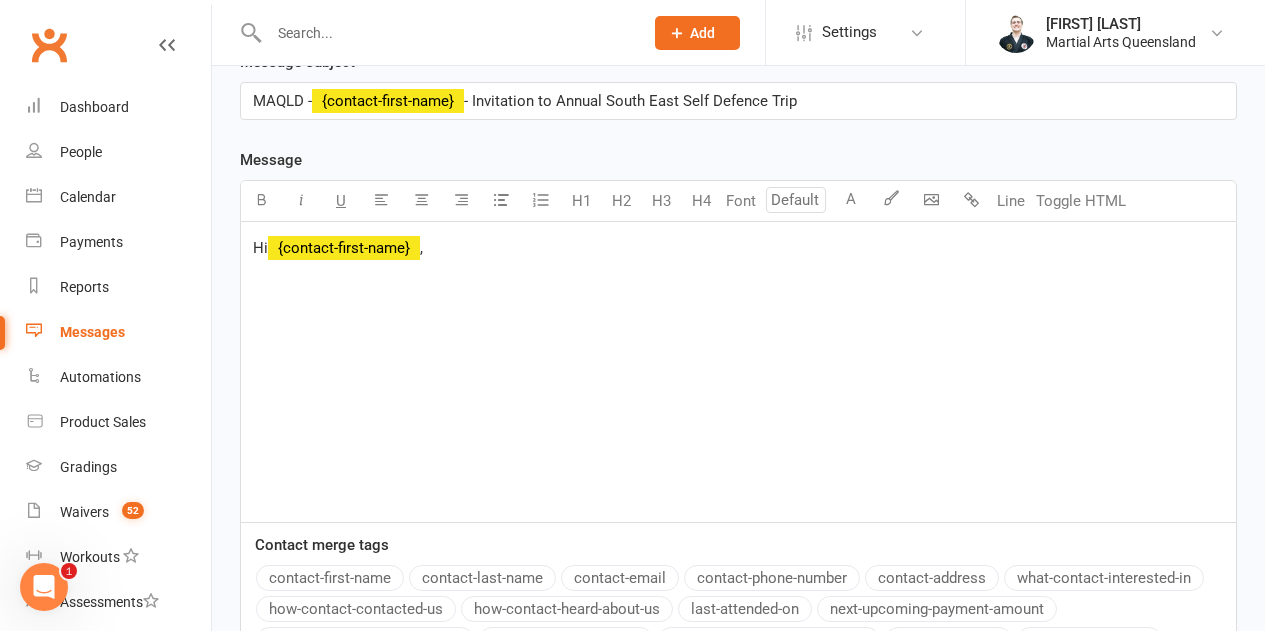 scroll, scrollTop: 338, scrollLeft: 0, axis: vertical 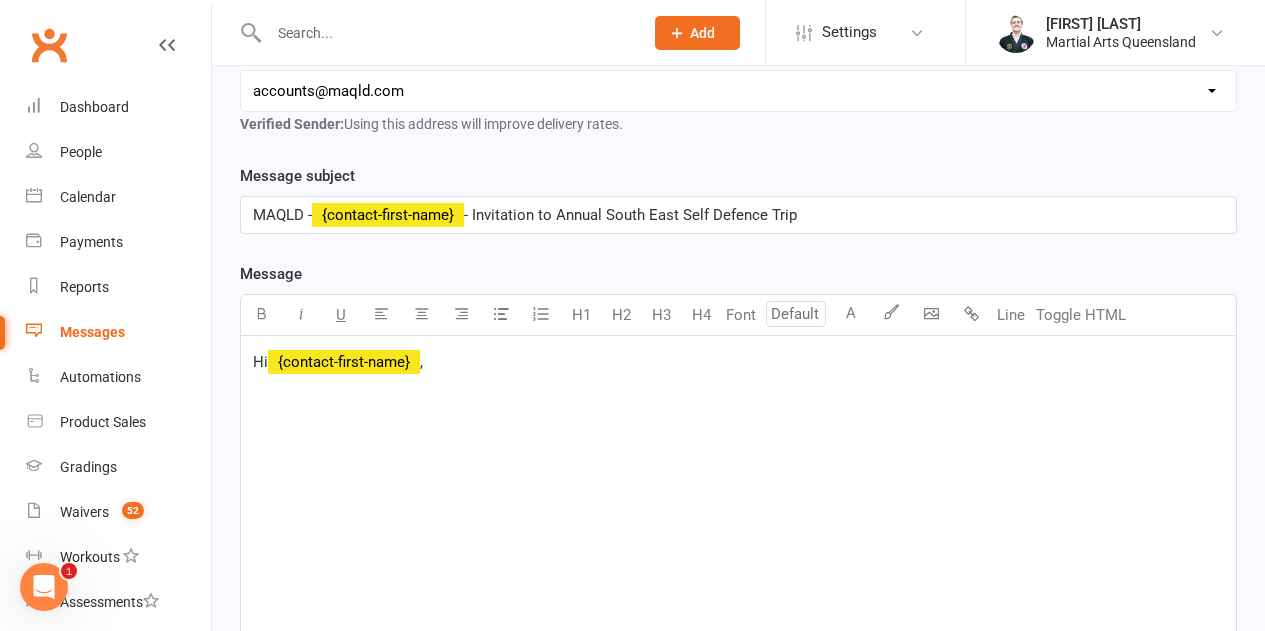 click on "MAQLD -  ﻿ {contact-first-name}  - Invitation to Annual South East Self Defence Trip" at bounding box center (738, 215) 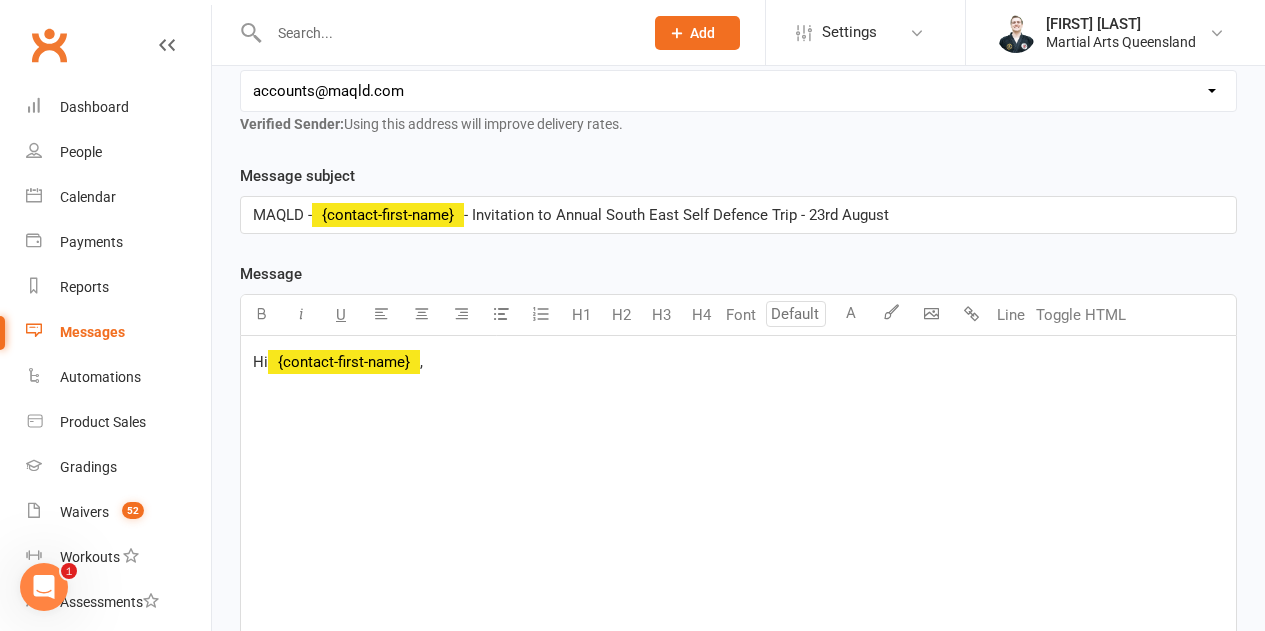 click on "﻿" at bounding box center (738, 425) 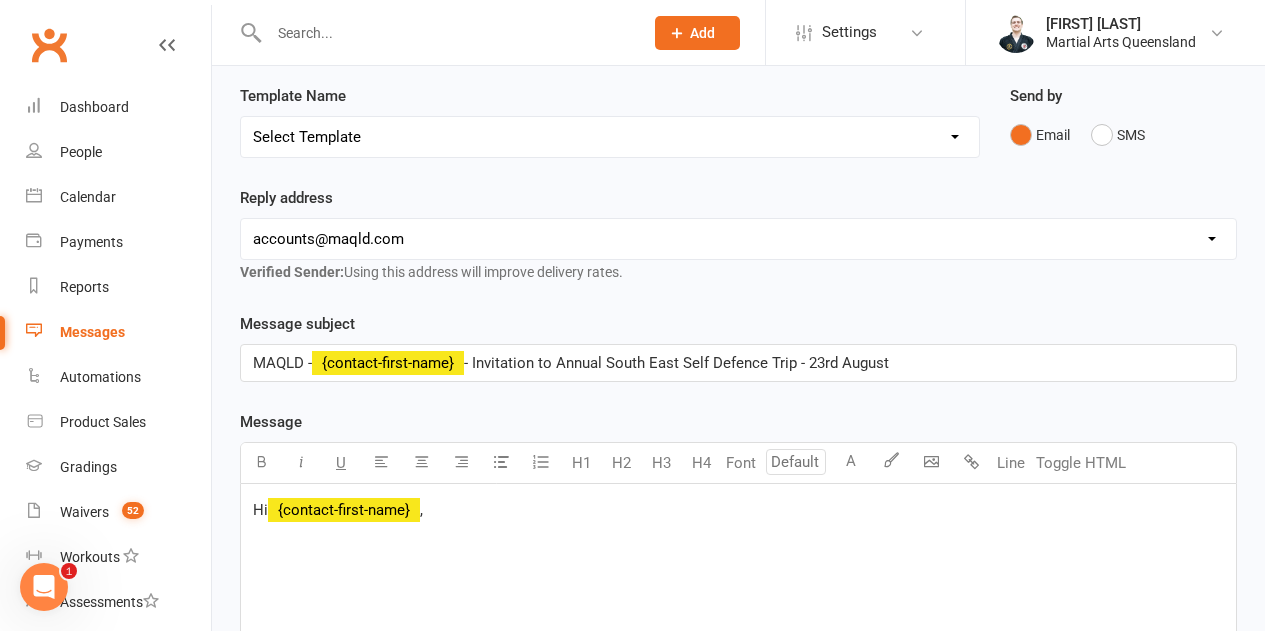 scroll, scrollTop: 38, scrollLeft: 0, axis: vertical 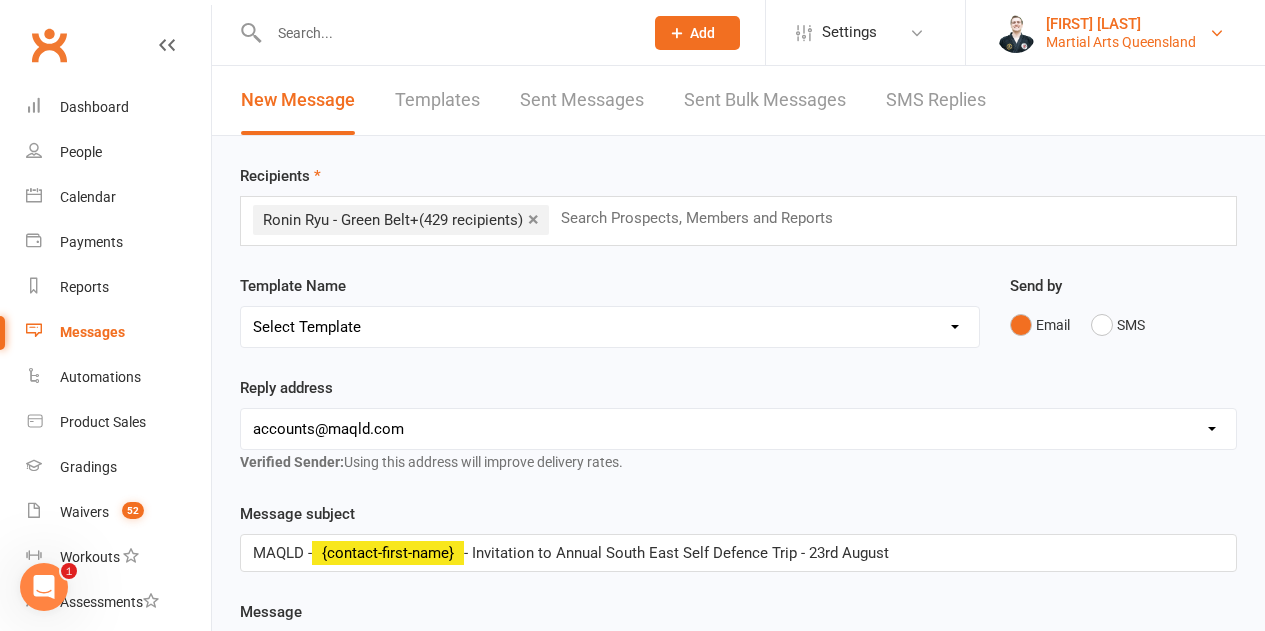 click on "Martial Arts Queensland" at bounding box center [1121, 42] 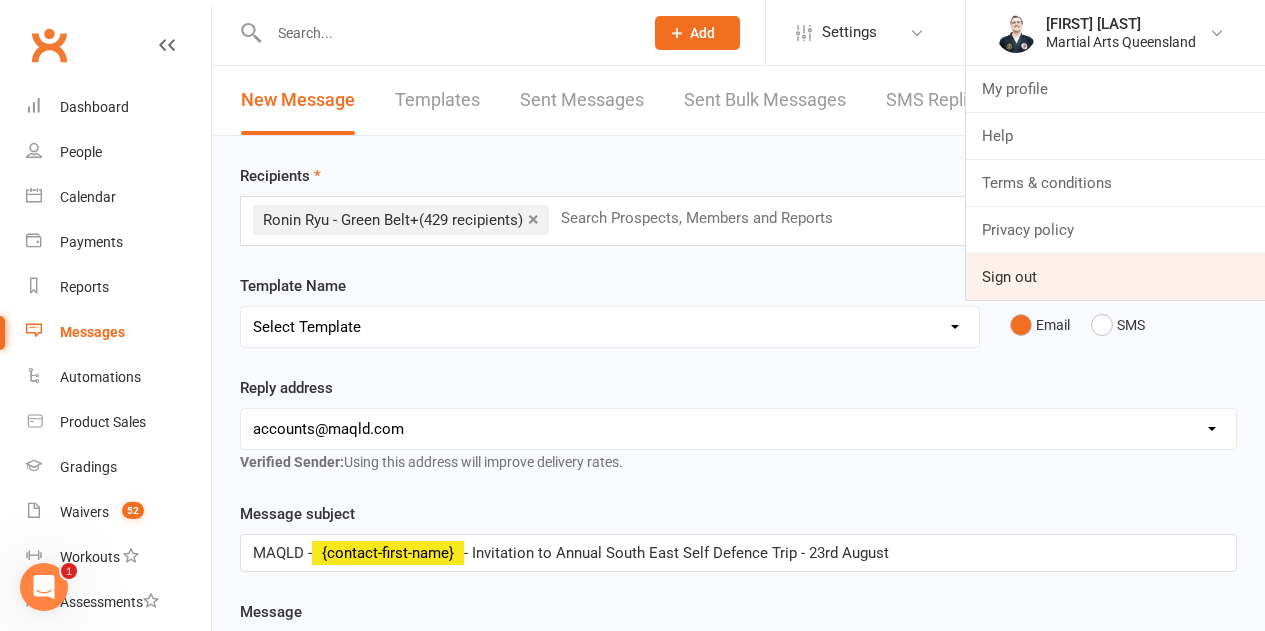 click on "Sign out" at bounding box center (1115, 277) 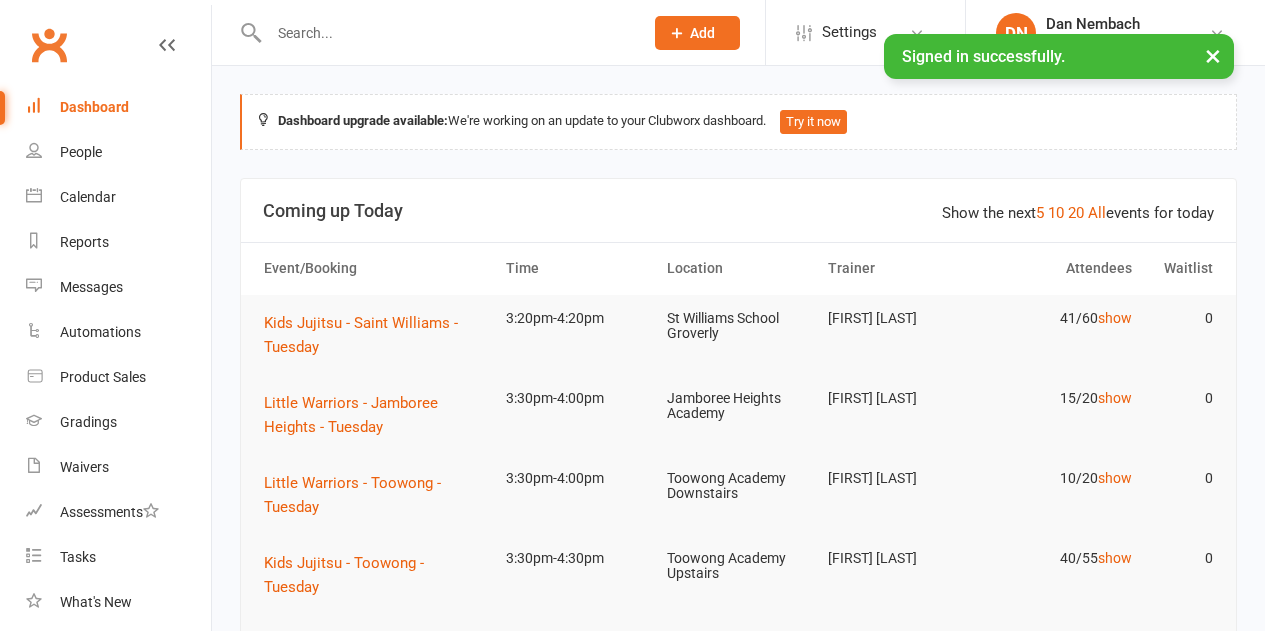 scroll, scrollTop: 0, scrollLeft: 0, axis: both 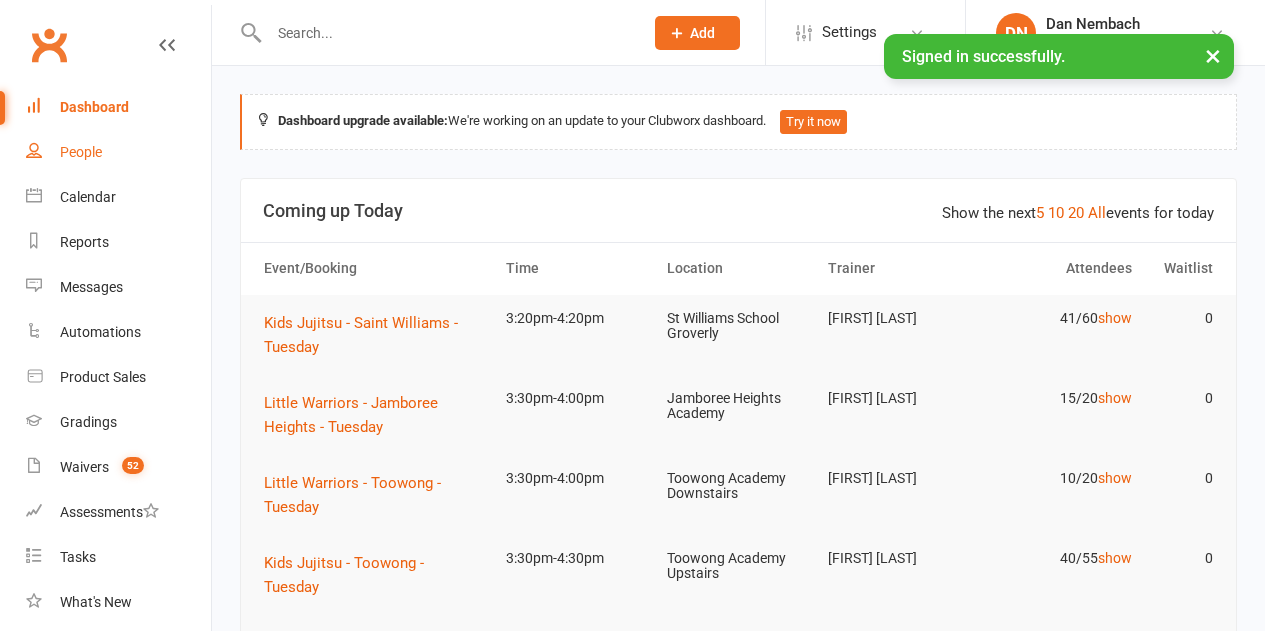 click on "People" at bounding box center (81, 152) 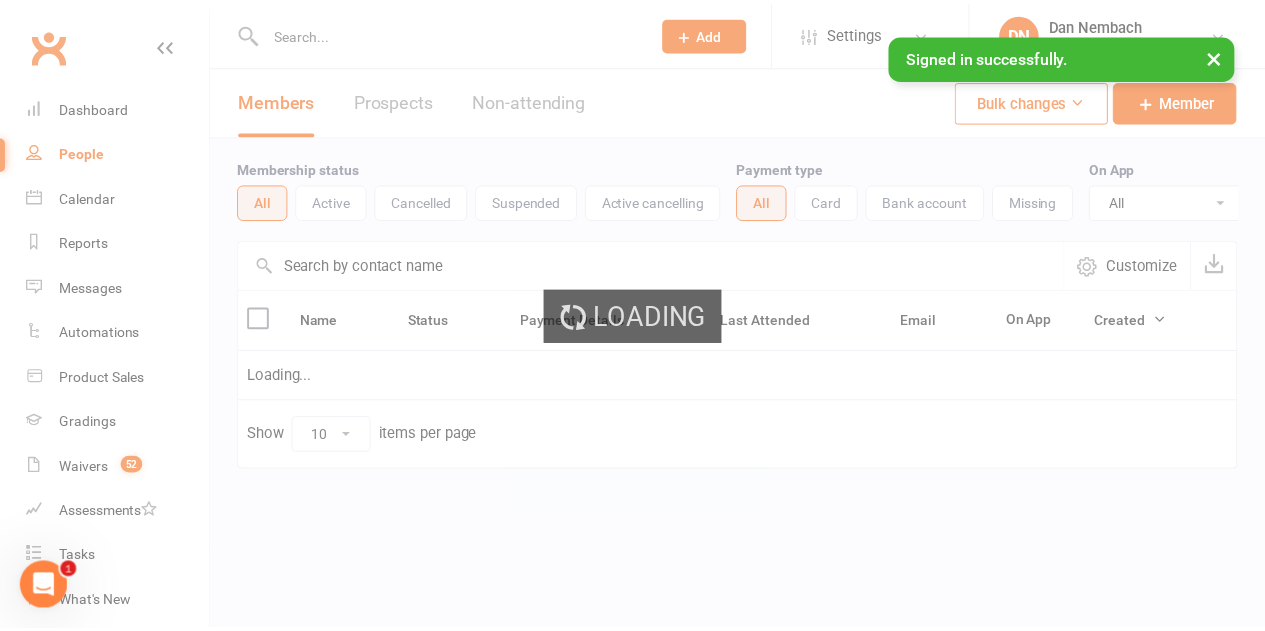 scroll, scrollTop: 0, scrollLeft: 0, axis: both 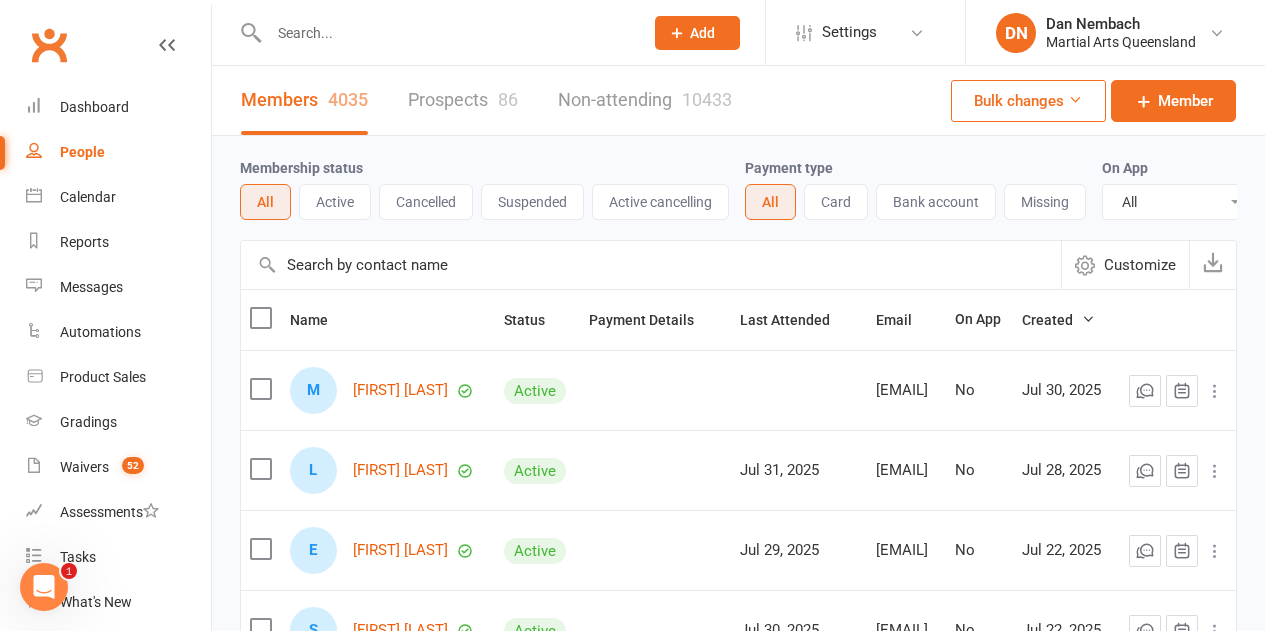 click on "Prospects 86" at bounding box center (463, 100) 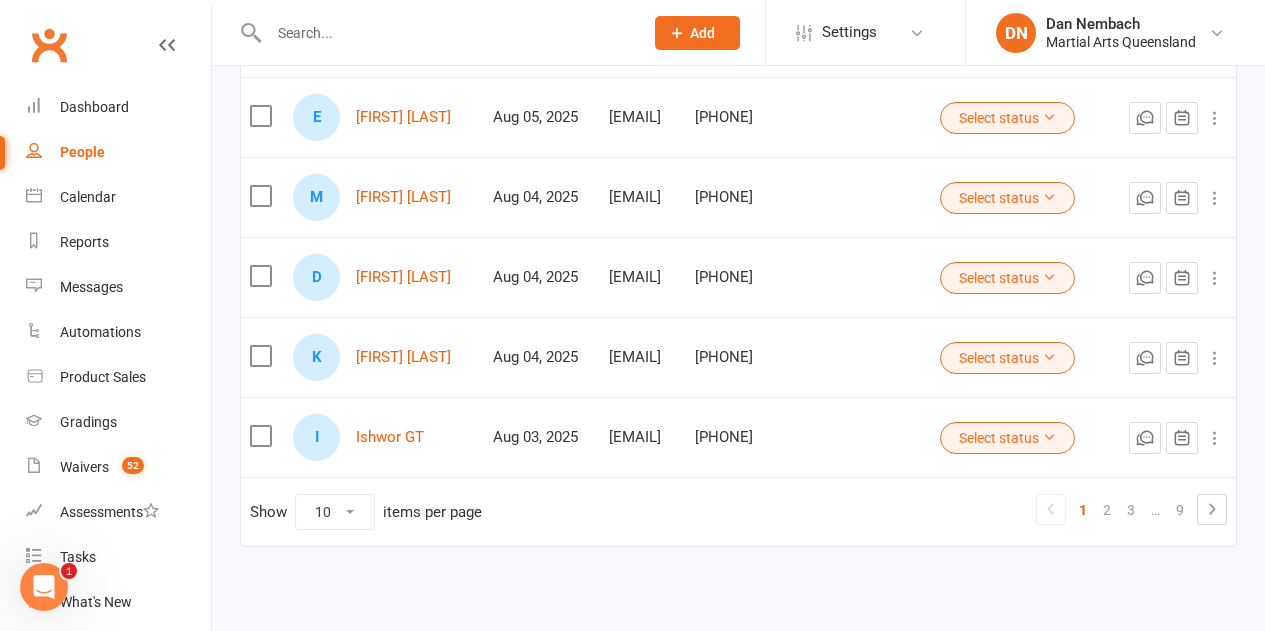 scroll, scrollTop: 712, scrollLeft: 0, axis: vertical 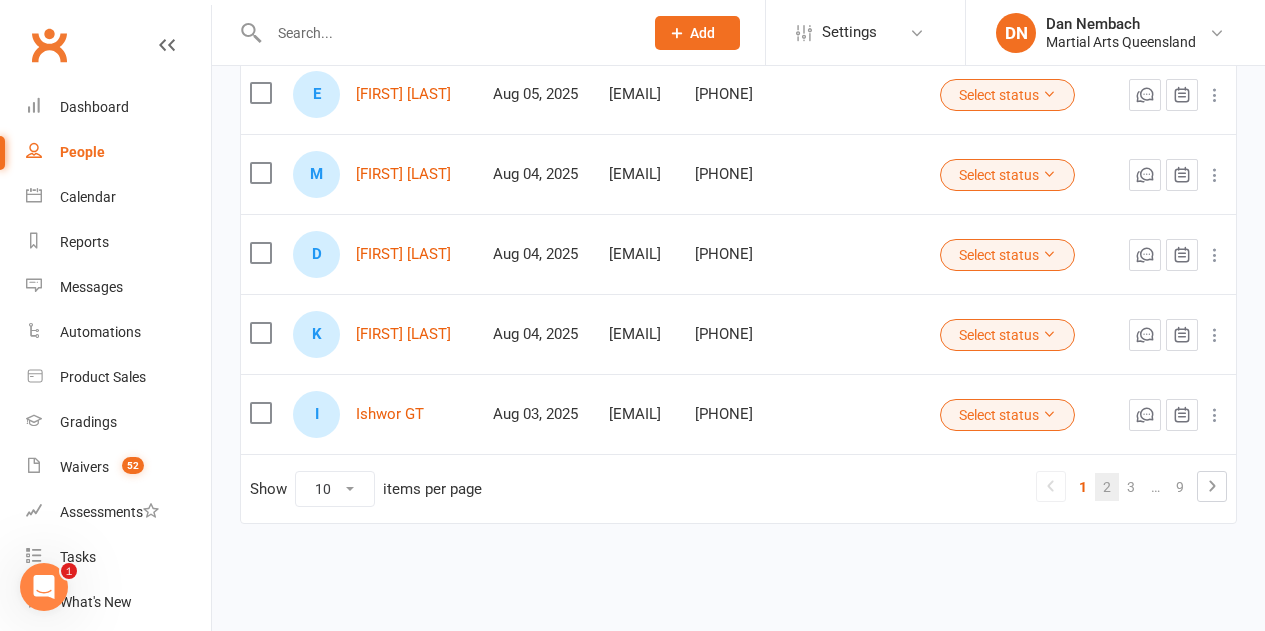 click on "2" at bounding box center (1107, 487) 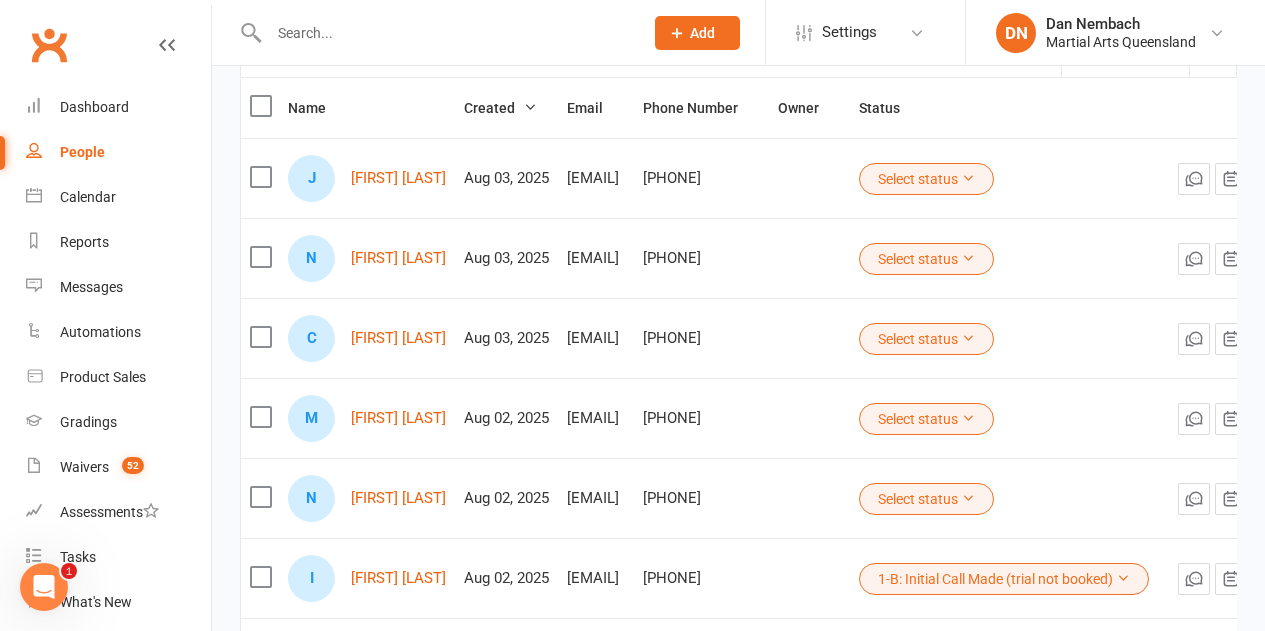scroll, scrollTop: 312, scrollLeft: 0, axis: vertical 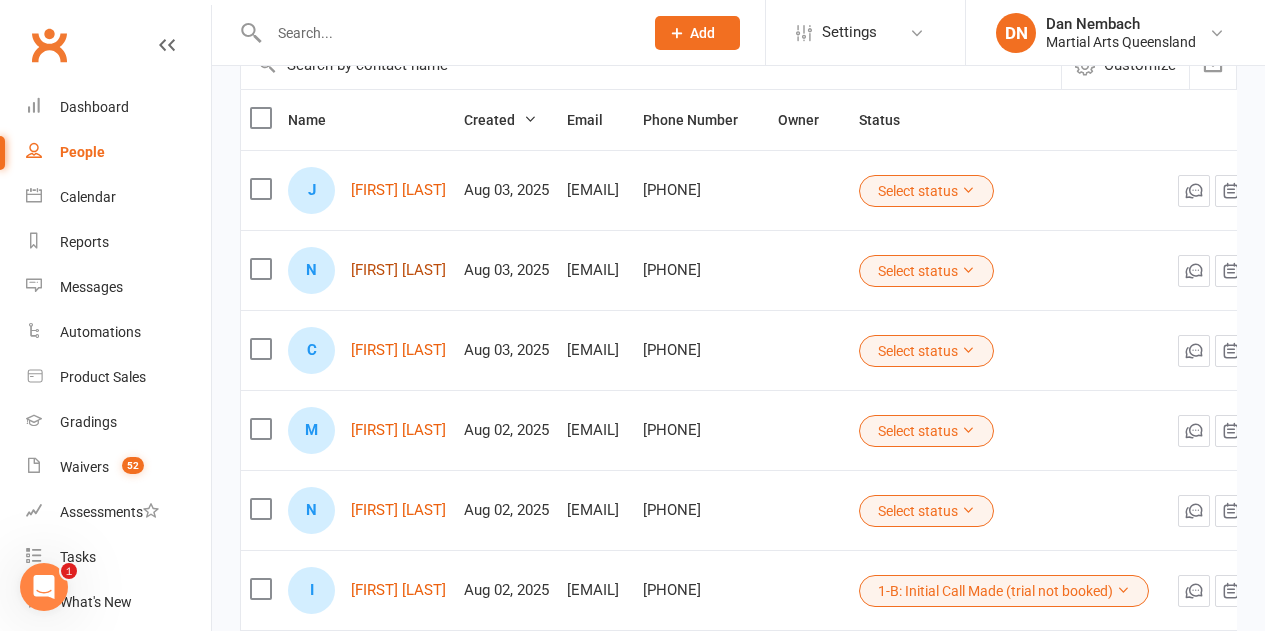 drag, startPoint x: 412, startPoint y: 258, endPoint x: 402, endPoint y: 267, distance: 13.453624 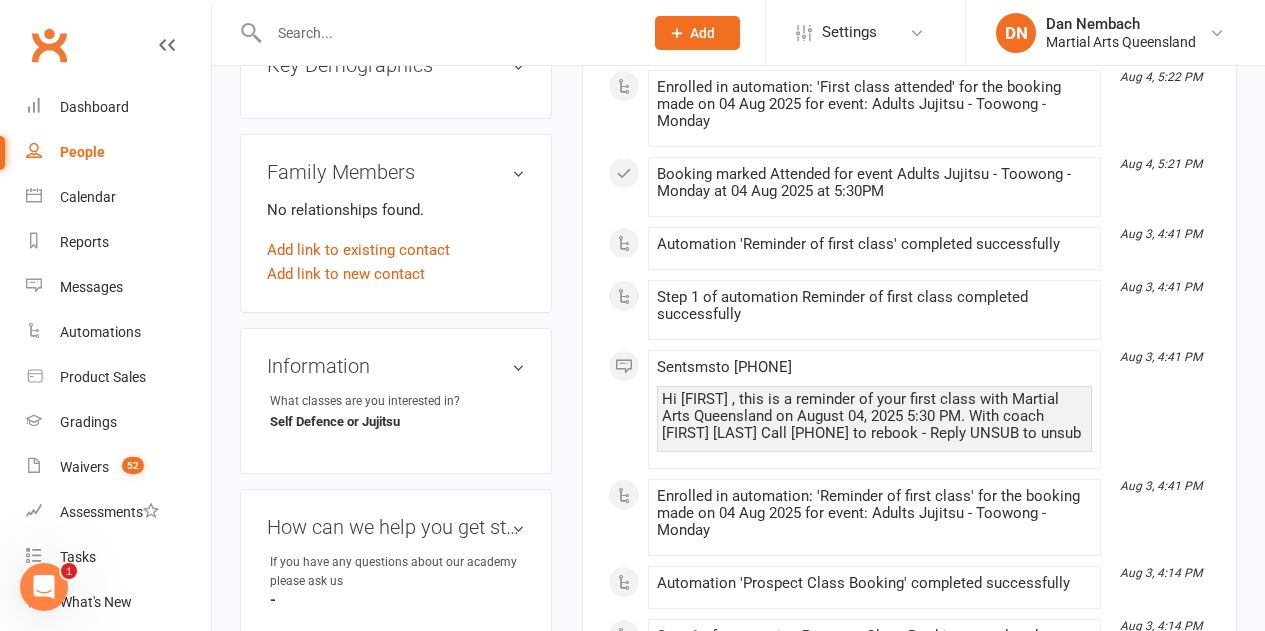 scroll, scrollTop: 600, scrollLeft: 0, axis: vertical 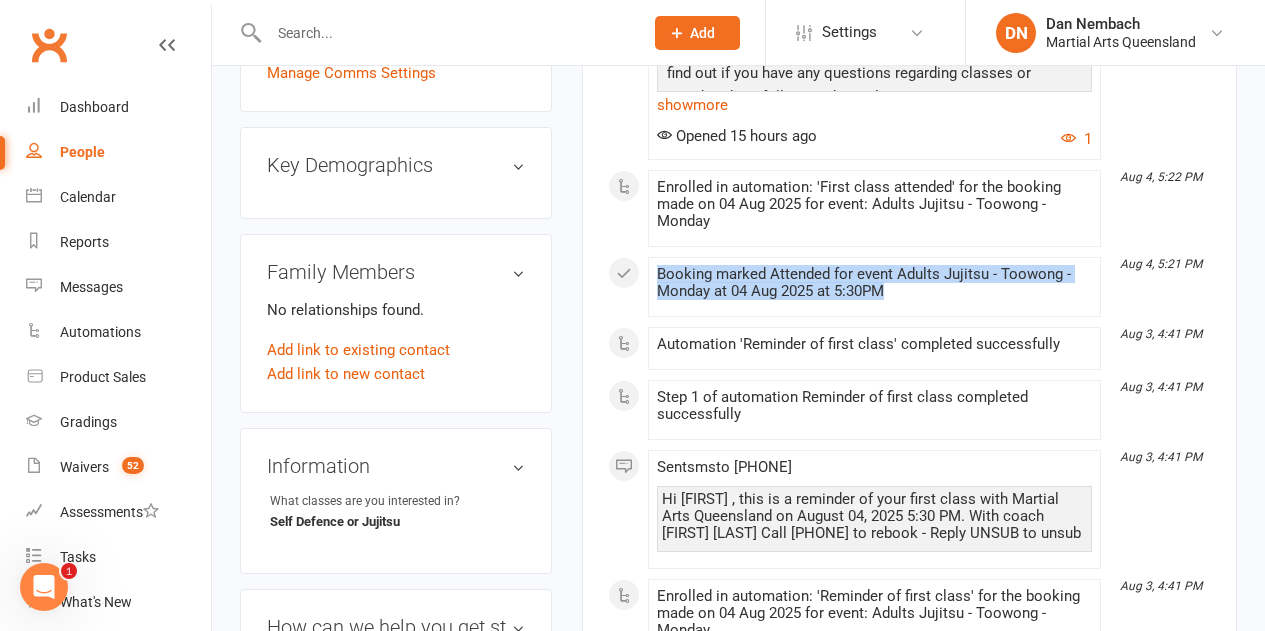 drag, startPoint x: 662, startPoint y: 280, endPoint x: 949, endPoint y: 308, distance: 288.3626 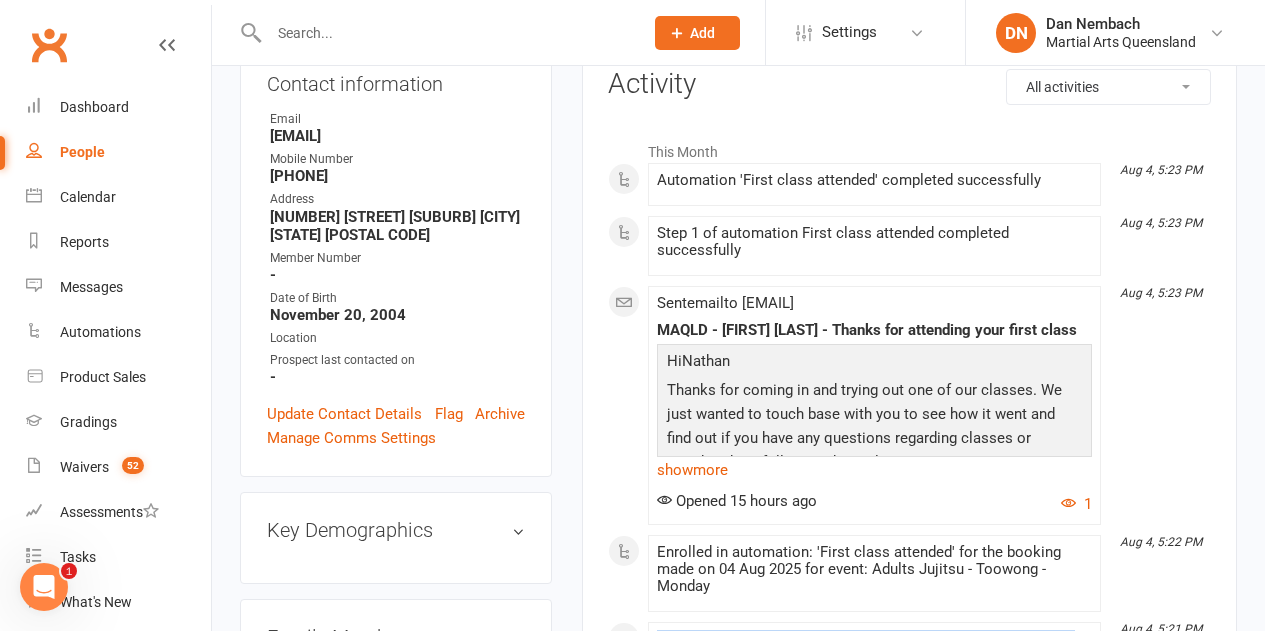 scroll, scrollTop: 0, scrollLeft: 0, axis: both 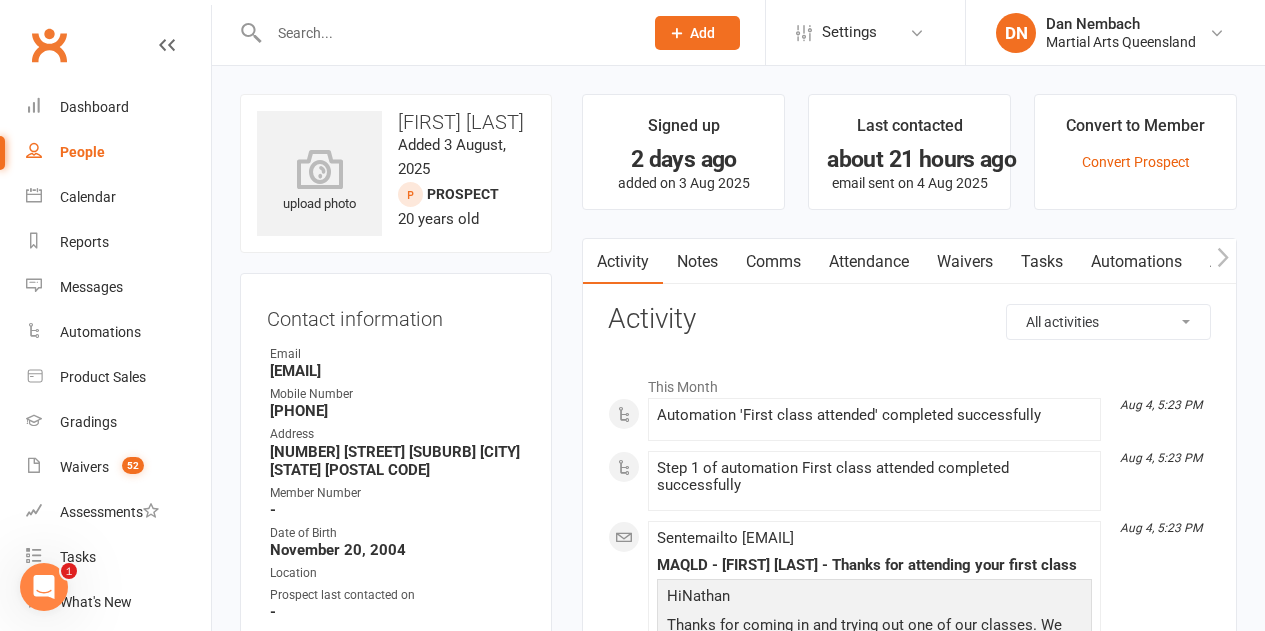 click on "Notes" at bounding box center (697, 262) 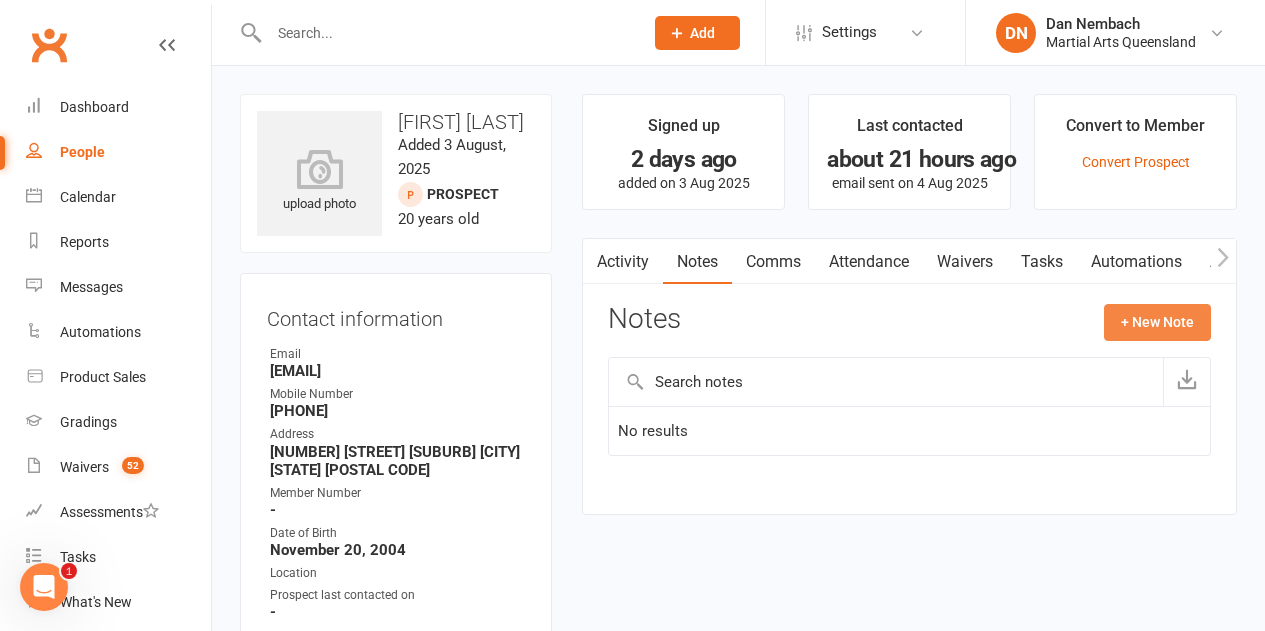 click on "+ New Note" at bounding box center (1157, 322) 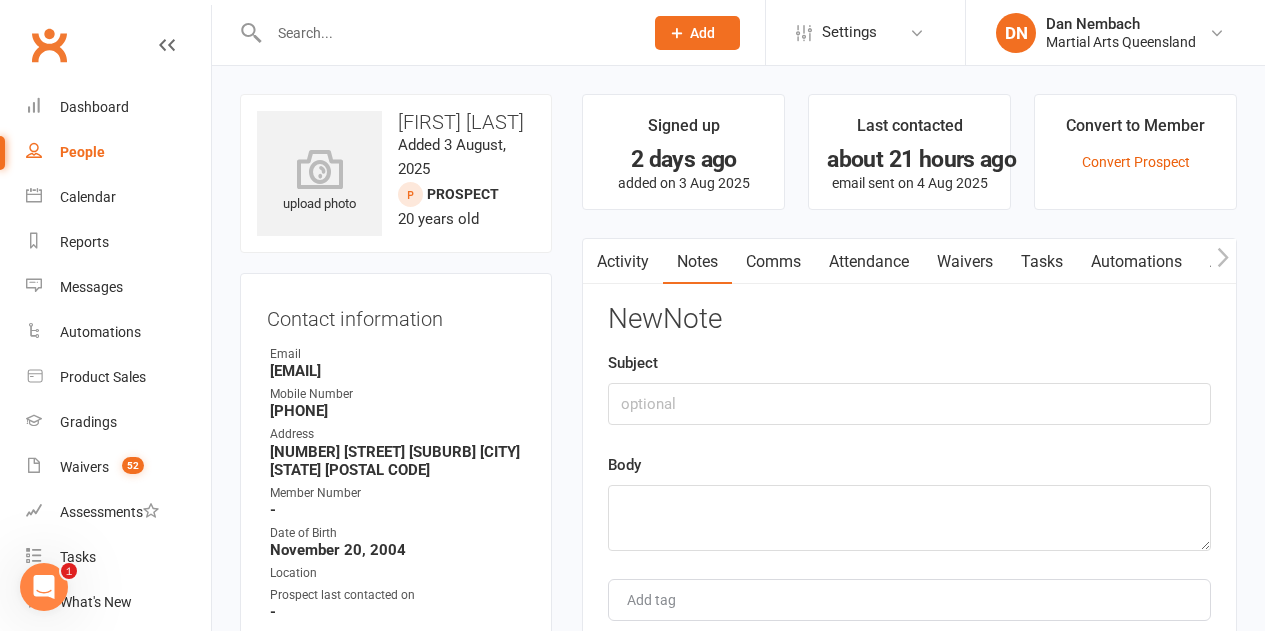 click on "New  Note Subject Body Add tag Save Note Cancel" at bounding box center [909, 497] 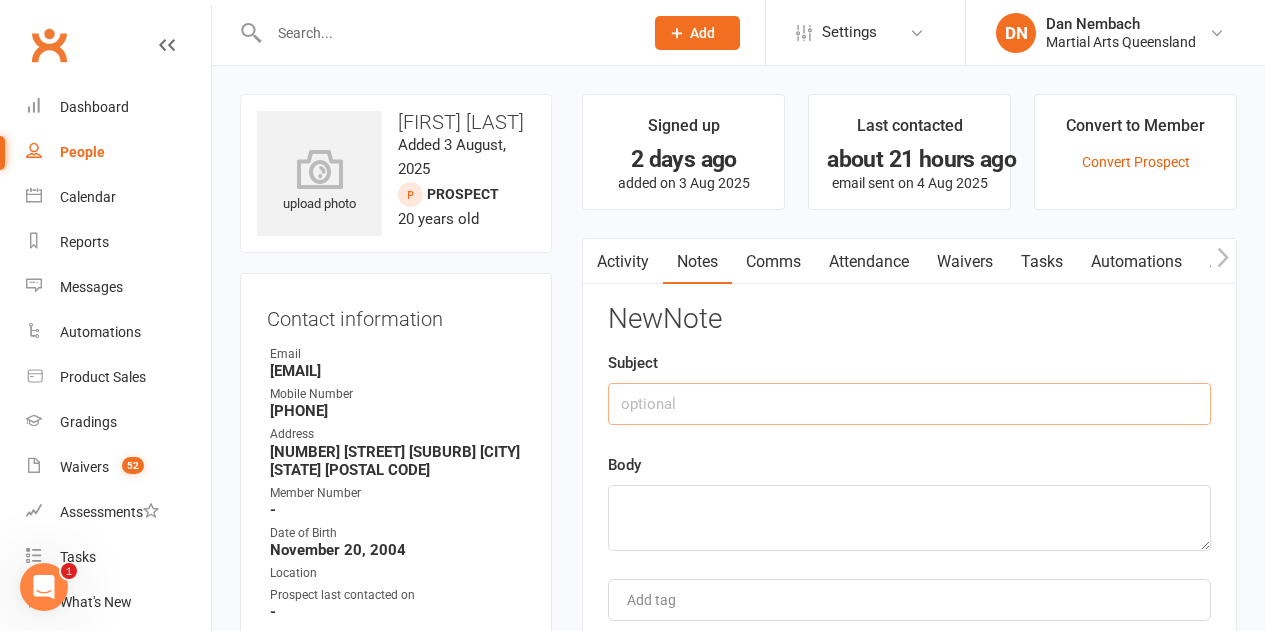 click at bounding box center [909, 404] 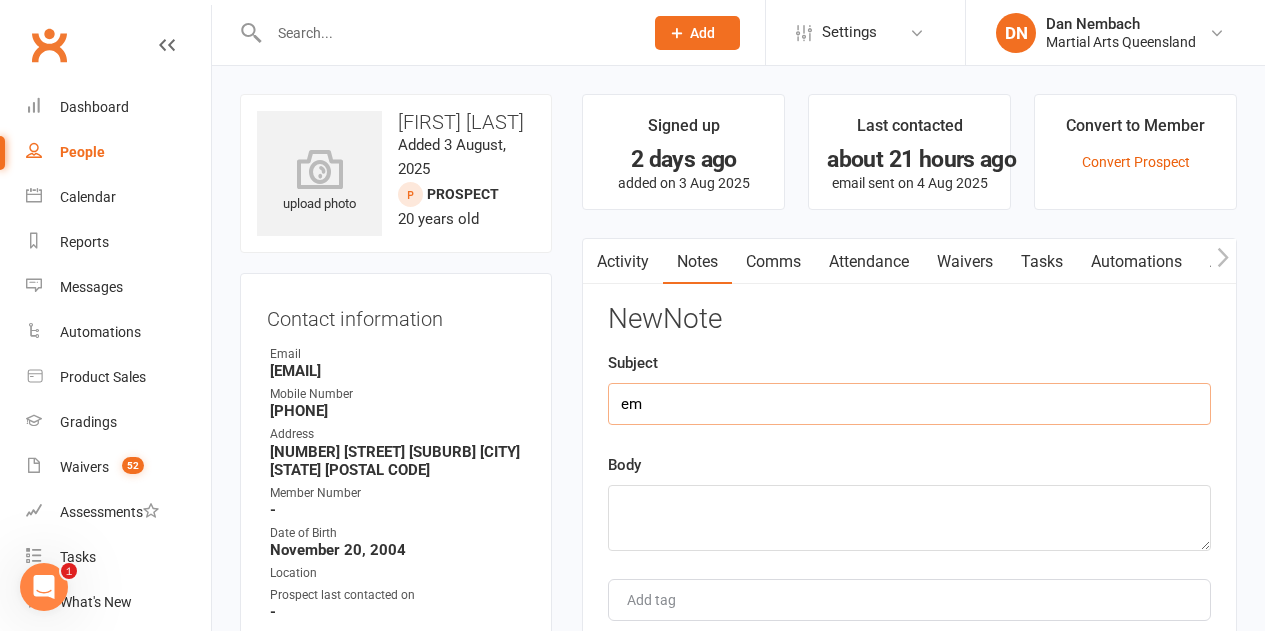 type on "e" 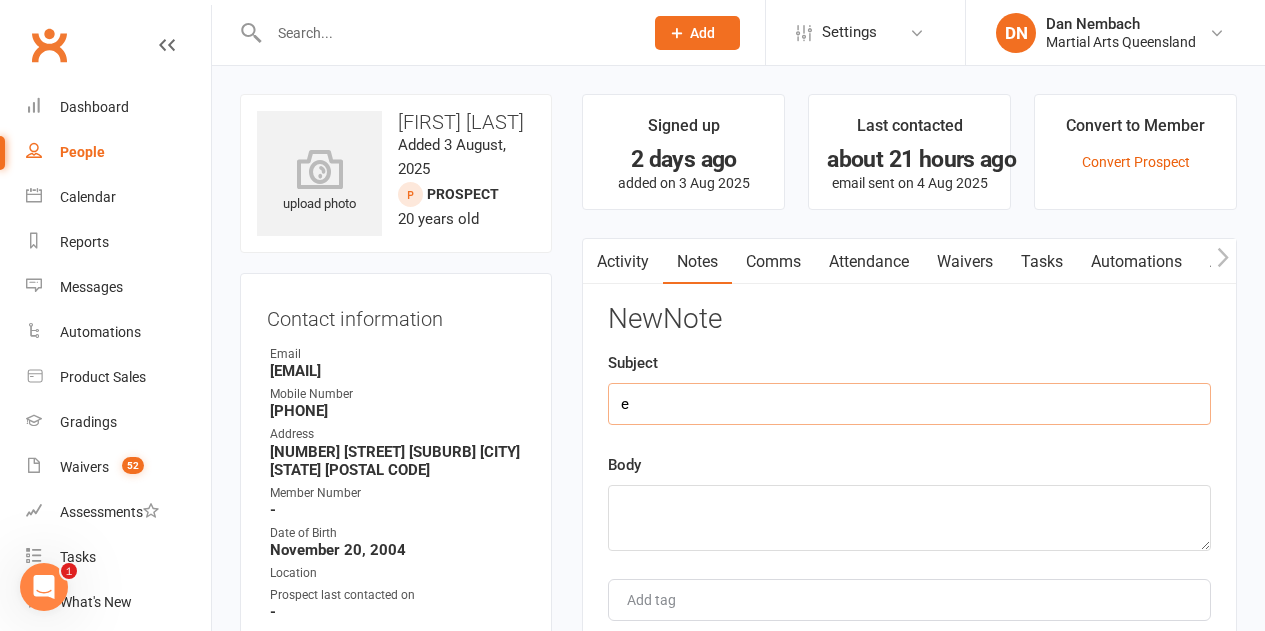 type 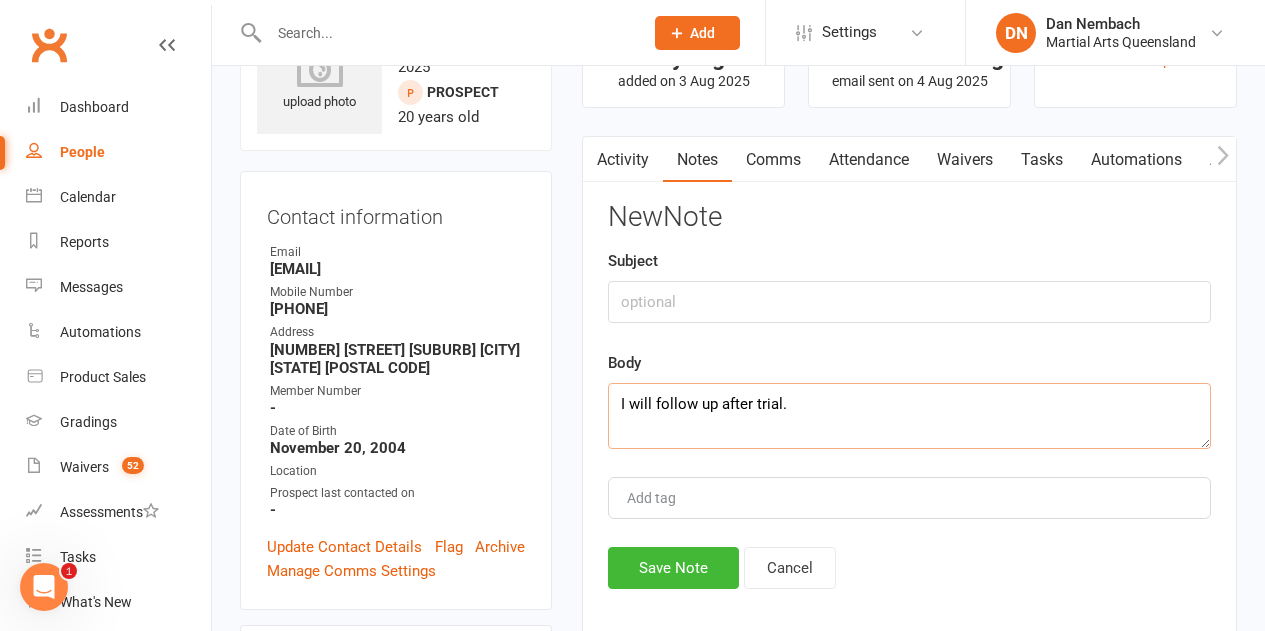scroll, scrollTop: 300, scrollLeft: 0, axis: vertical 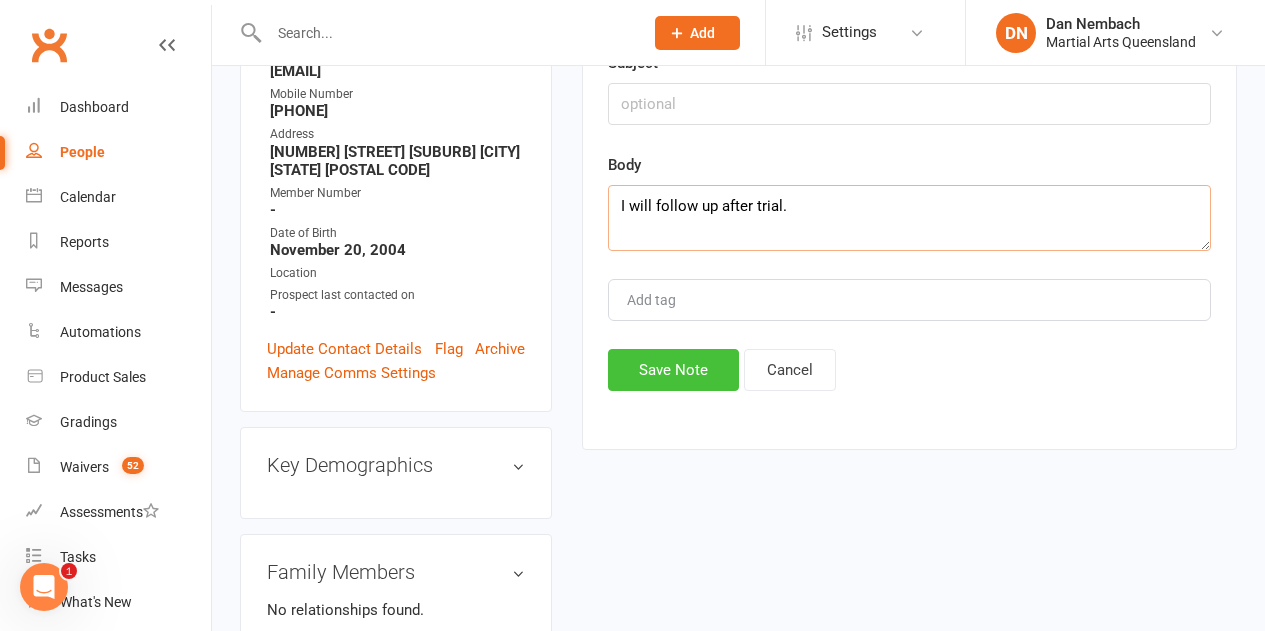 type on "I will follow up after trial." 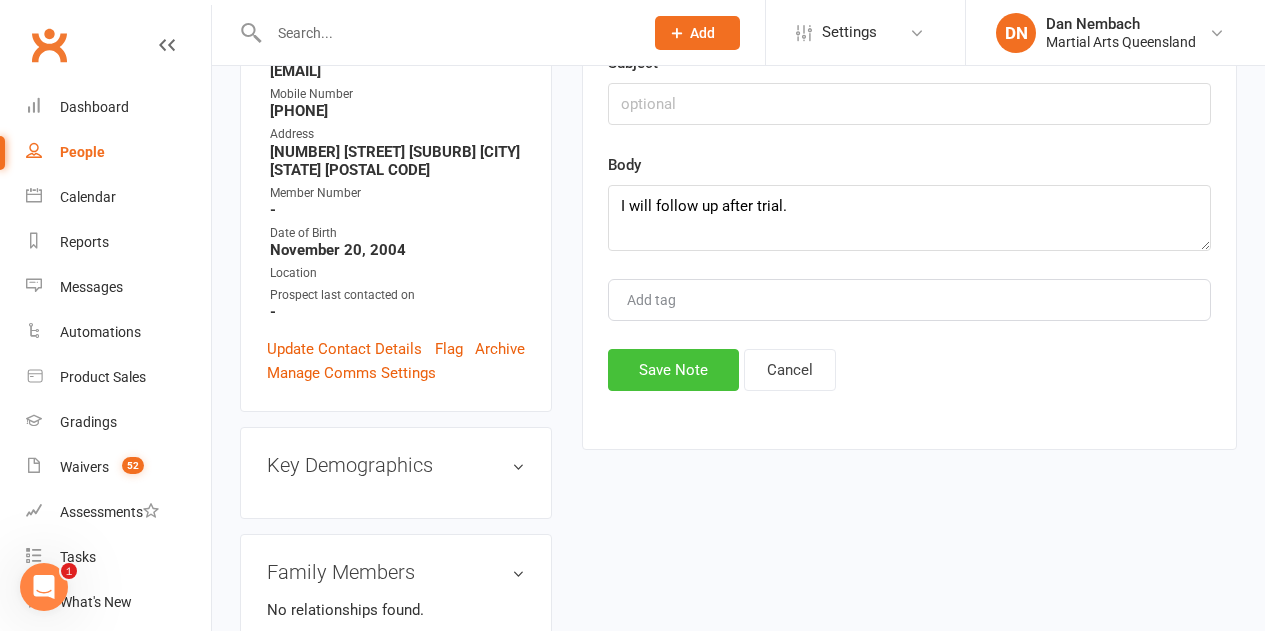 click on "Save Note" at bounding box center [673, 370] 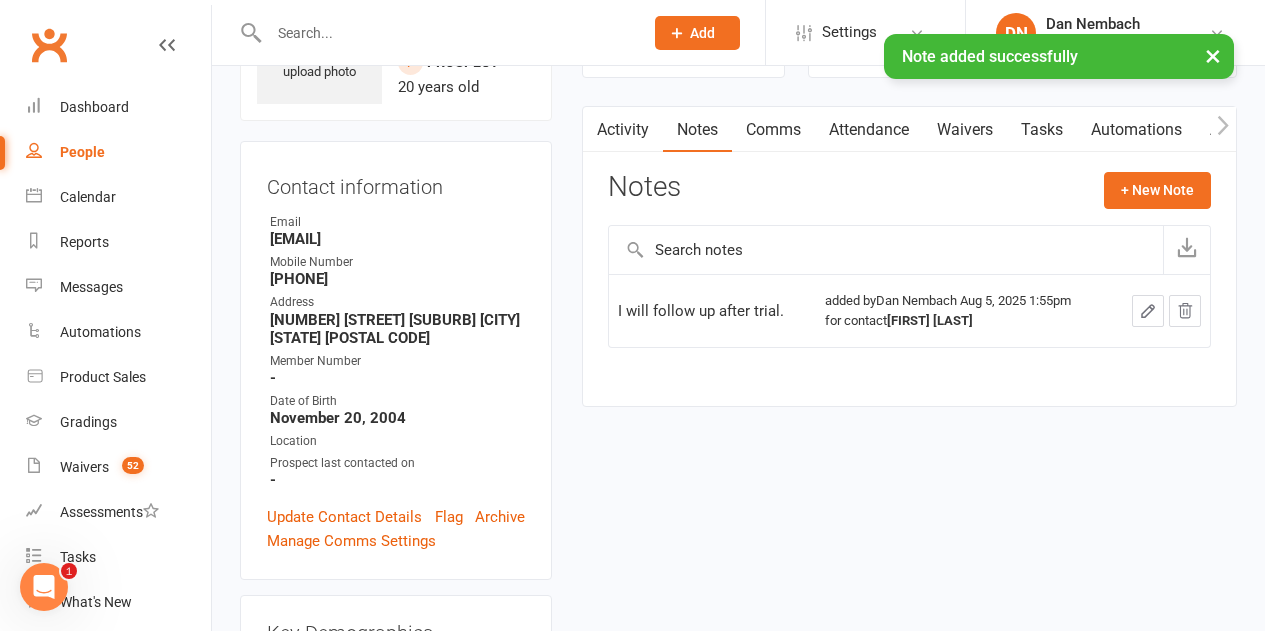 scroll, scrollTop: 0, scrollLeft: 0, axis: both 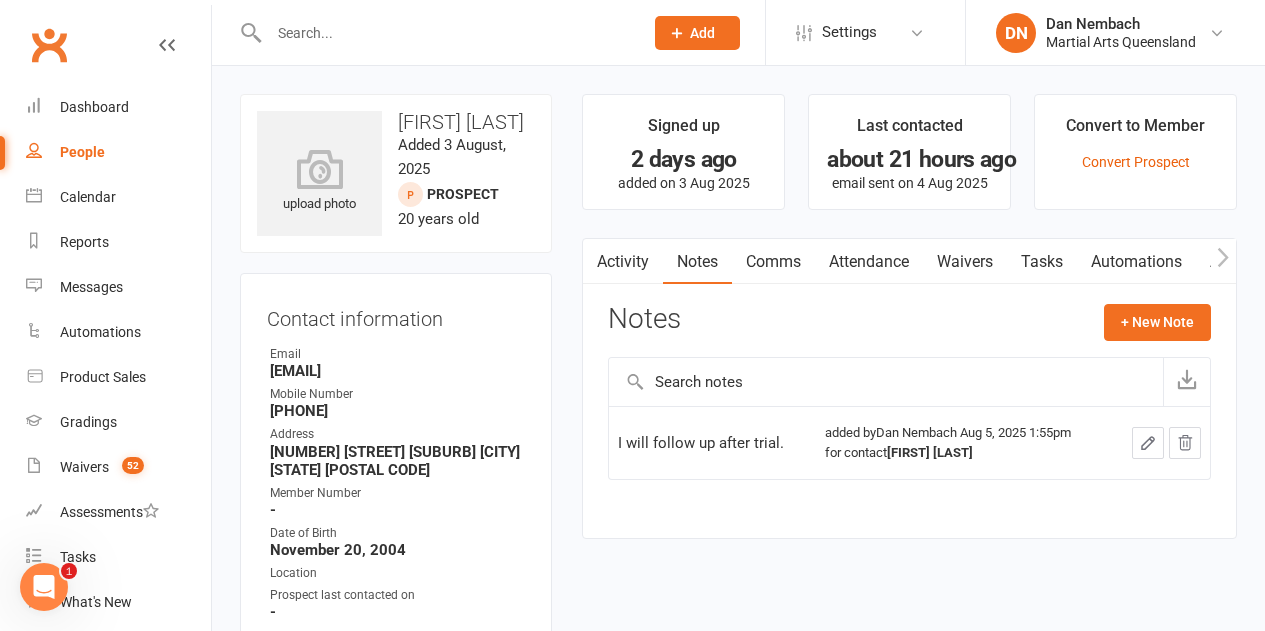 click on "People" at bounding box center (82, 152) 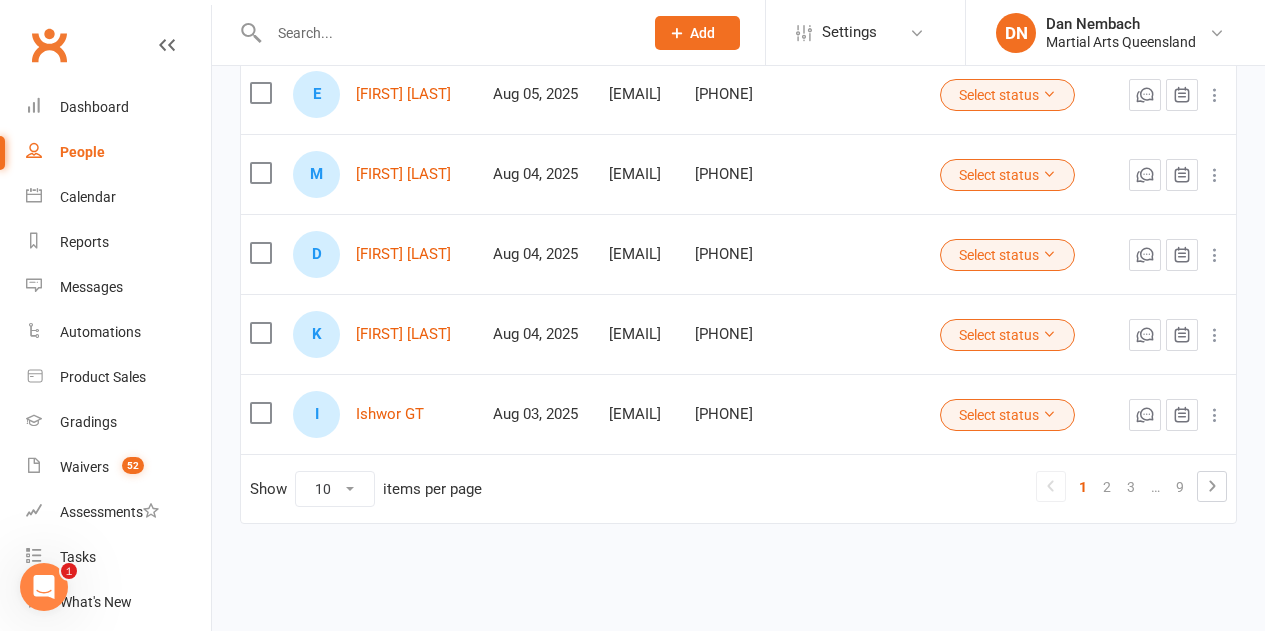 scroll, scrollTop: 712, scrollLeft: 0, axis: vertical 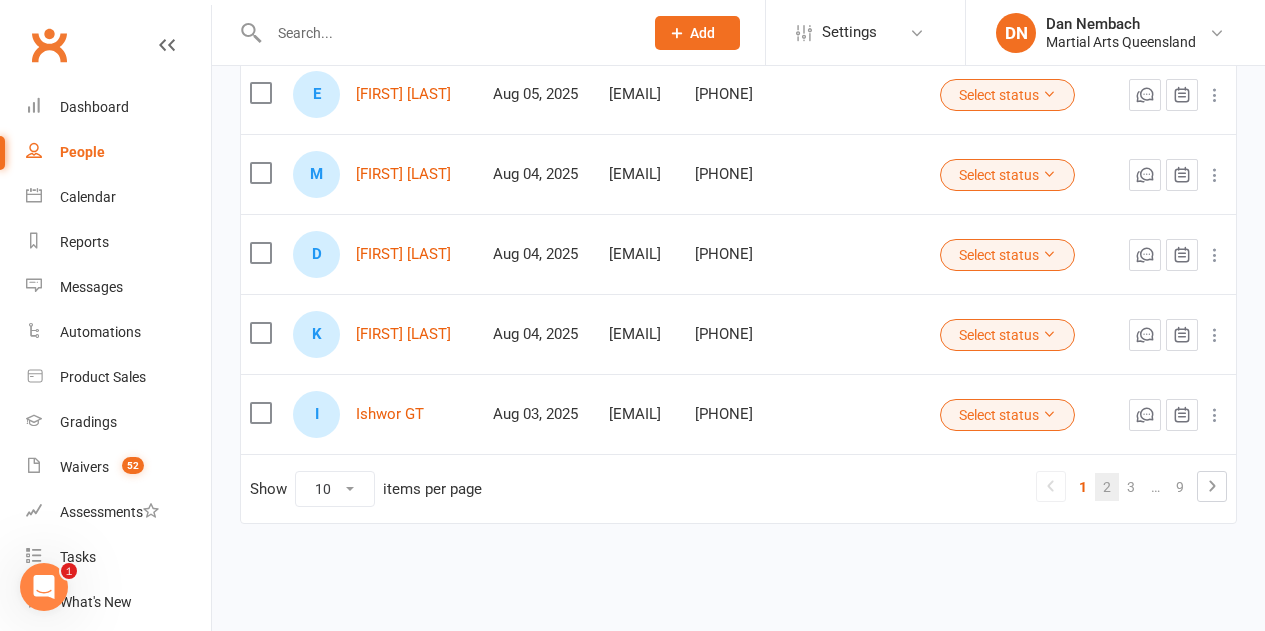 click on "2" at bounding box center [1107, 487] 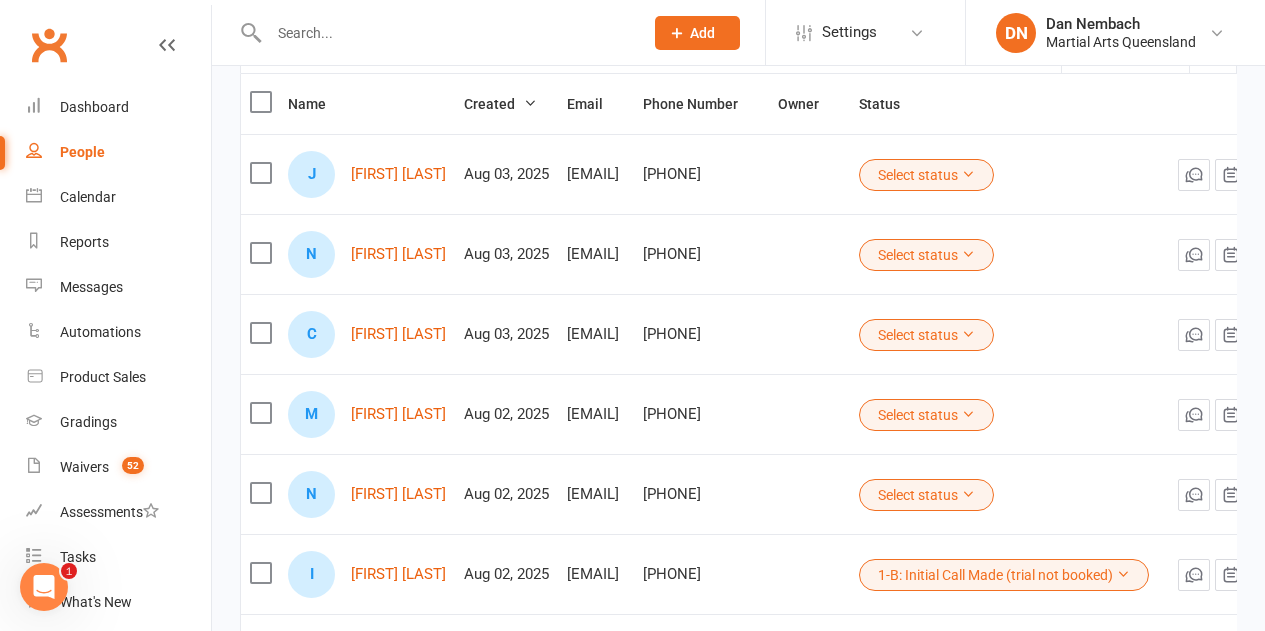 scroll, scrollTop: 212, scrollLeft: 0, axis: vertical 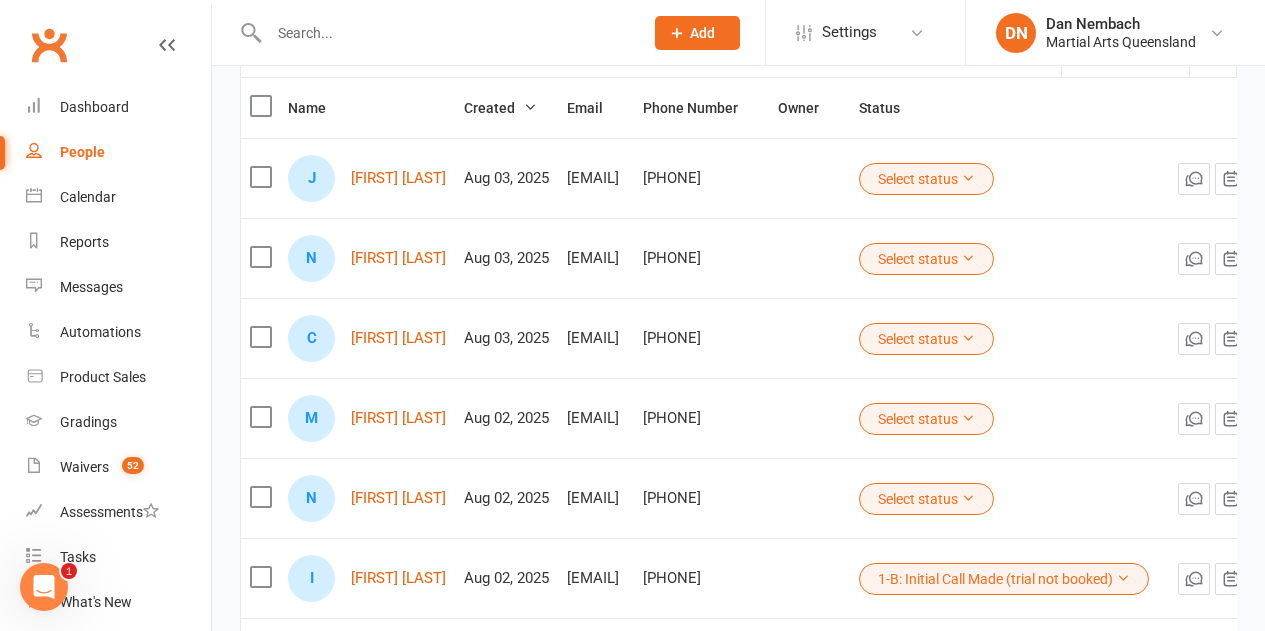 click on "Select status" at bounding box center (1009, 258) 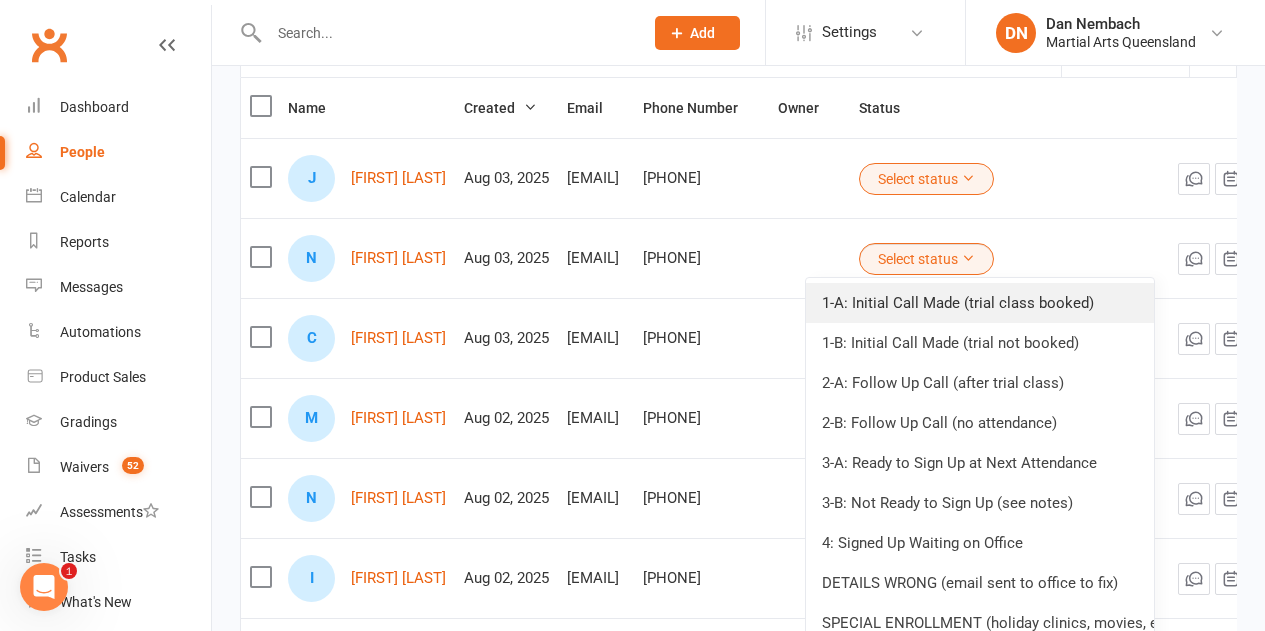 click on "1-A: Initial Call Made (trial class booked)" at bounding box center [980, 303] 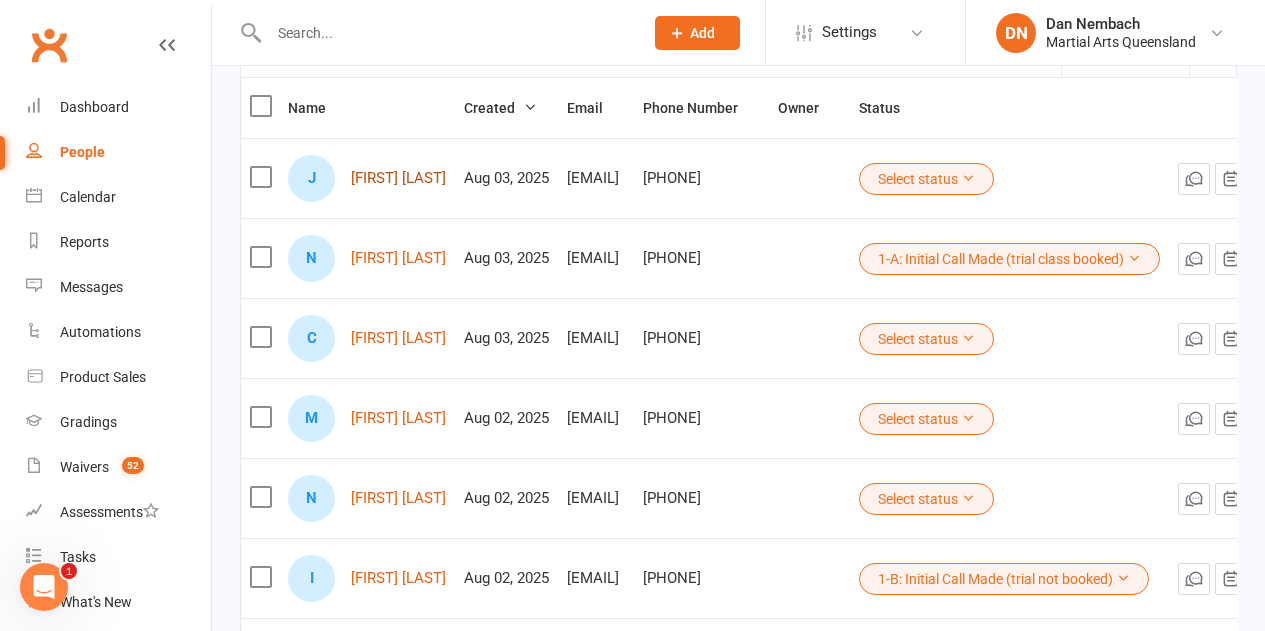 scroll, scrollTop: 712, scrollLeft: 0, axis: vertical 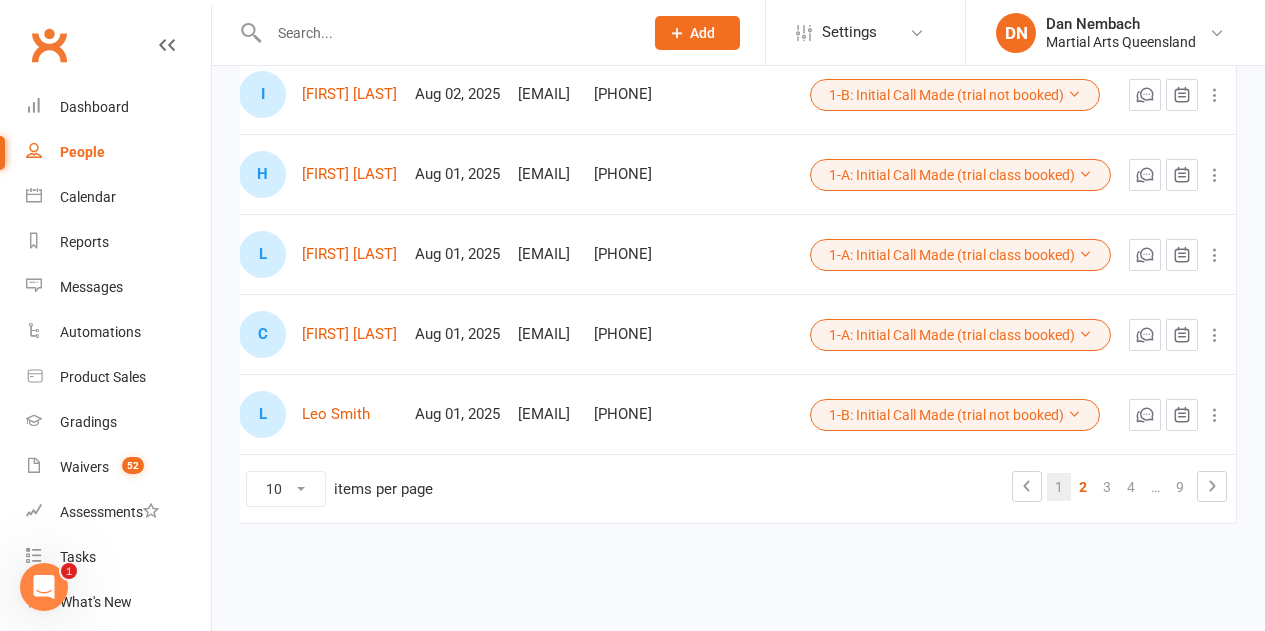 click on "1" at bounding box center (1059, 487) 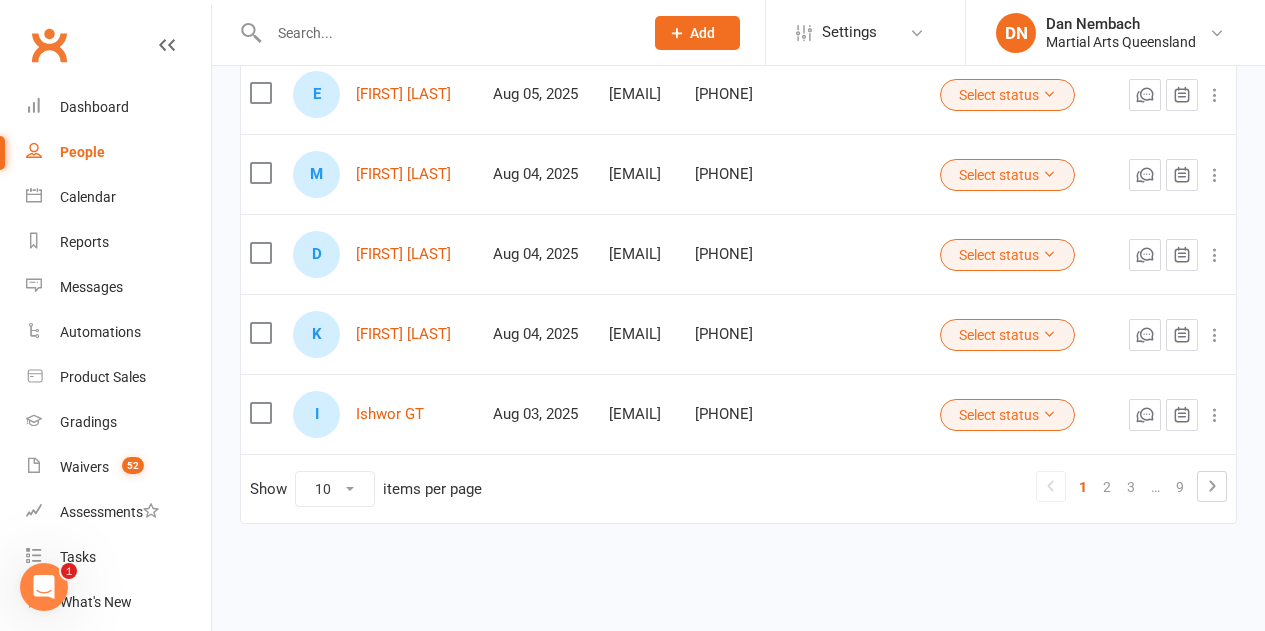 scroll, scrollTop: 0, scrollLeft: 108, axis: horizontal 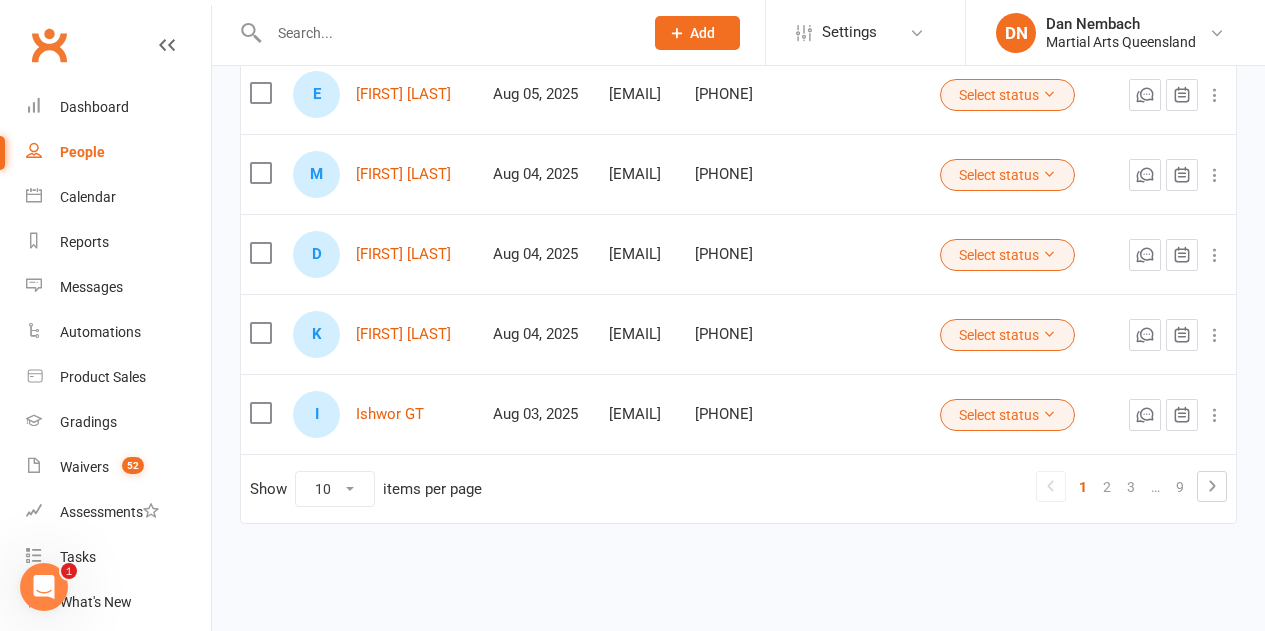 click on "Select status" at bounding box center (1007, 415) 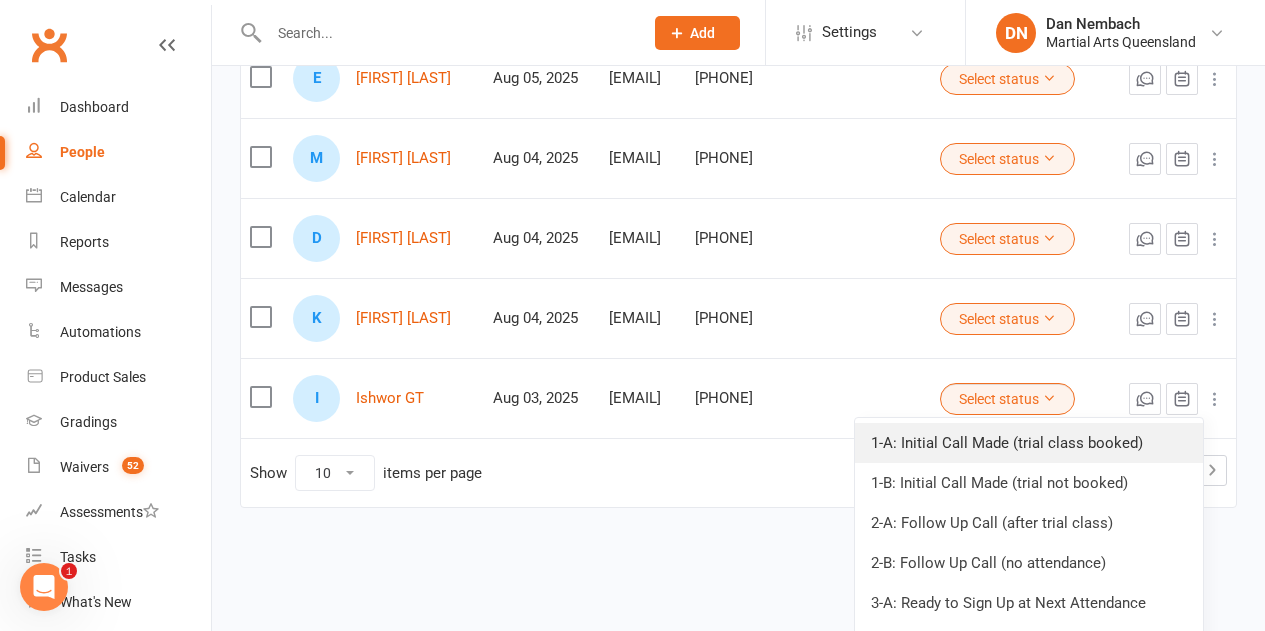 click on "1-A: Initial Call Made (trial class booked)" at bounding box center [1029, 443] 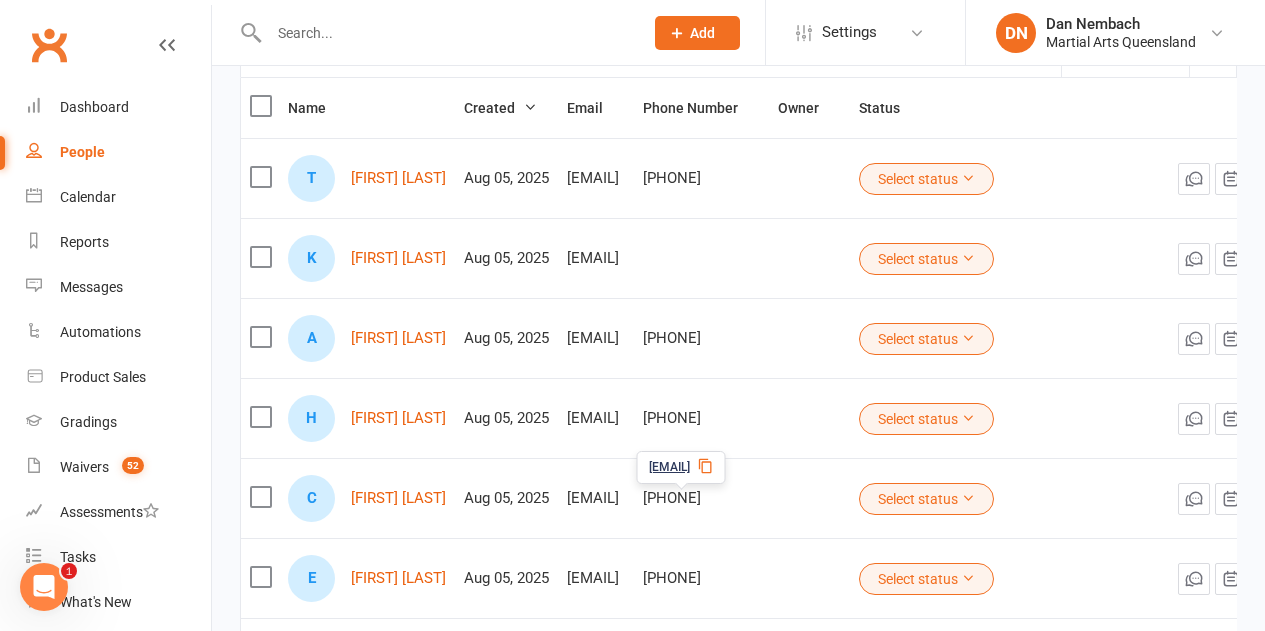 scroll, scrollTop: 612, scrollLeft: 0, axis: vertical 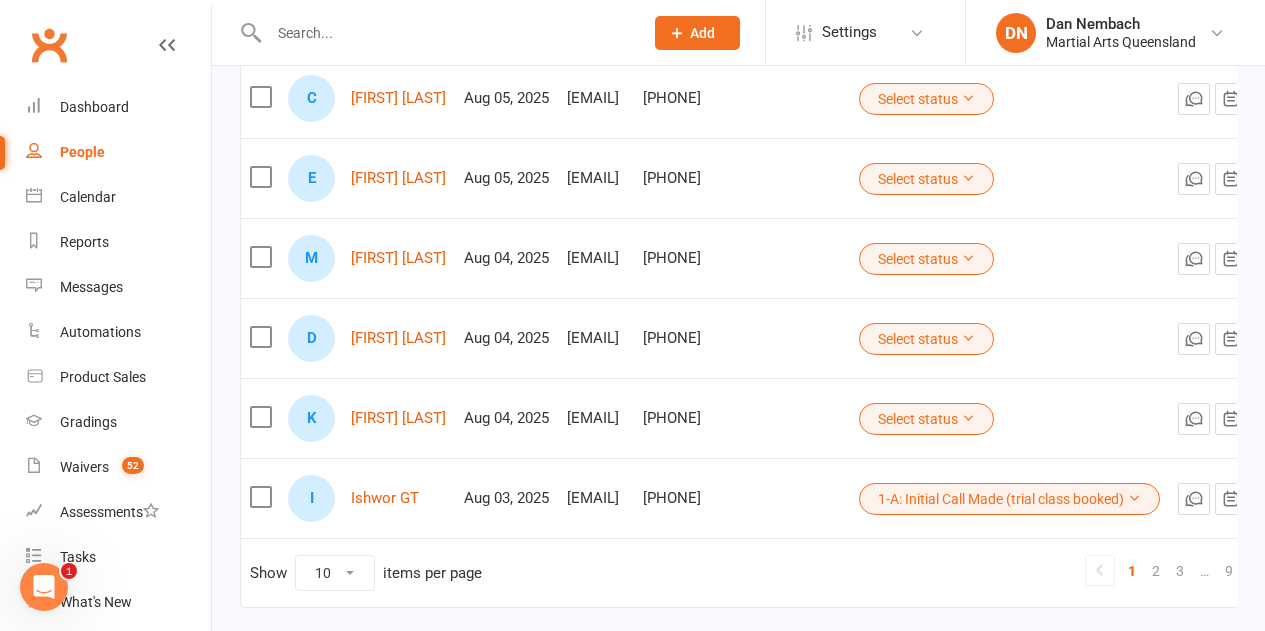 click on "Select status" at bounding box center (926, 419) 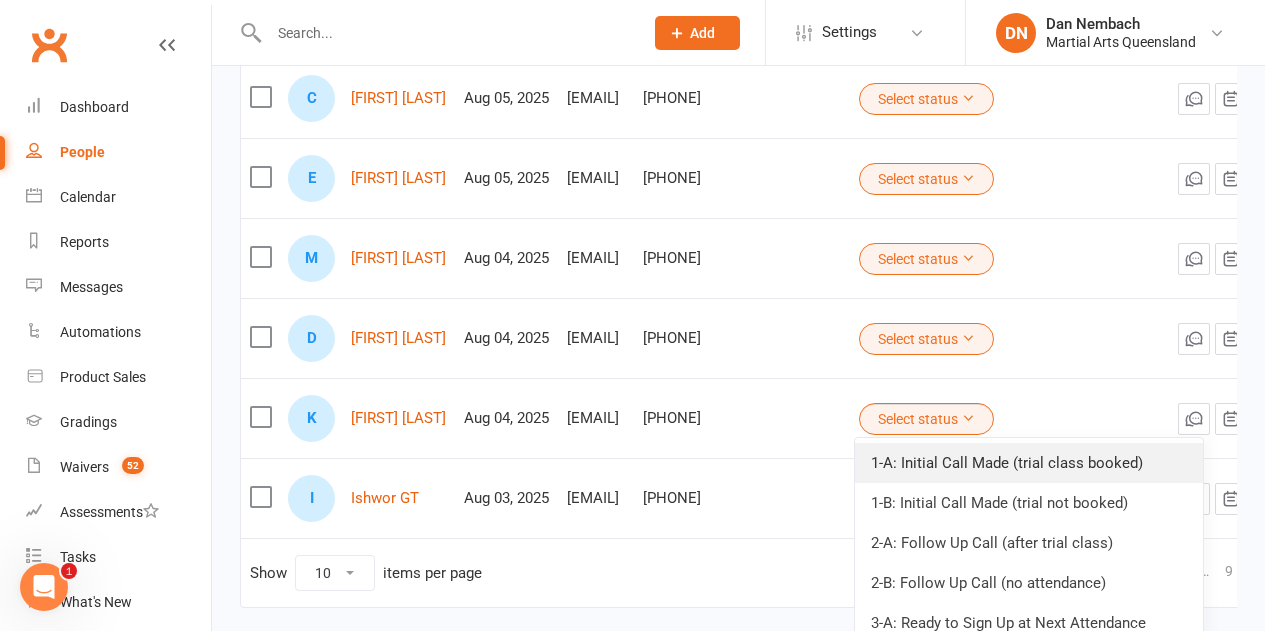 click on "1-A: Initial Call Made (trial class booked)" at bounding box center [1029, 463] 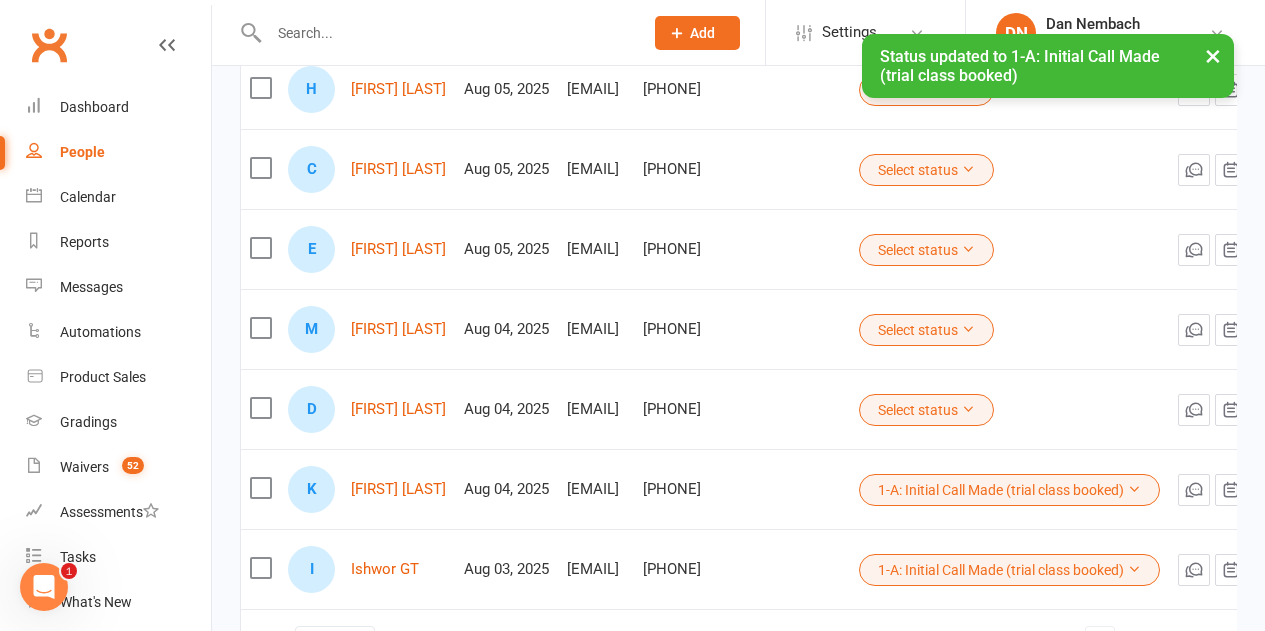 scroll, scrollTop: 412, scrollLeft: 0, axis: vertical 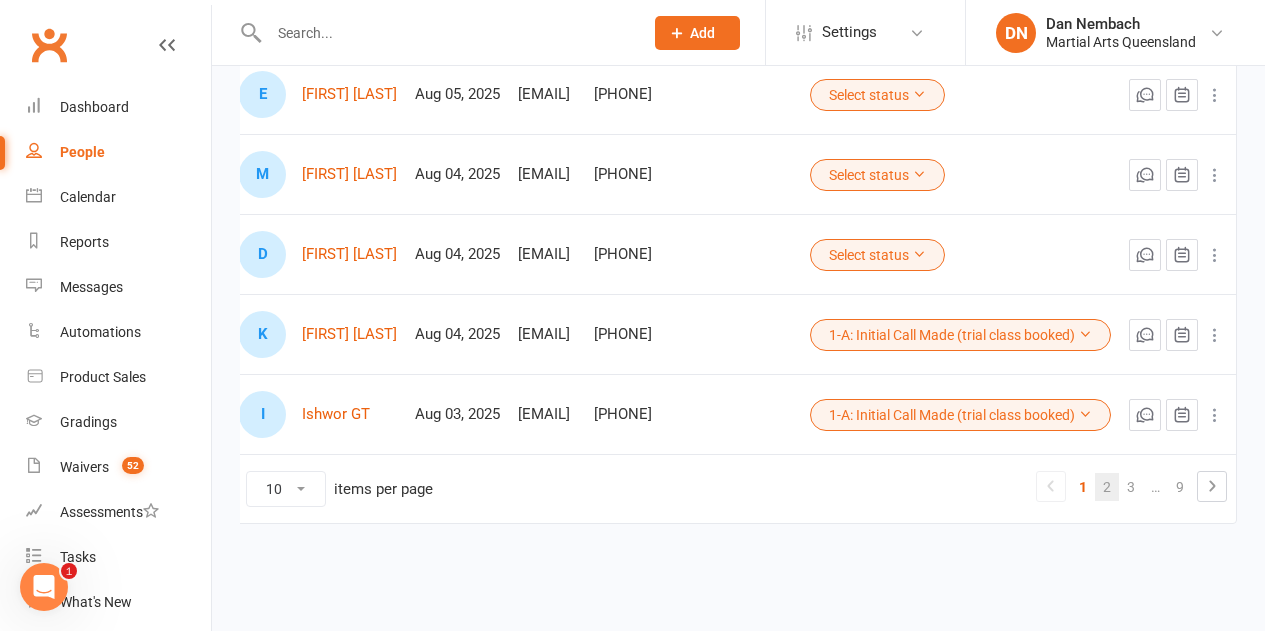 click on "2" at bounding box center (1107, 487) 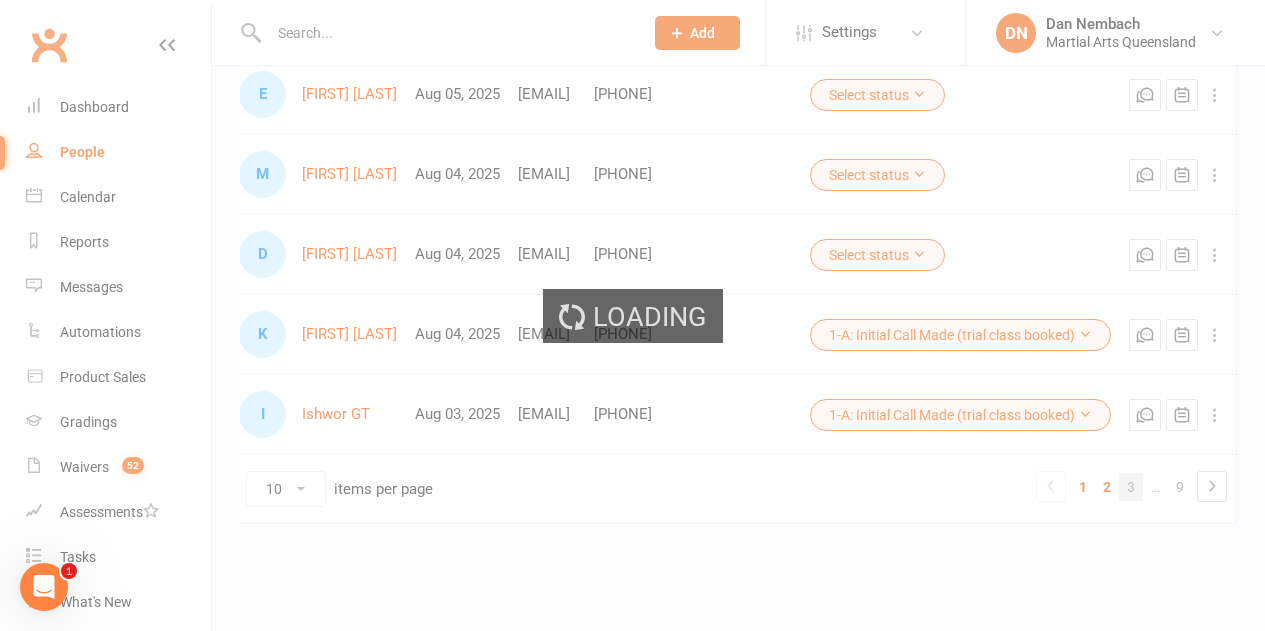 scroll, scrollTop: 0, scrollLeft: 228, axis: horizontal 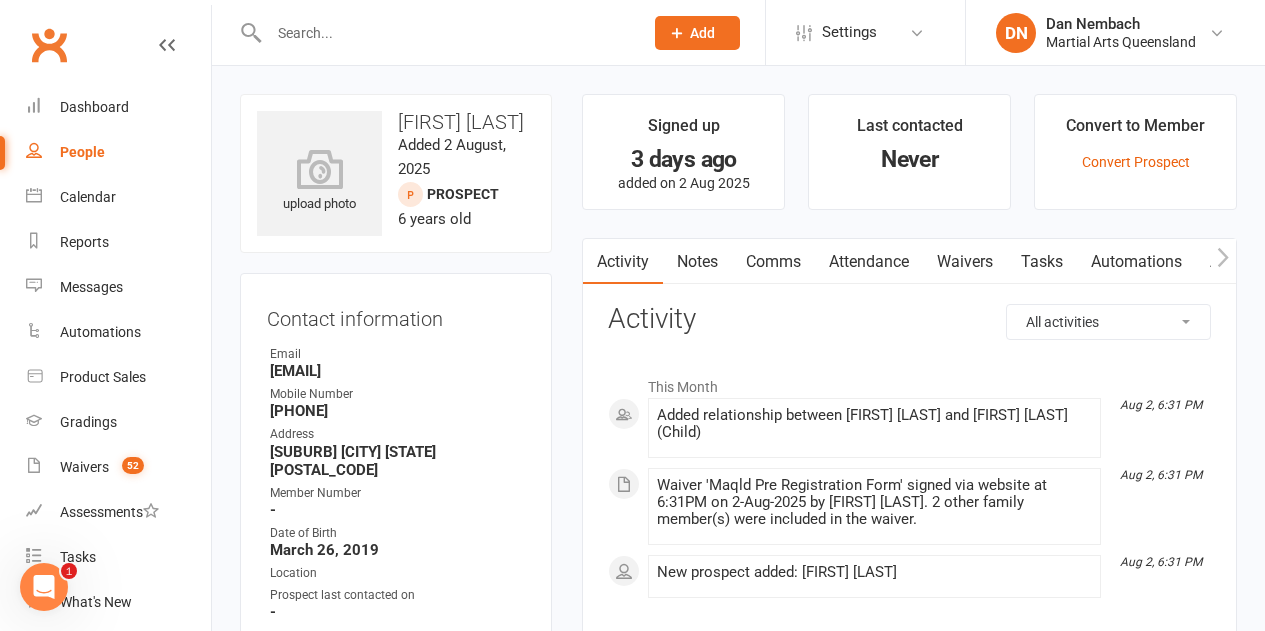 drag, startPoint x: 698, startPoint y: 292, endPoint x: 702, endPoint y: 266, distance: 26.305893 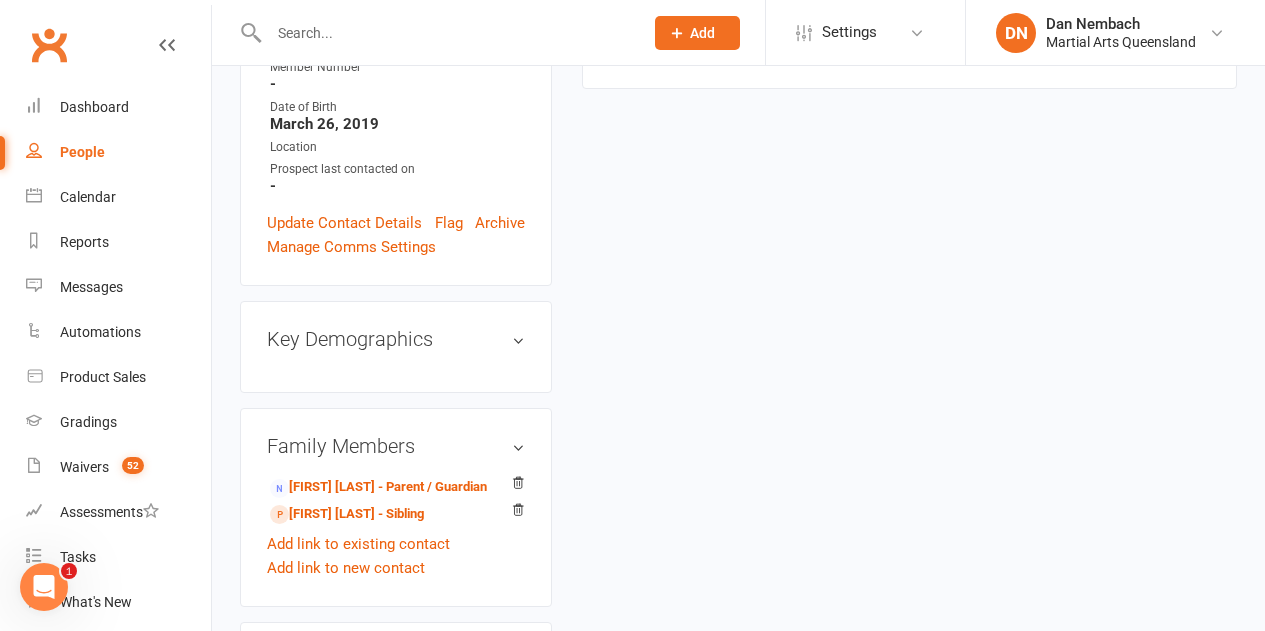 scroll, scrollTop: 500, scrollLeft: 0, axis: vertical 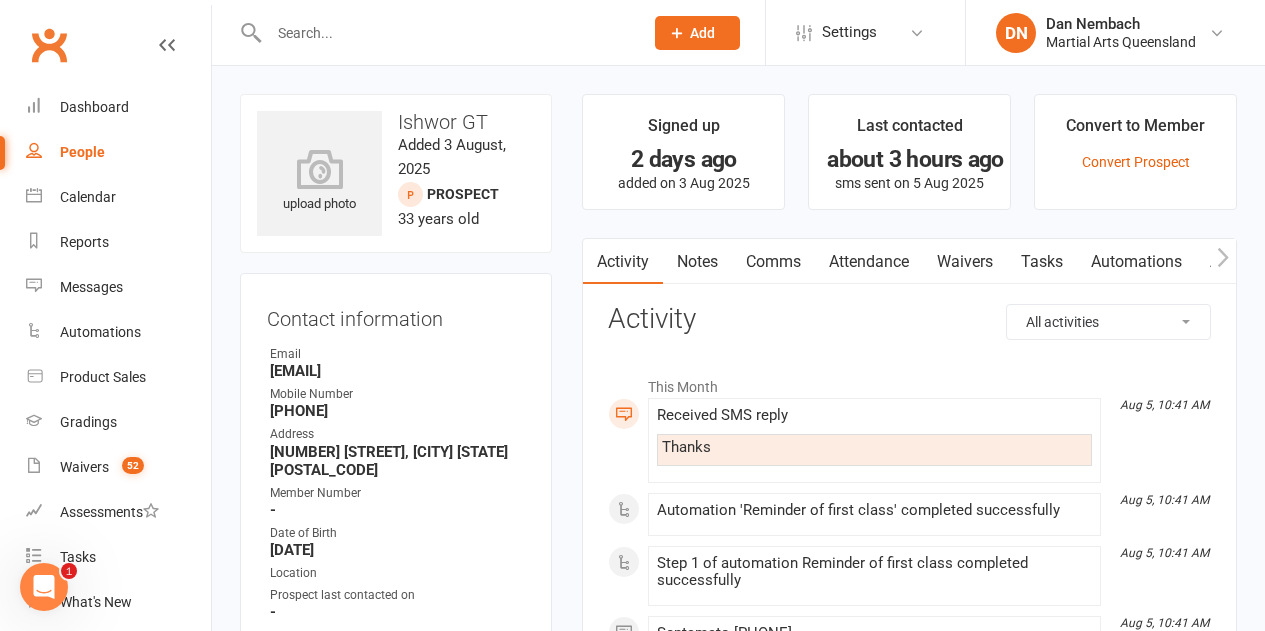 click on "Notes" at bounding box center [697, 262] 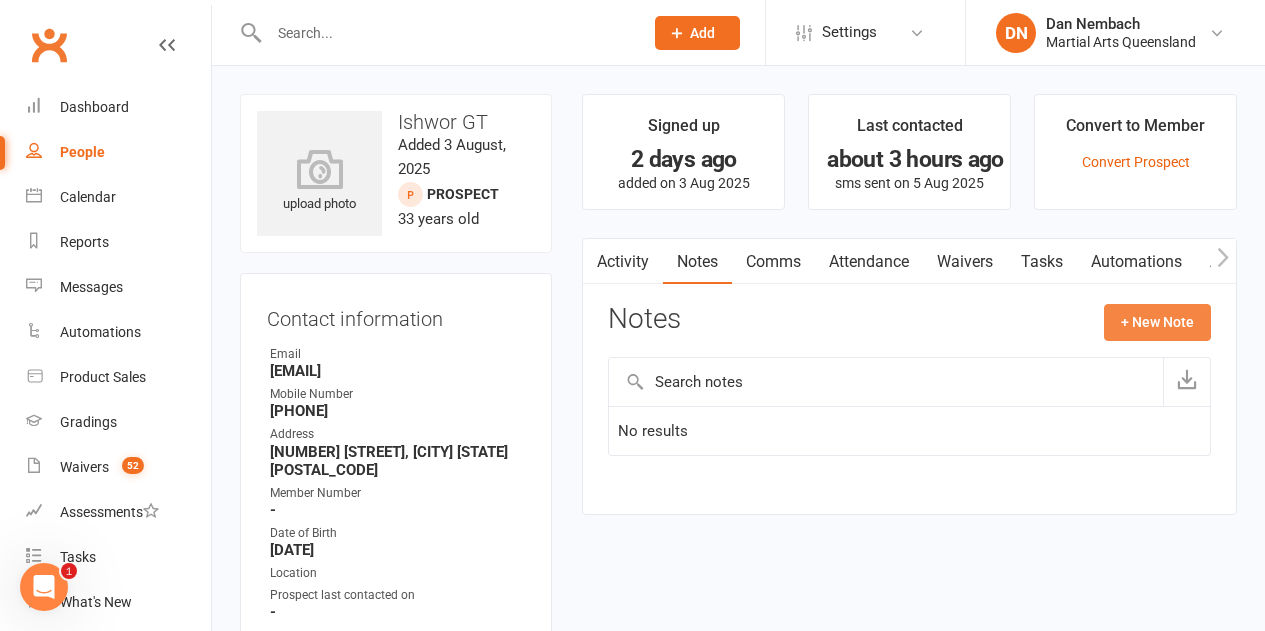 click on "+ New Note" at bounding box center (1157, 322) 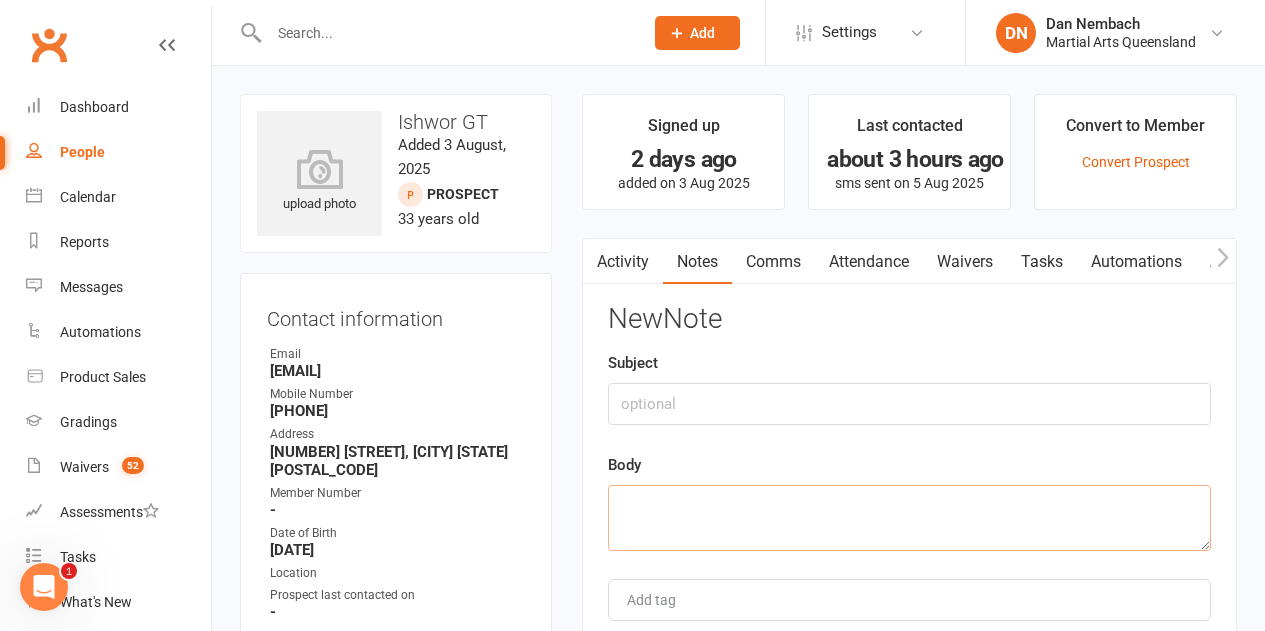 click at bounding box center (909, 518) 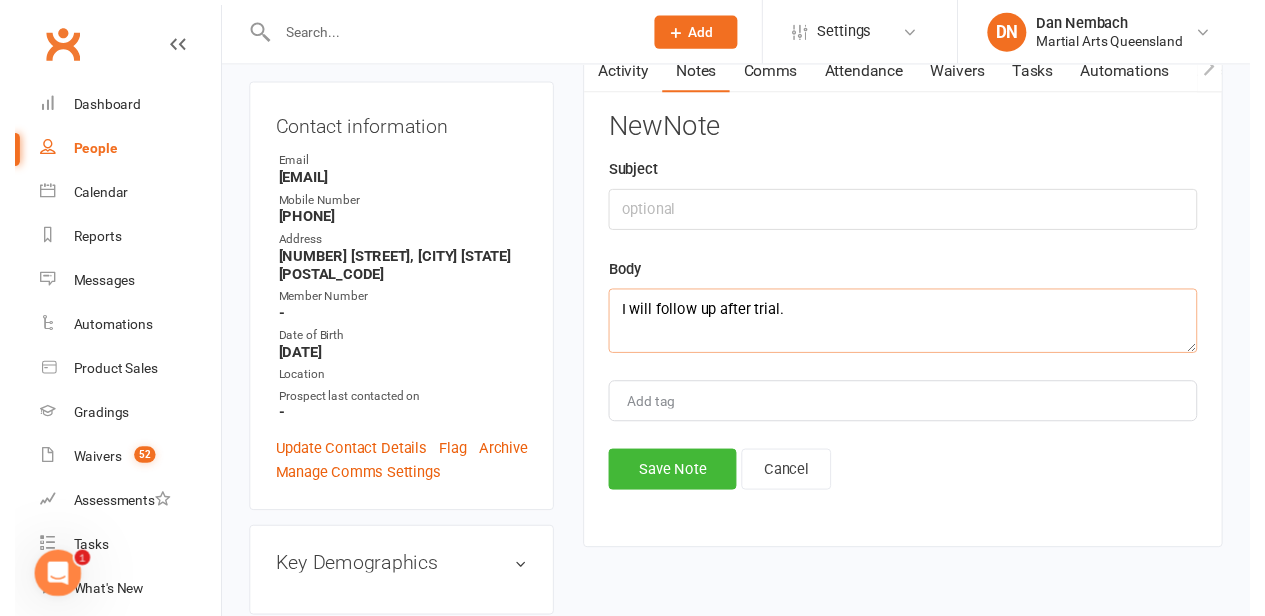 scroll, scrollTop: 200, scrollLeft: 0, axis: vertical 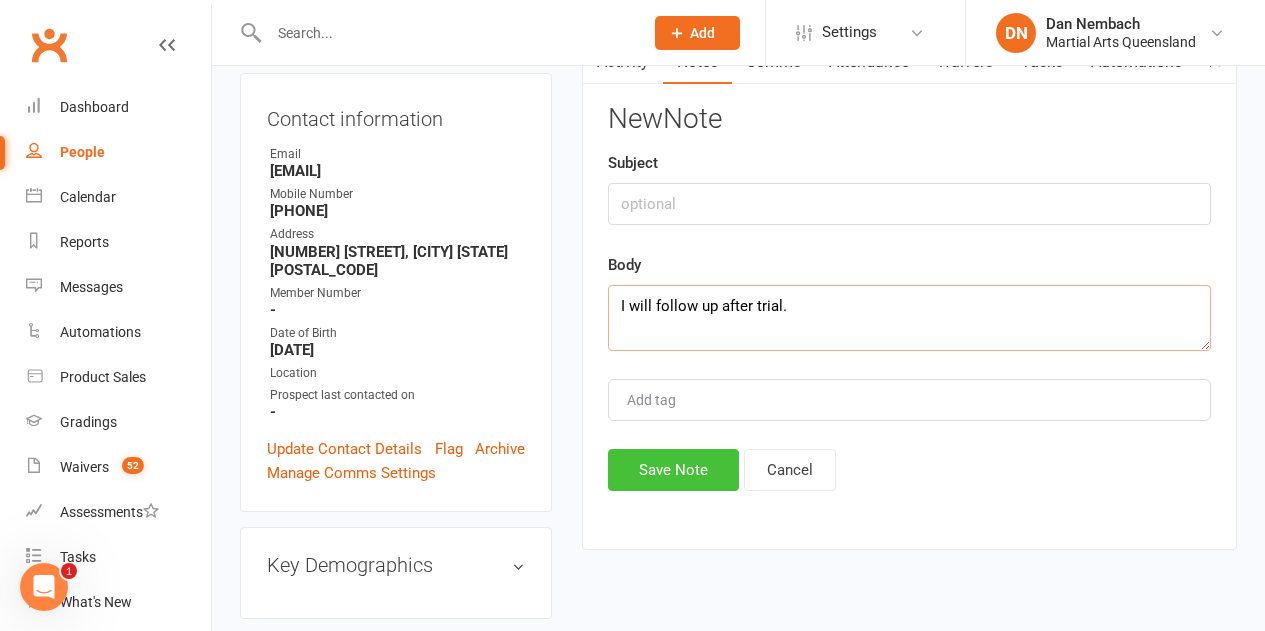 type on "I will follow up after trial." 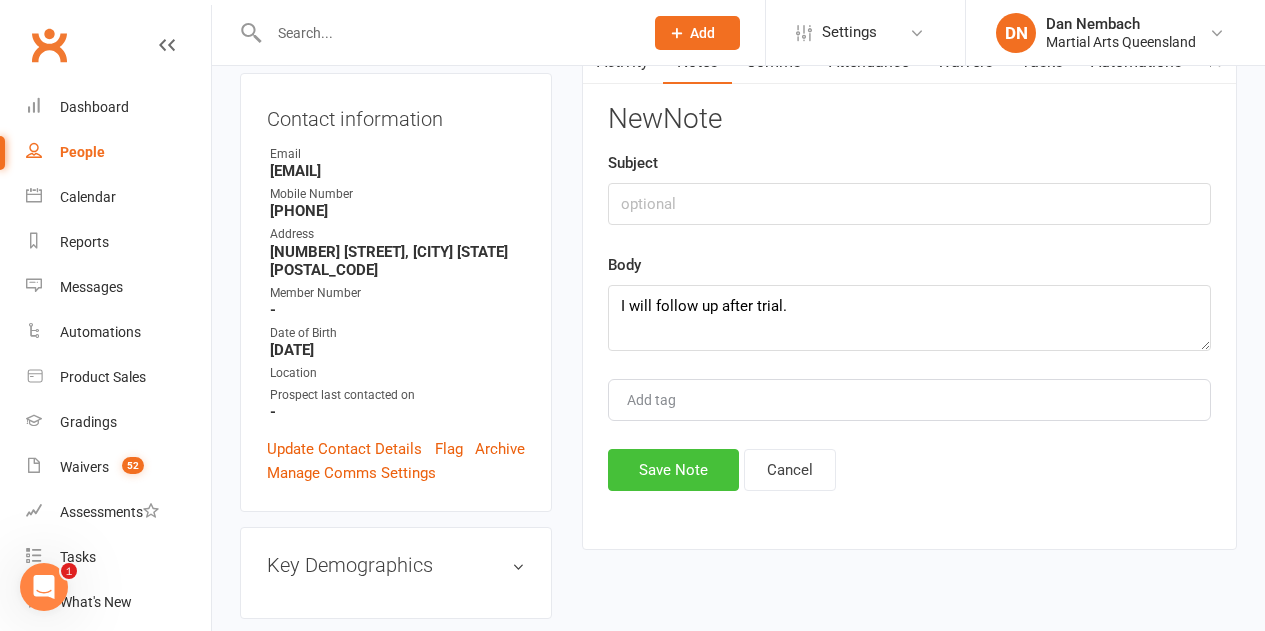 click on "Save Note" at bounding box center [673, 470] 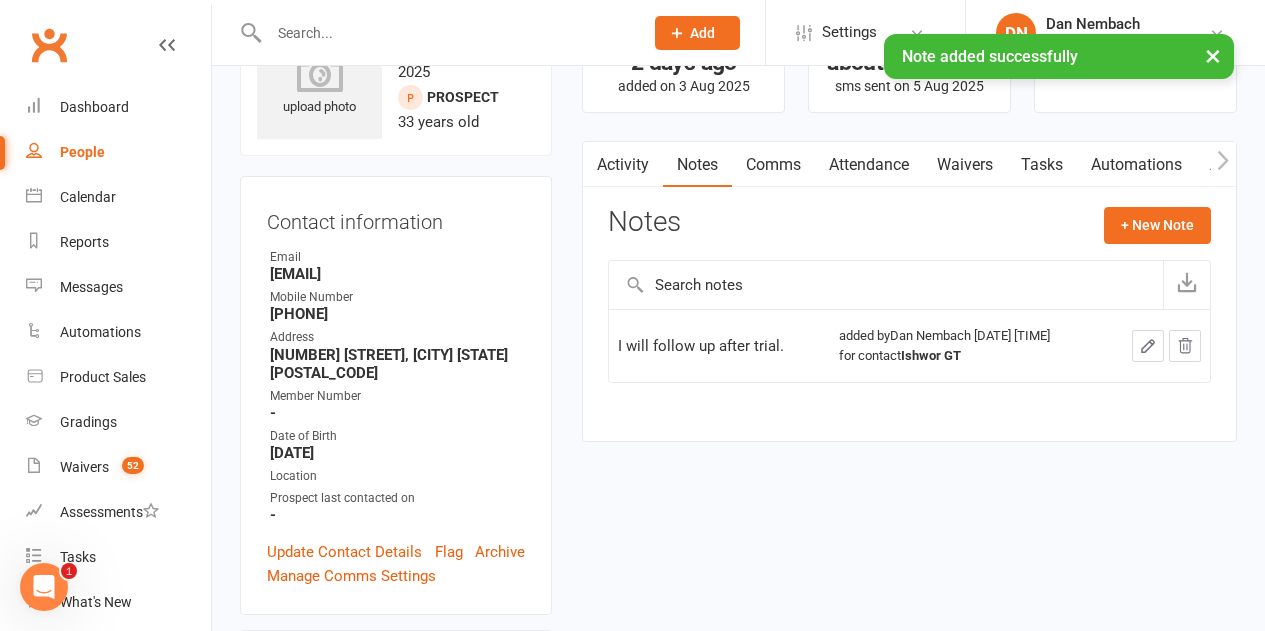 scroll, scrollTop: 0, scrollLeft: 0, axis: both 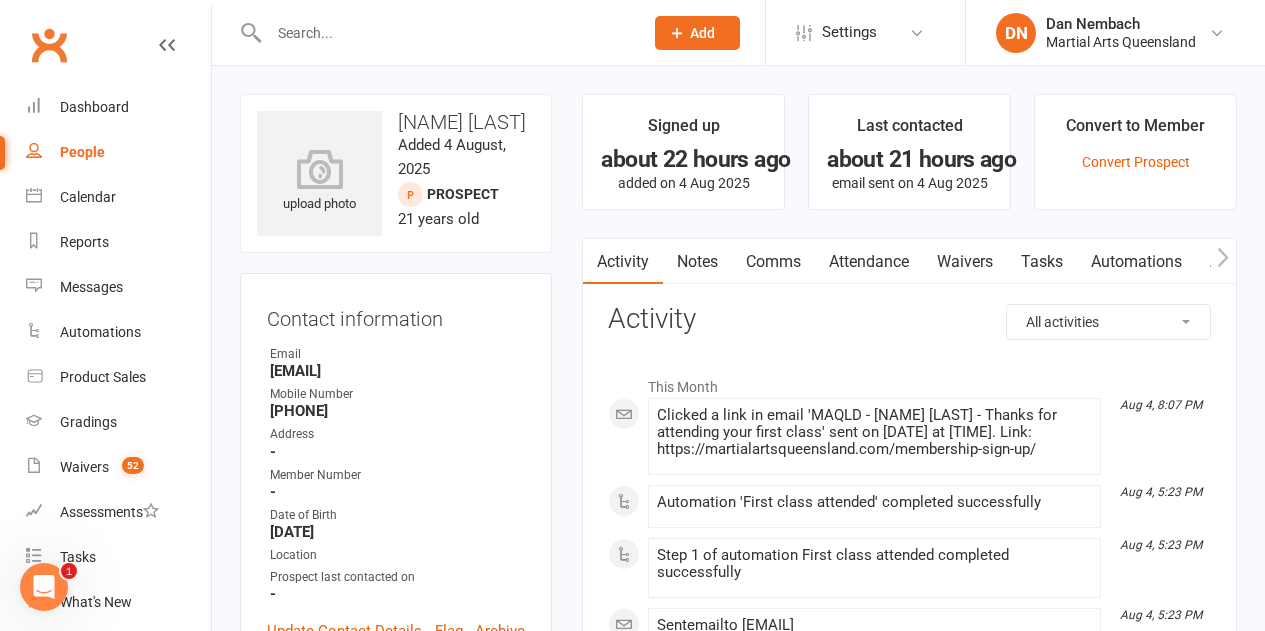 click on "Notes" at bounding box center (697, 262) 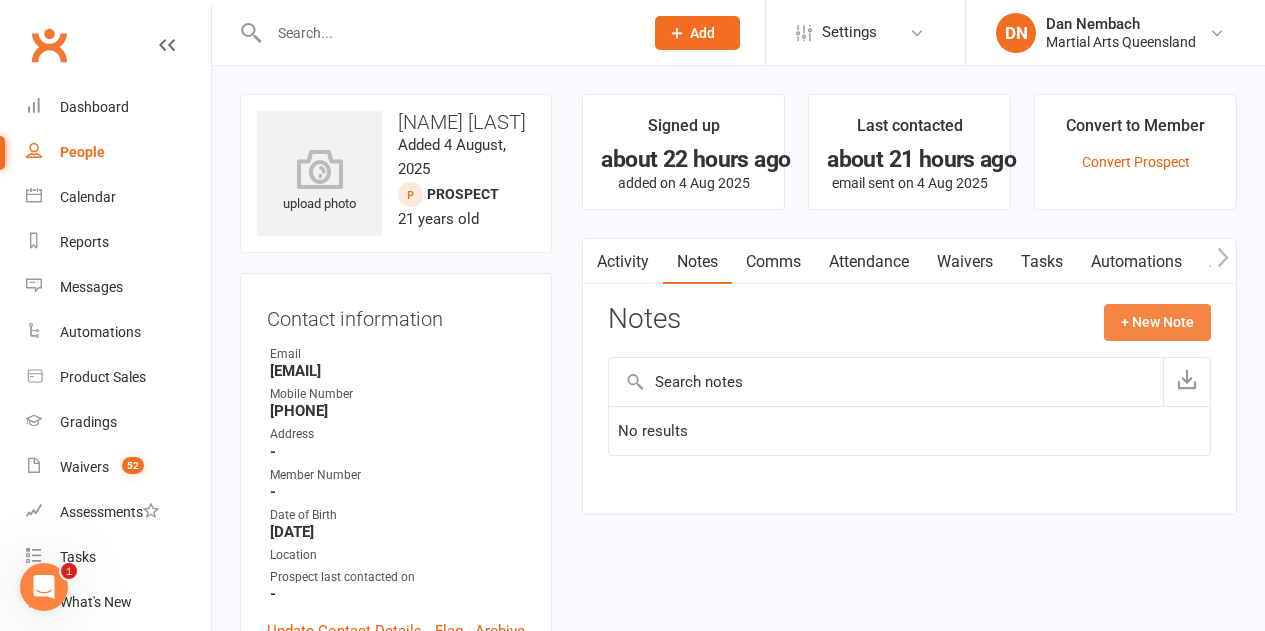 click on "+ New Note" at bounding box center (1157, 322) 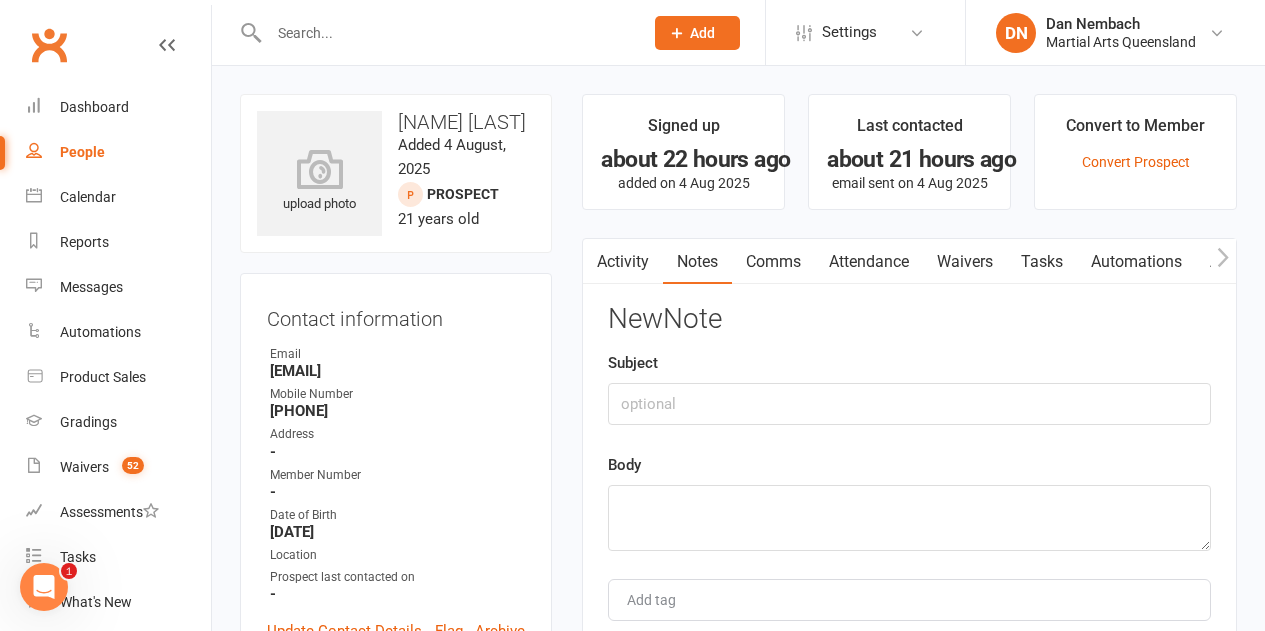 drag, startPoint x: 747, startPoint y: 449, endPoint x: 742, endPoint y: 487, distance: 38.327538 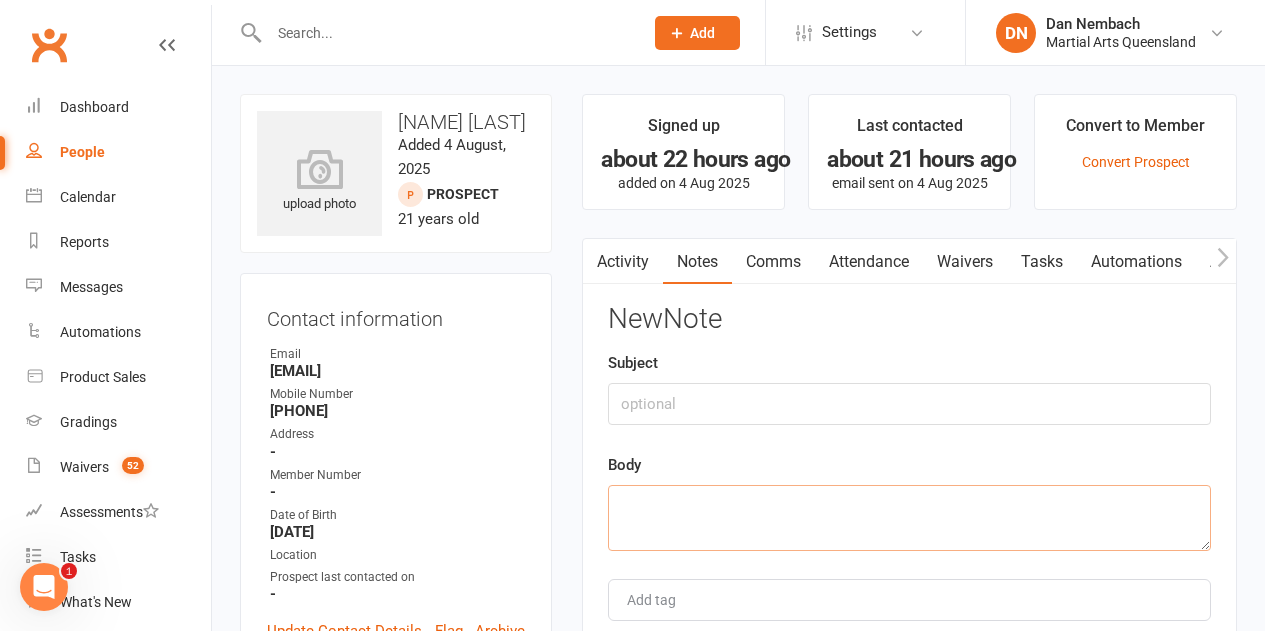click at bounding box center (909, 518) 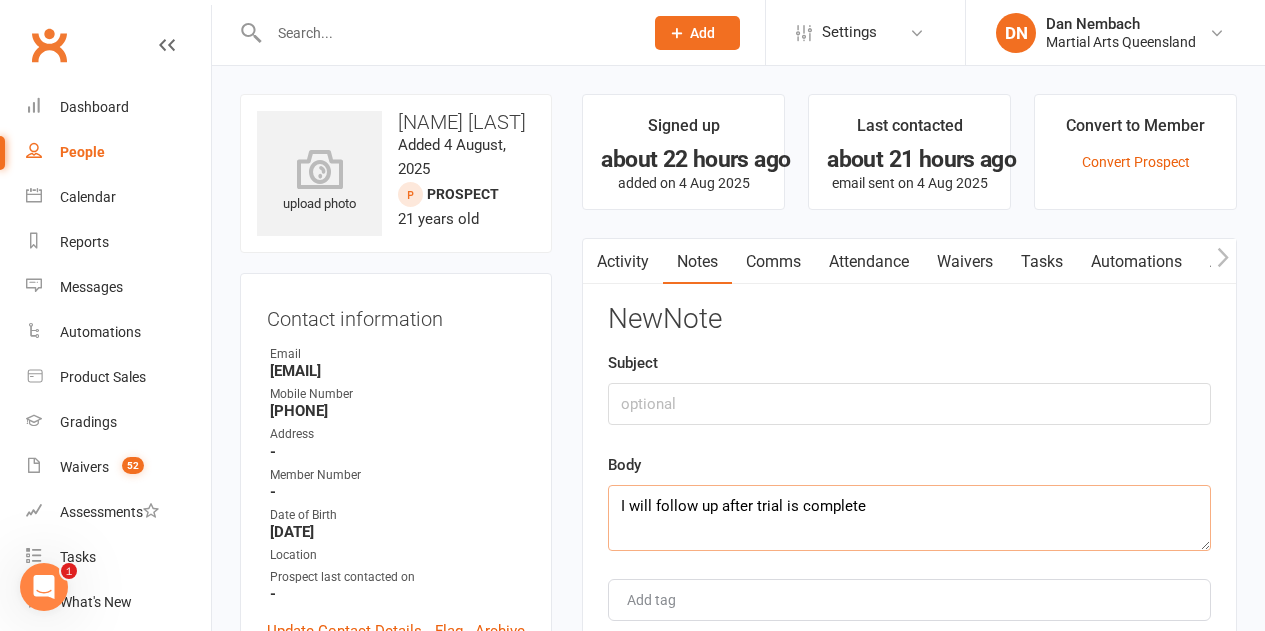 scroll, scrollTop: 200, scrollLeft: 0, axis: vertical 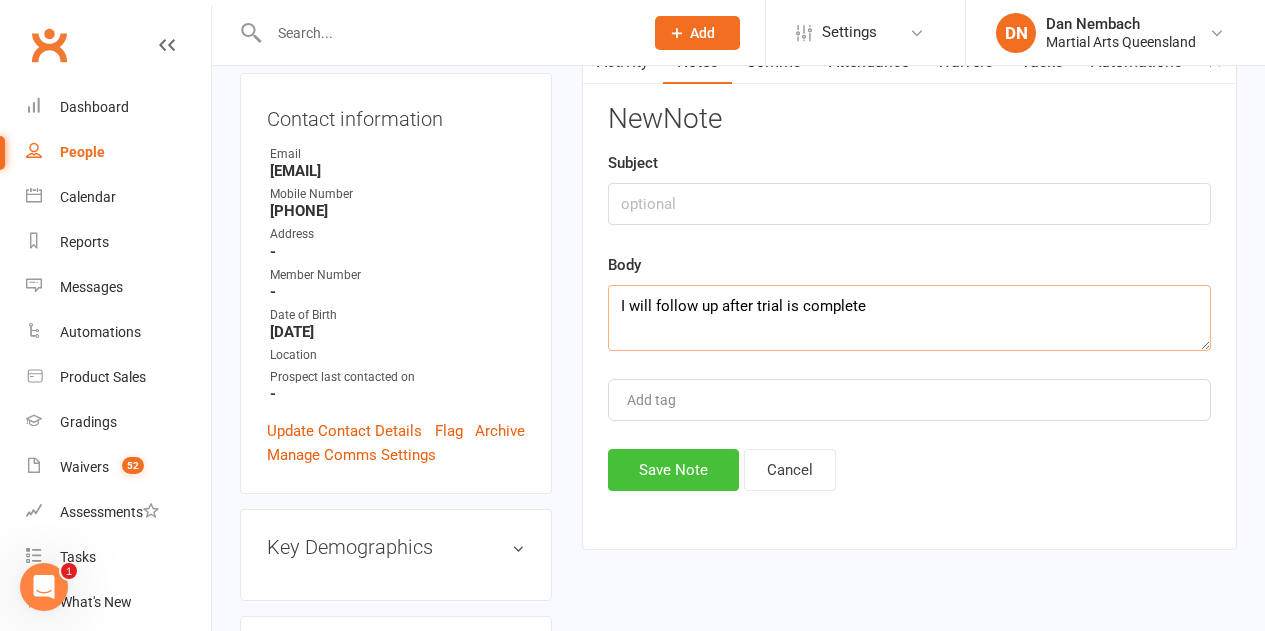 type on "I will follow up after trial is complete" 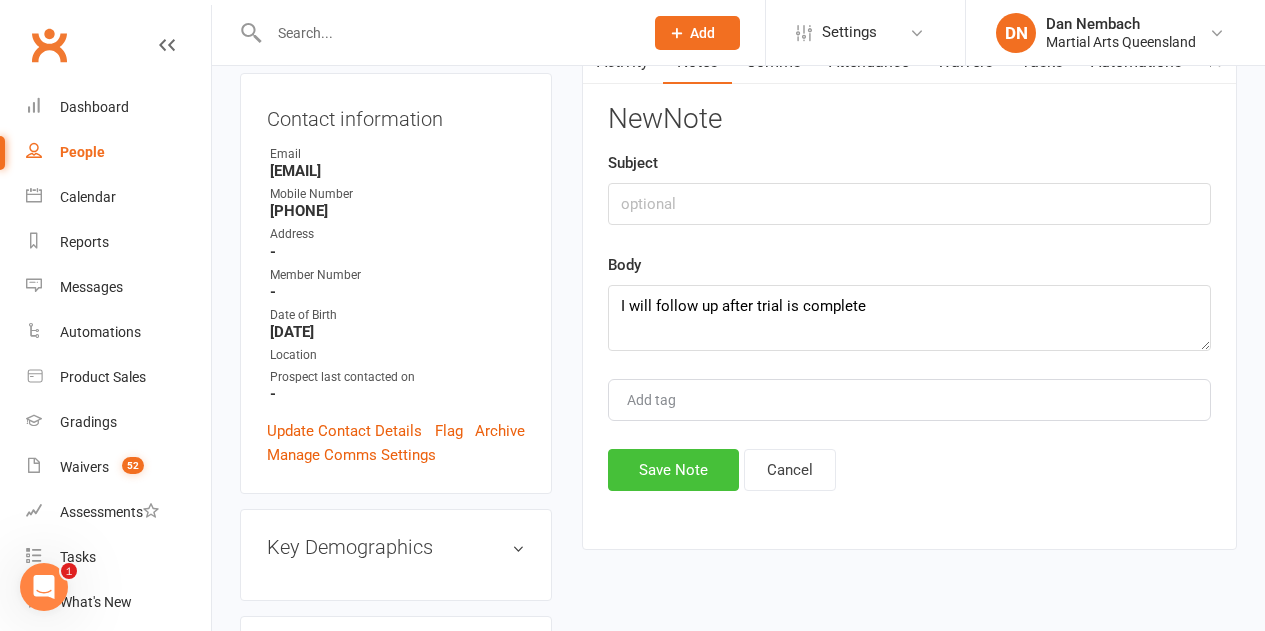 click on "Save Note" at bounding box center [673, 470] 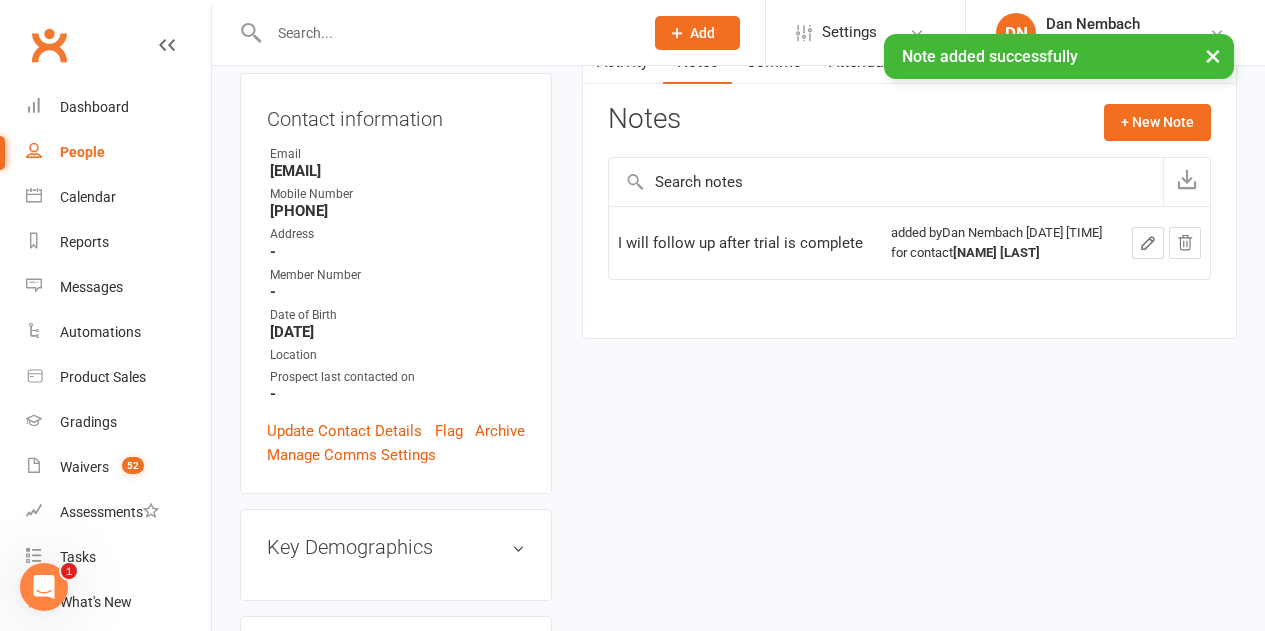 scroll, scrollTop: 0, scrollLeft: 0, axis: both 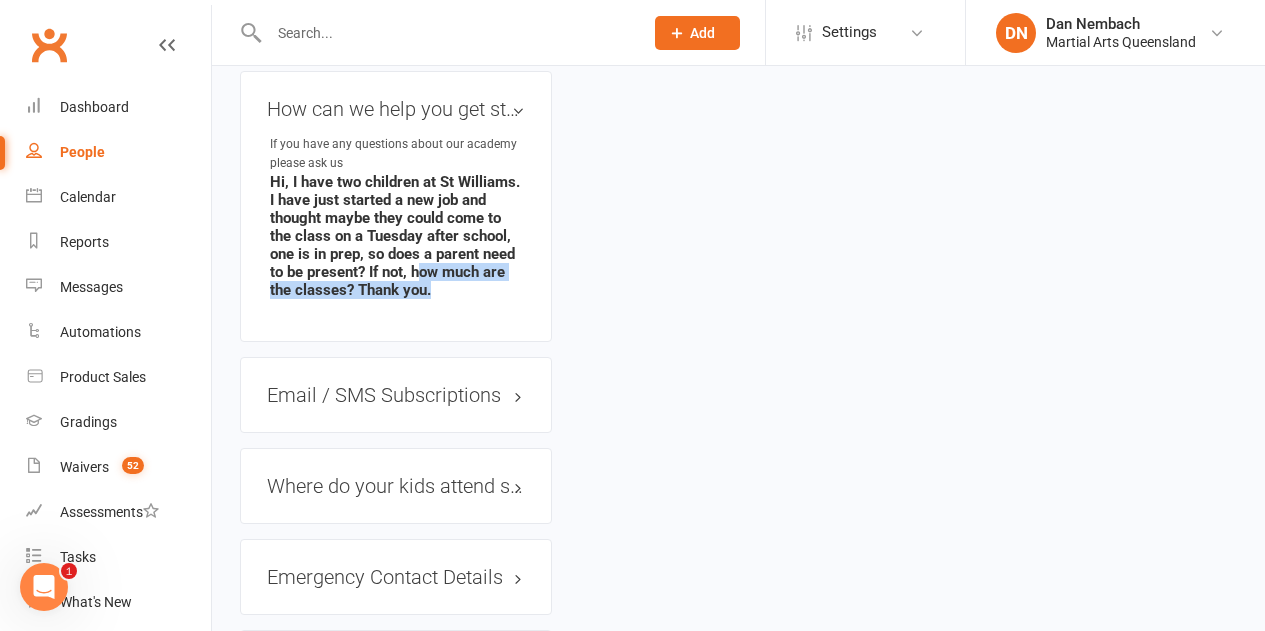 drag, startPoint x: 421, startPoint y: 271, endPoint x: 543, endPoint y: 299, distance: 125.17188 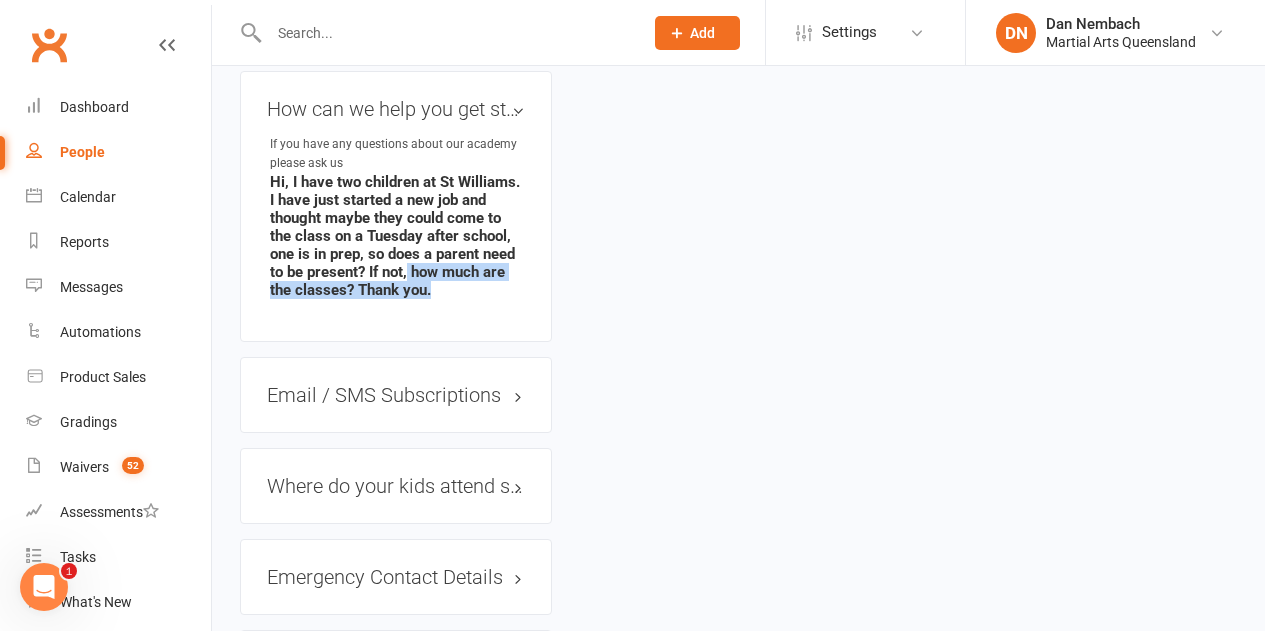 drag, startPoint x: 409, startPoint y: 268, endPoint x: 523, endPoint y: 298, distance: 117.881294 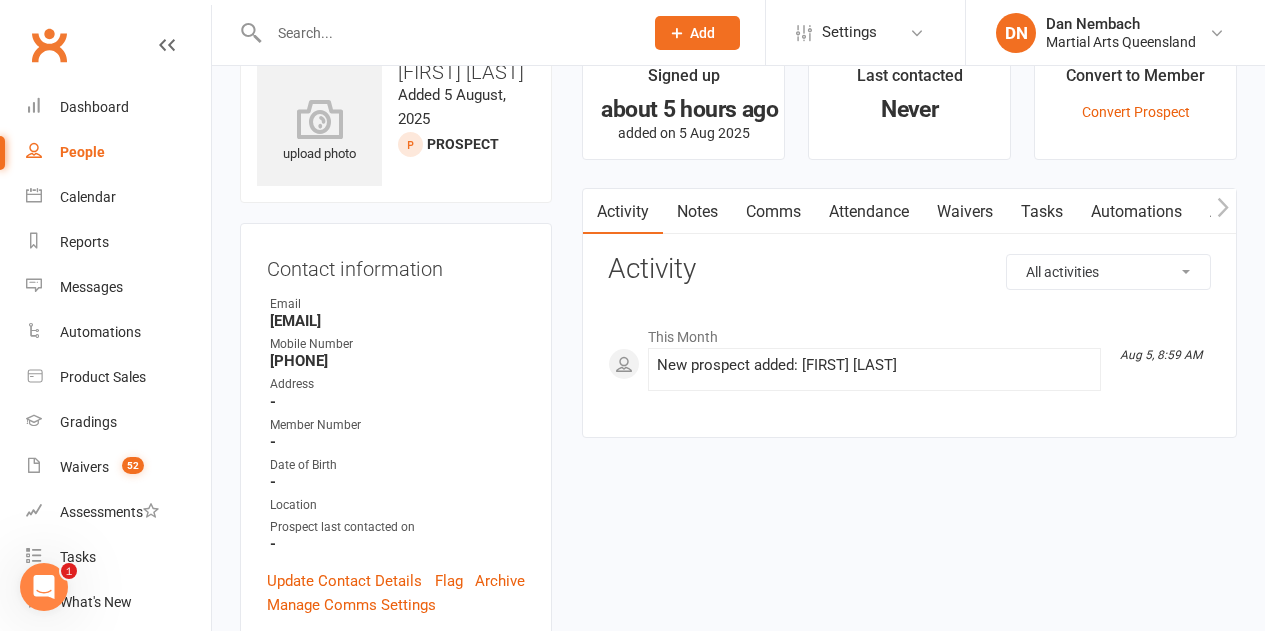 scroll, scrollTop: 0, scrollLeft: 0, axis: both 